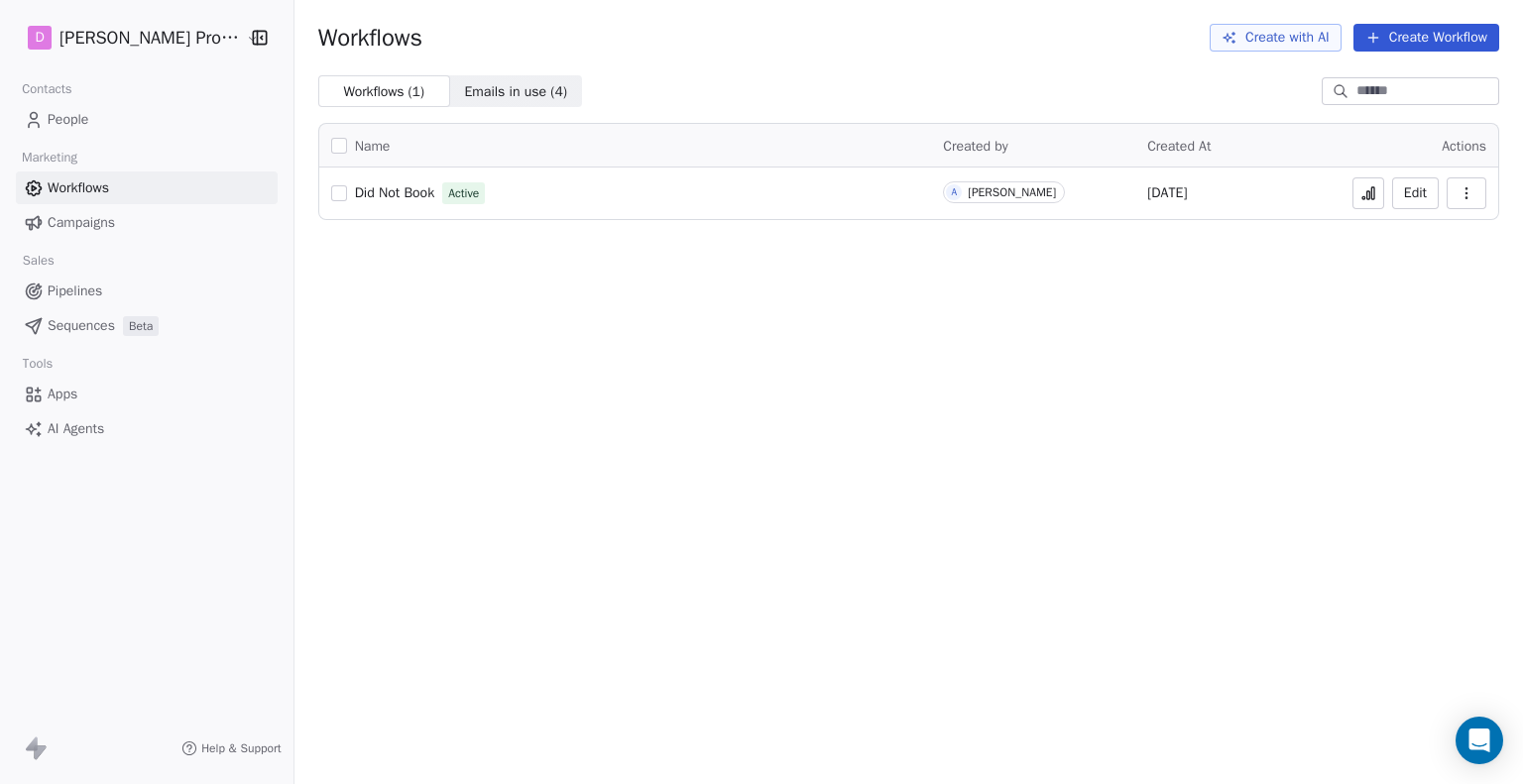 scroll, scrollTop: 0, scrollLeft: 0, axis: both 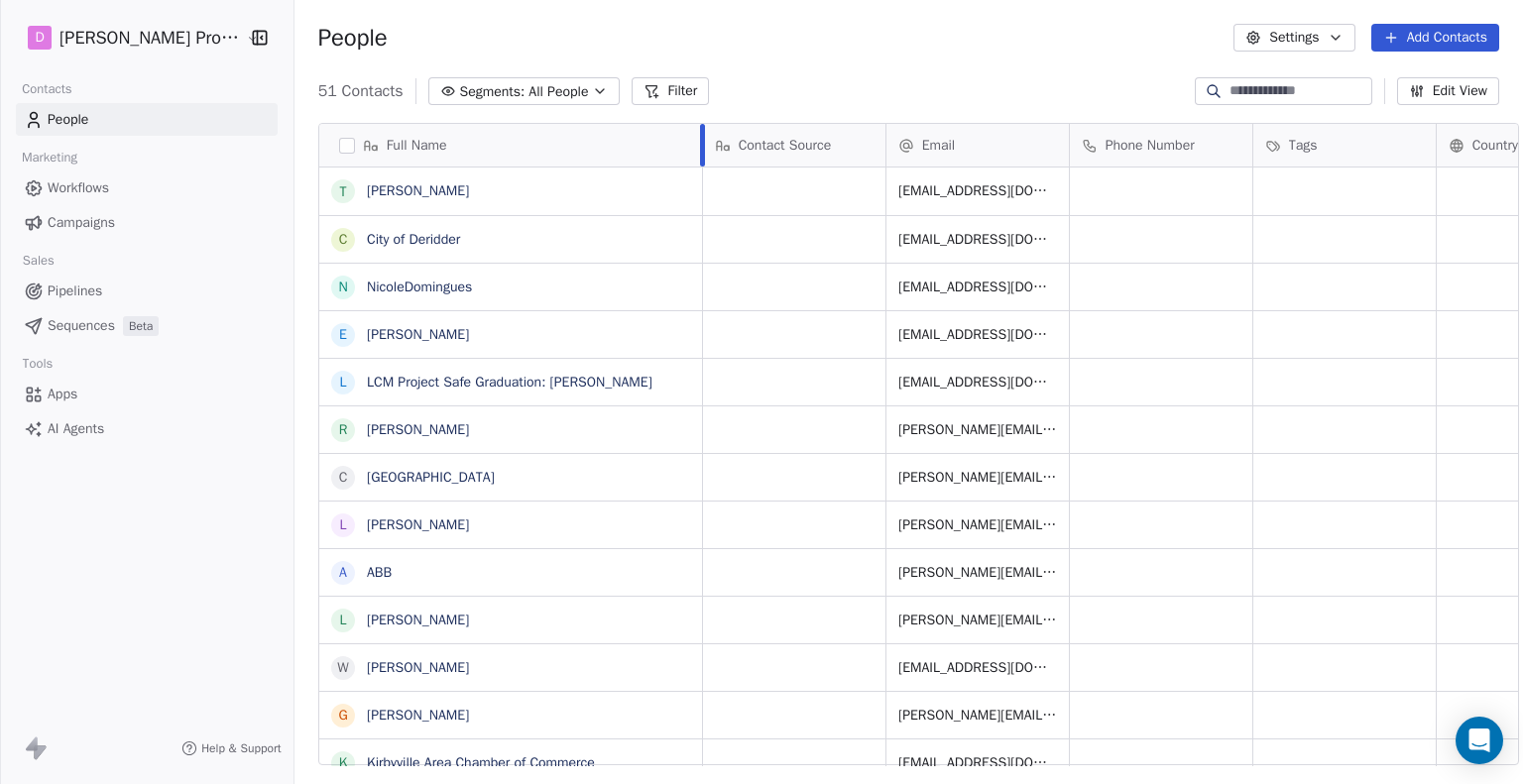 drag, startPoint x: 536, startPoint y: 141, endPoint x: 681, endPoint y: 161, distance: 146.3728 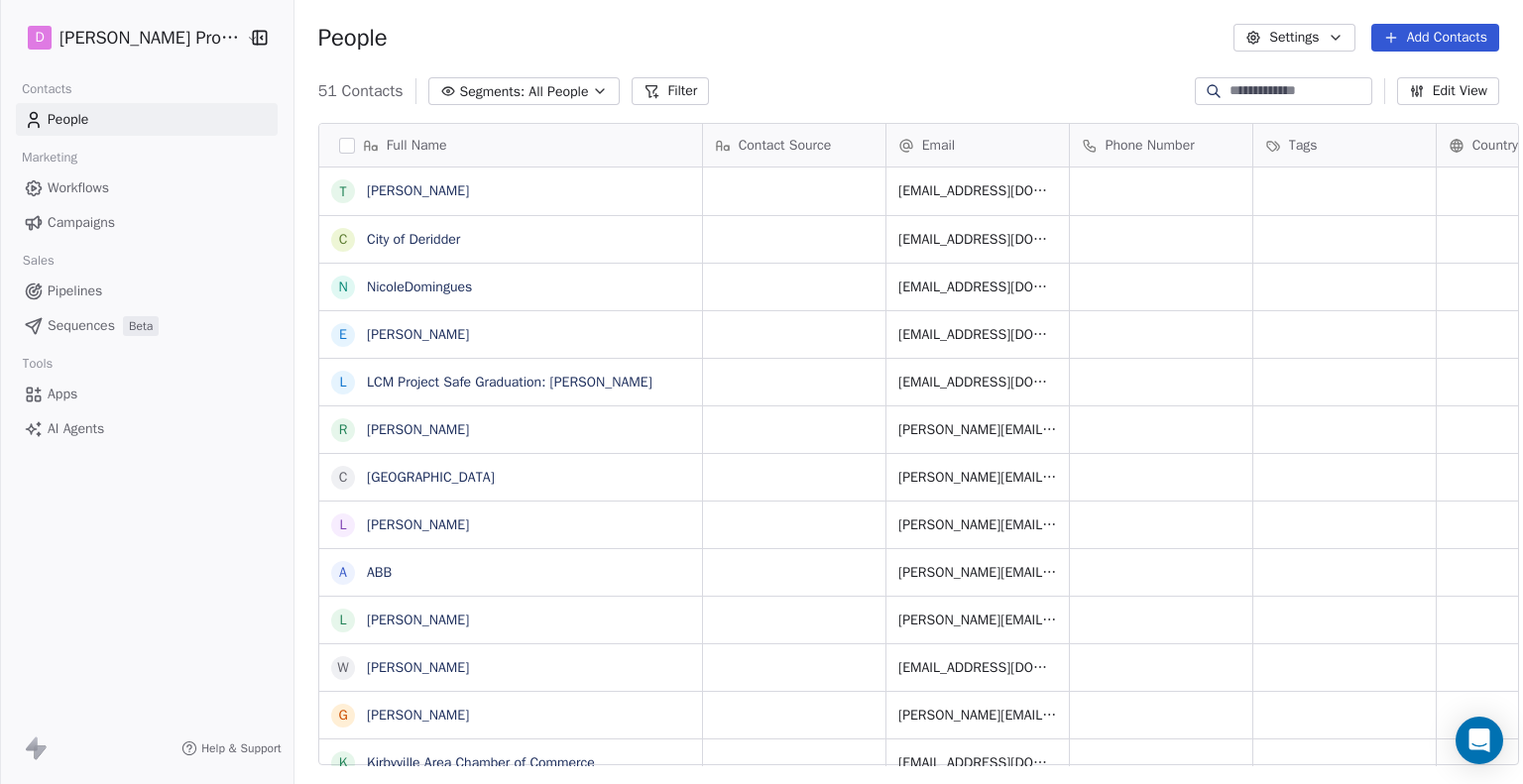 scroll, scrollTop: 415, scrollLeft: 0, axis: vertical 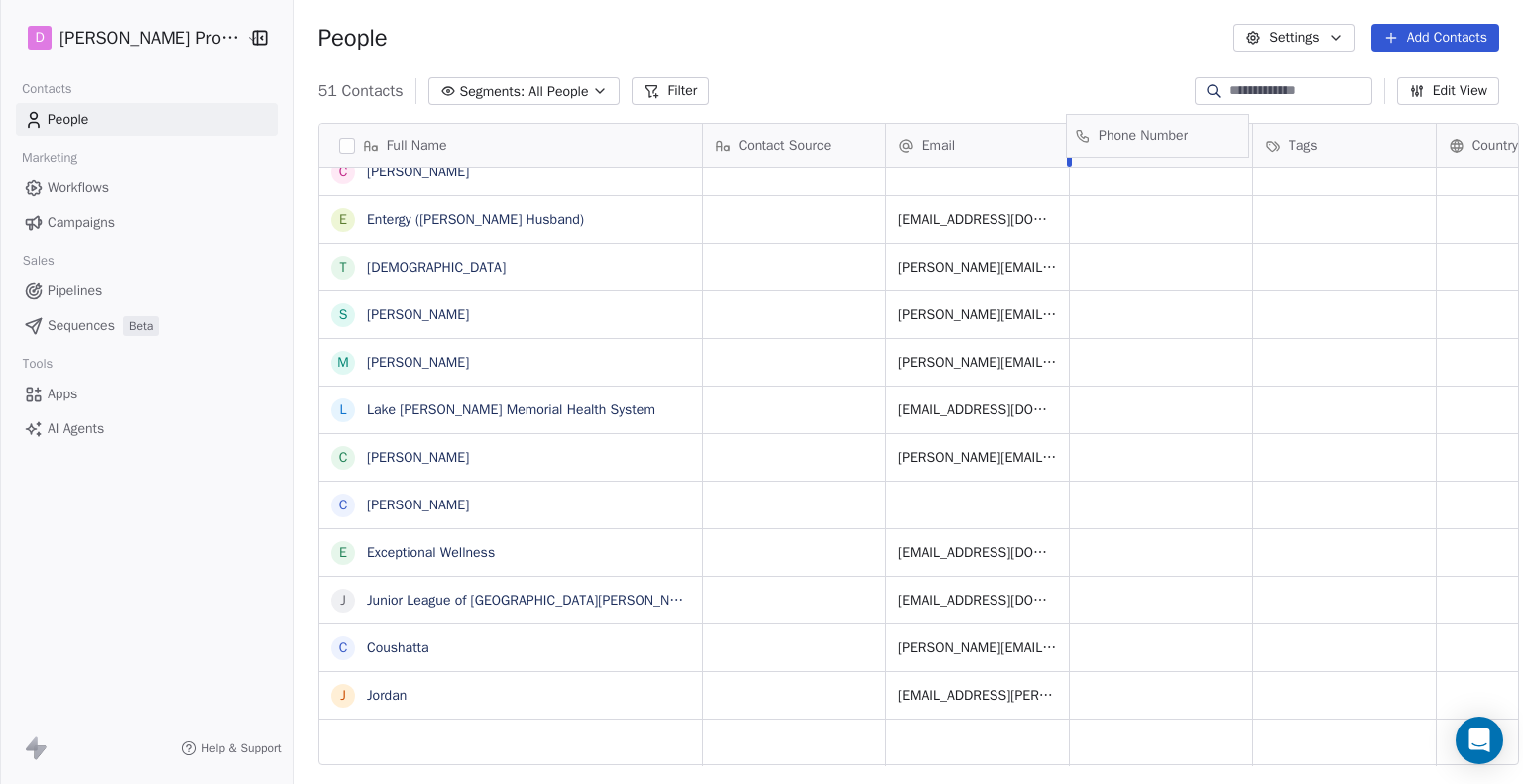 drag, startPoint x: 1051, startPoint y: 137, endPoint x: 1061, endPoint y: 141, distance: 10.77033 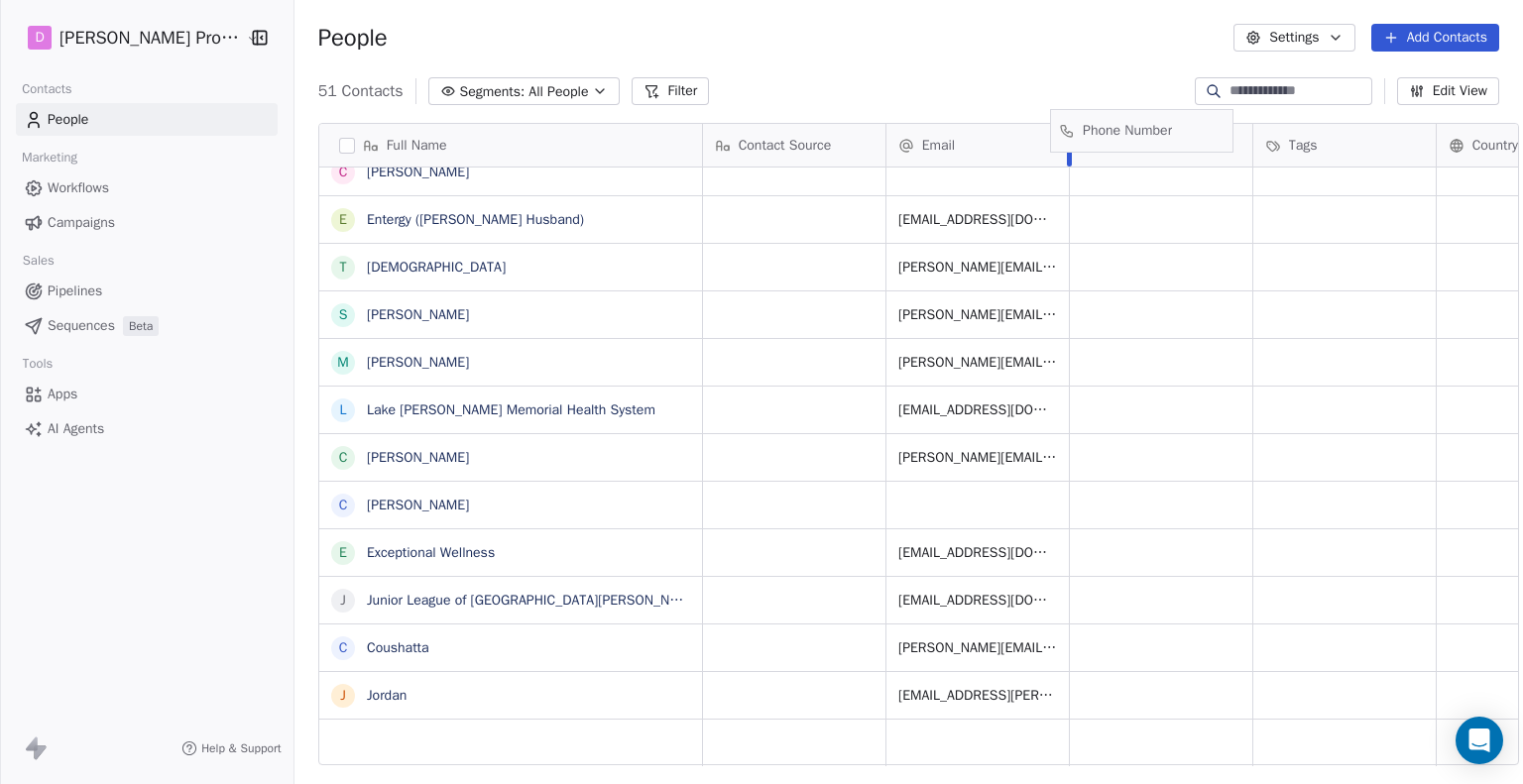 click on "Full Name H Highland Wealth B Boys and Girls Club Acadiana F Five Star D Deangela U Urban Air Trampoline and Adventure Park M Mayday E Energy Transfer E ECC G Granger Chevrolet J John Cambre O Our Lady of Prompt Succor Catholic Church E ECC T The U LLC J J. I. Watson Elementary School D Dorian A Hayes B Breana Camel J Jack B Baton Rouge Clinic T Tory Technologies C Clark Maloney C Clark E Entergy (Eligah Husband) T Thrive Church S Sarah Egnatuk M Michael Page L Lake Charles Memorial Health System C Carrie collins C Carrie Collins E Exceptional Wellness J Junior League of Lake Charles C Coushatta J Jordan Contact Source Email Phone Number Tags Country Website Job Title Status lleubner@bgcacadiana.com deangelaguillory1@gmail.com vmahday@gmail.com sonja.tramonte@energytransfer.com susanjackson03@gmail.com dmorris@teamgranger.com john@rasafetystaffing.com olps5@olpssulphur.org ssu.theudevelopment@gmail.com ericad.guillory@cpsb.org hayes.electrical777@gmail.com breanacamel@outlook.com kstepleton@brclinic.com" at bounding box center [918, 445] 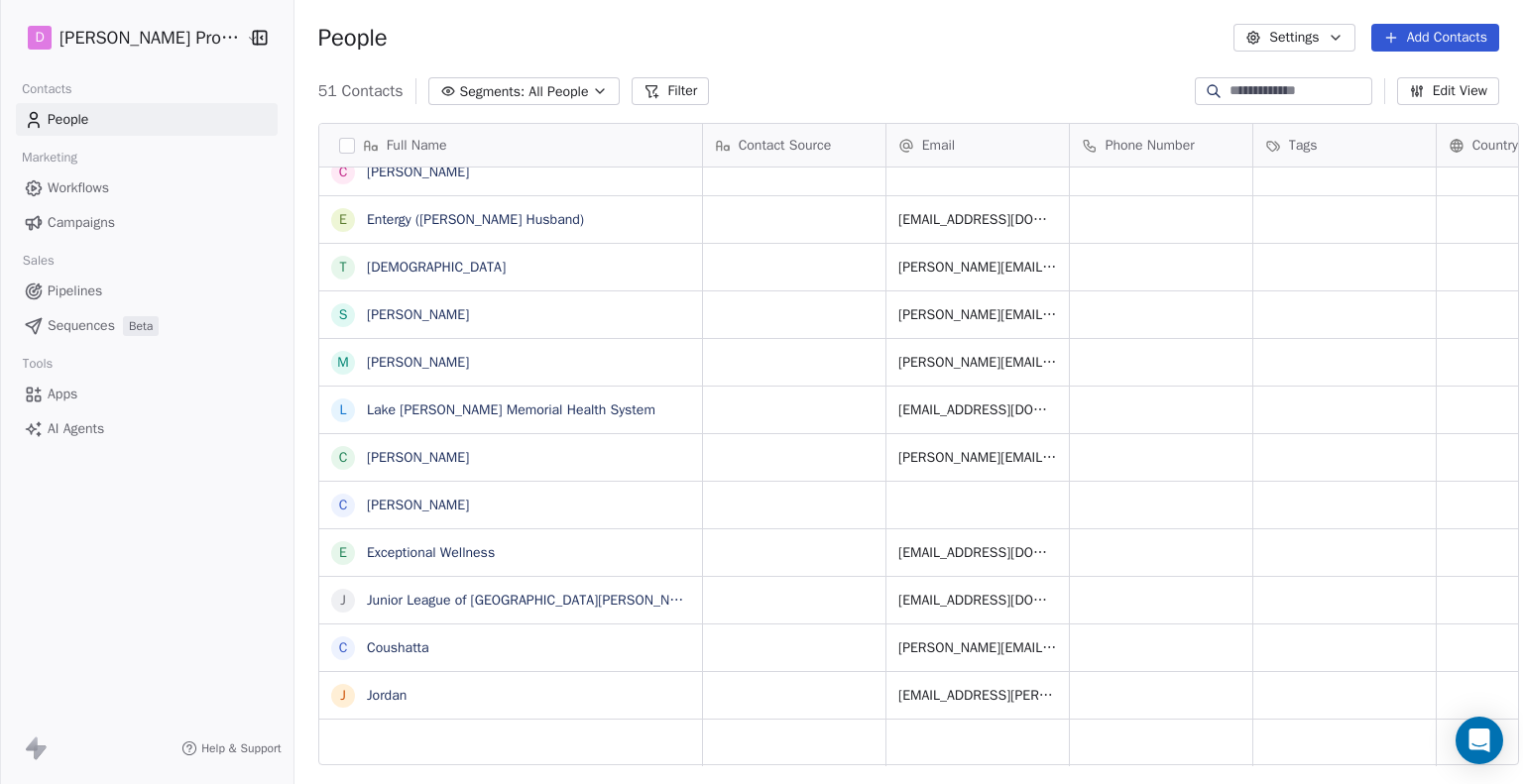 click on "People Settings  Add Contacts" at bounding box center [908, 38] 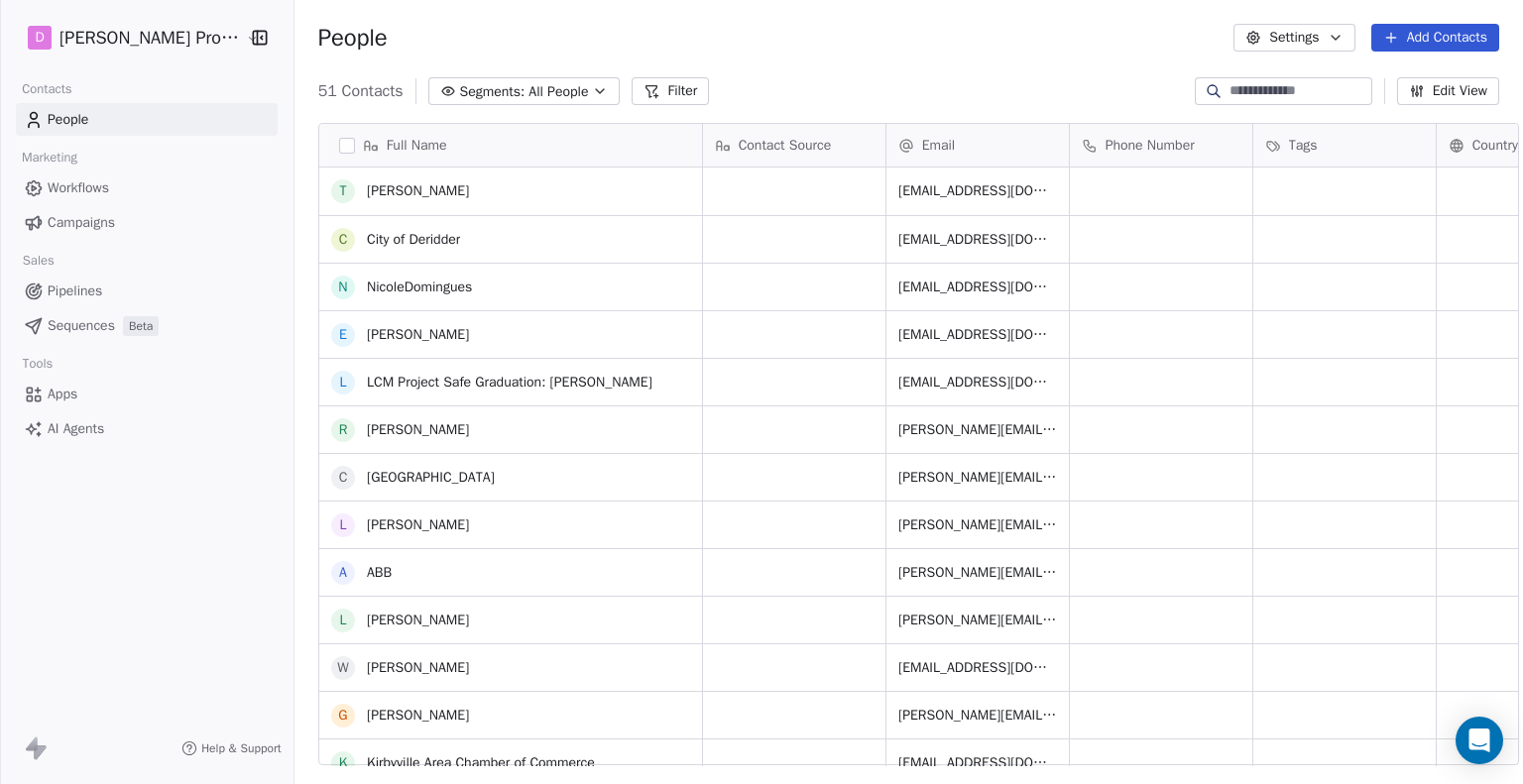 scroll, scrollTop: 1828, scrollLeft: 0, axis: vertical 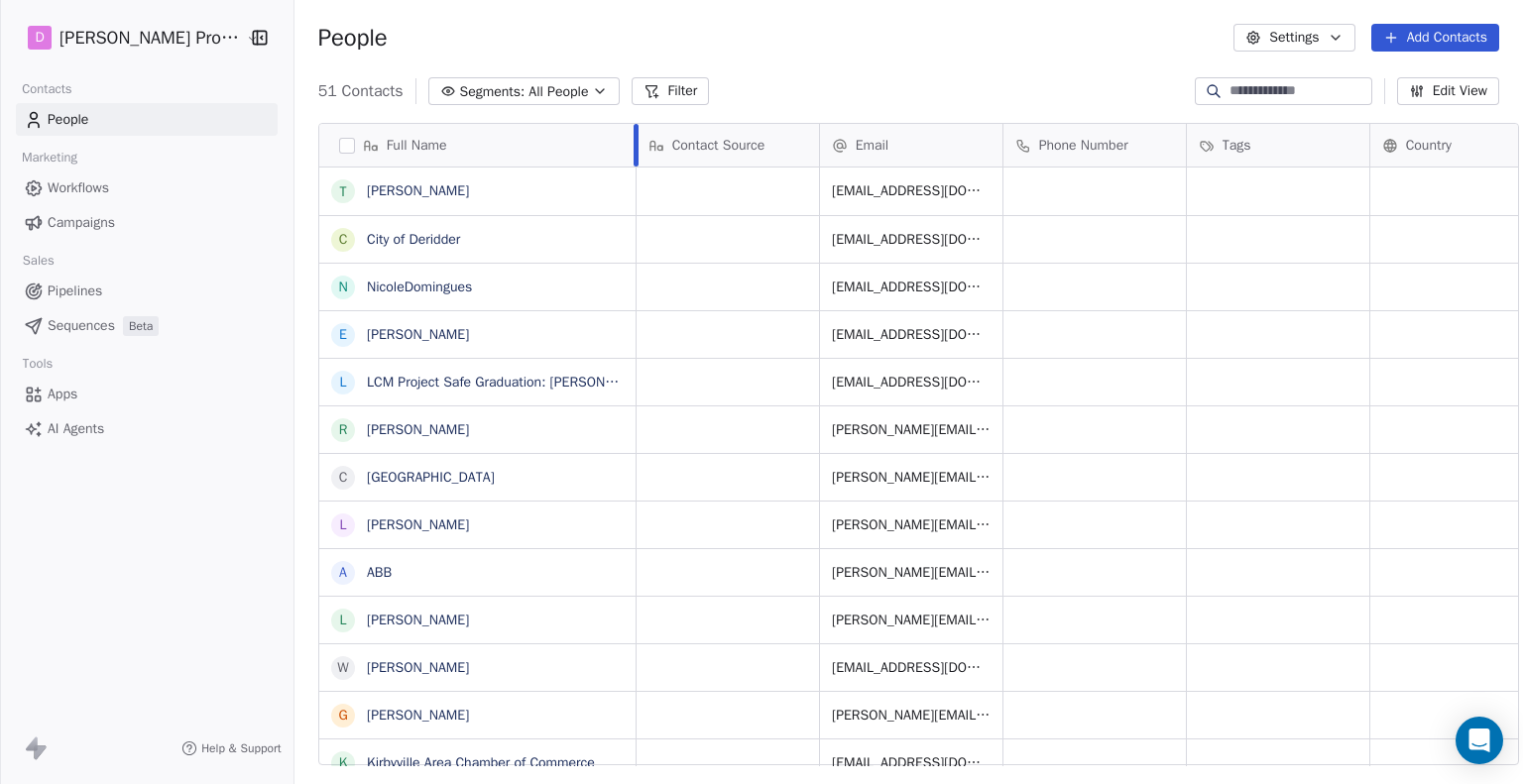 drag, startPoint x: 684, startPoint y: 156, endPoint x: 624, endPoint y: 166, distance: 60.82763 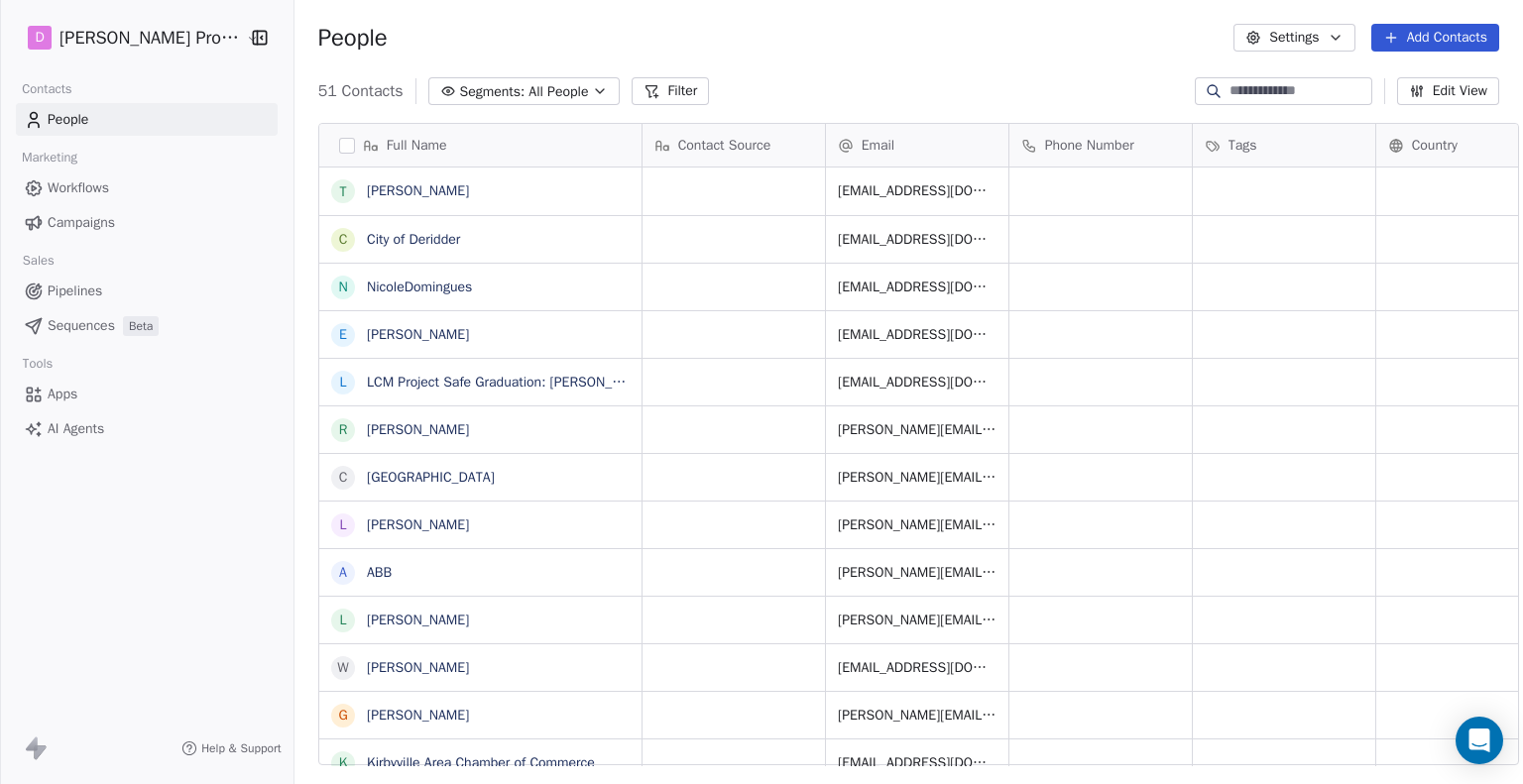 scroll, scrollTop: 0, scrollLeft: 0, axis: both 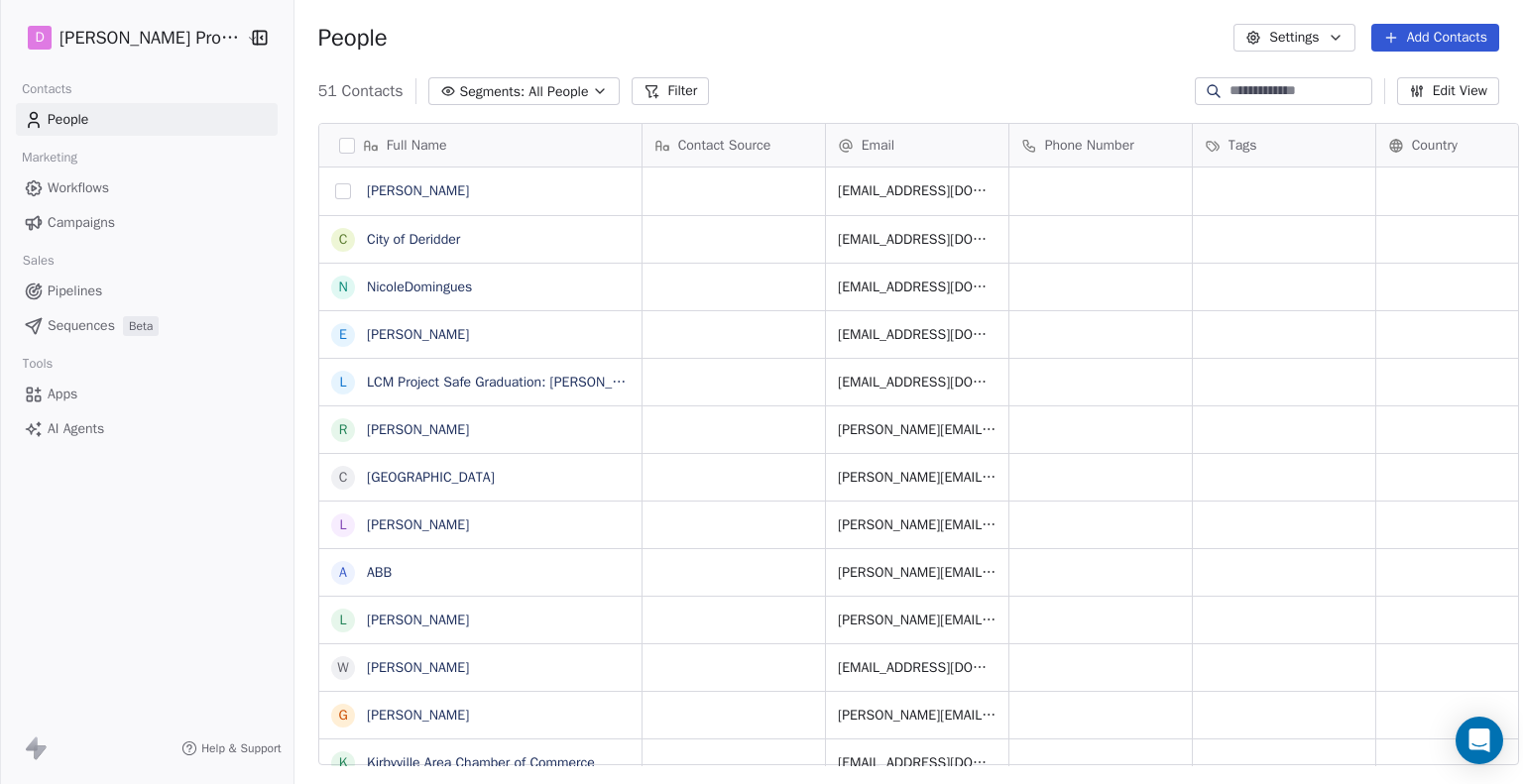 click at bounding box center [343, 191] 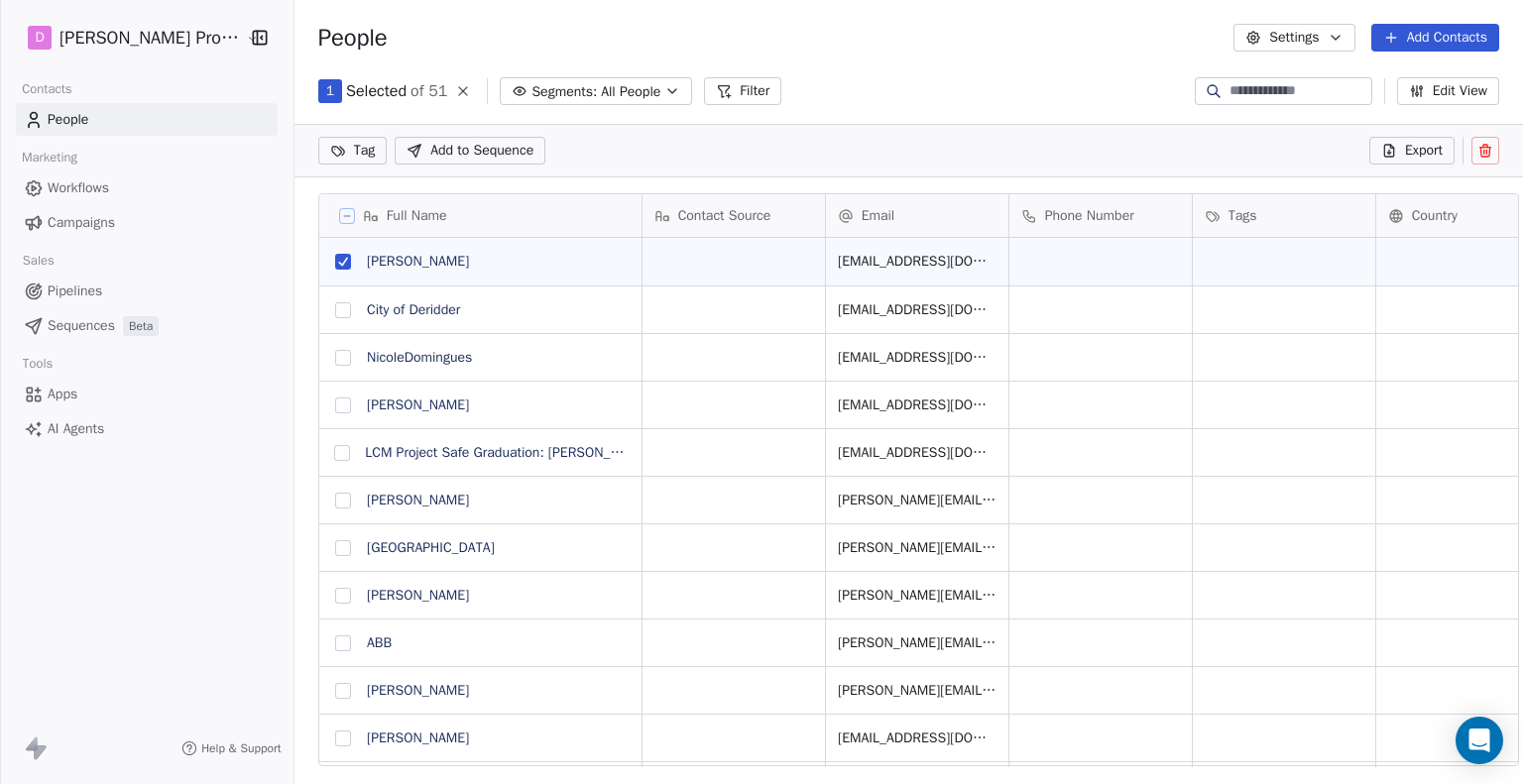 click at bounding box center [1485, 151] 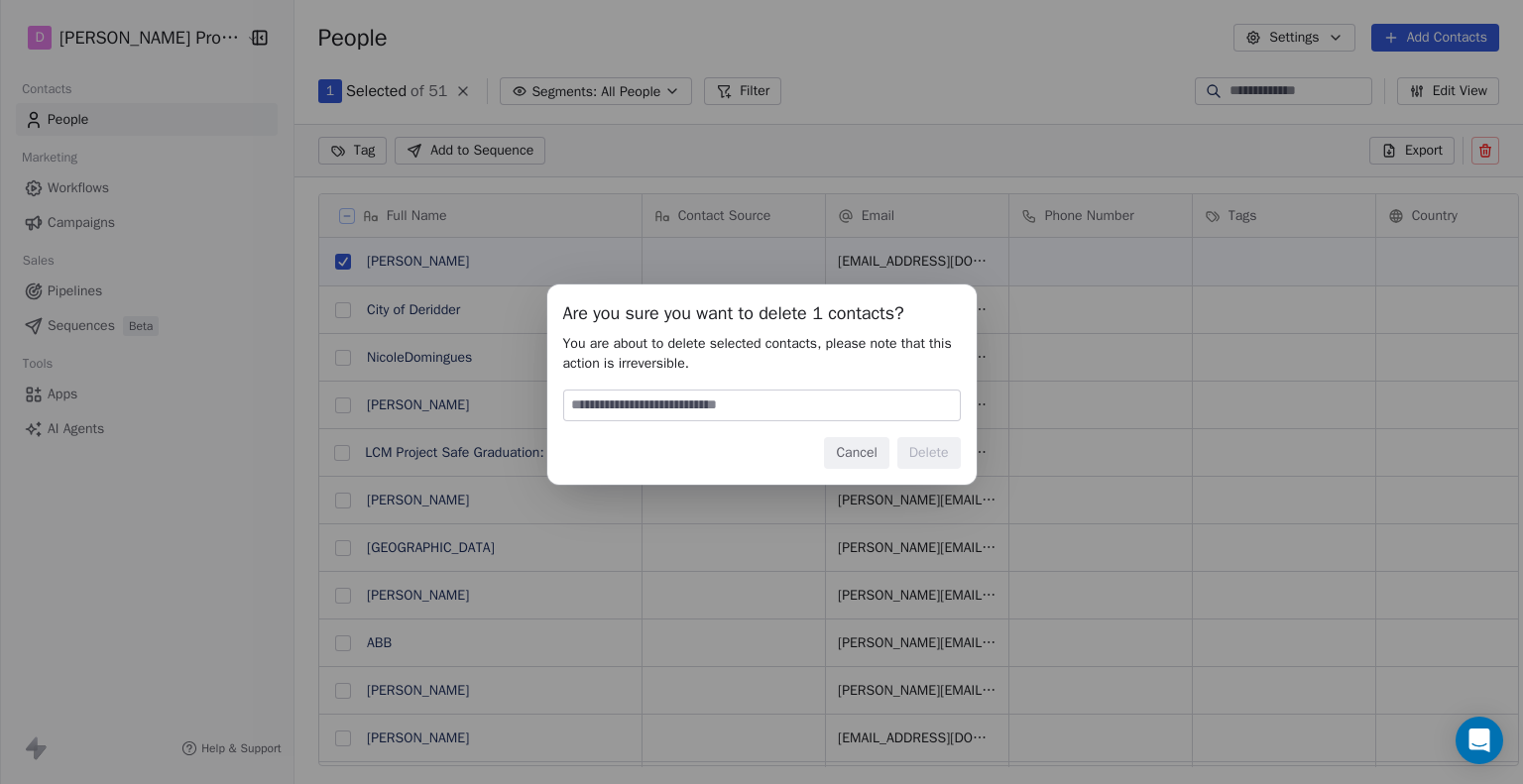 click on "Are you sure you want to delete 1 contacts? You are about to delete selected contacts, please note that this action is irreversible. Cancel Delete" at bounding box center (762, 385) 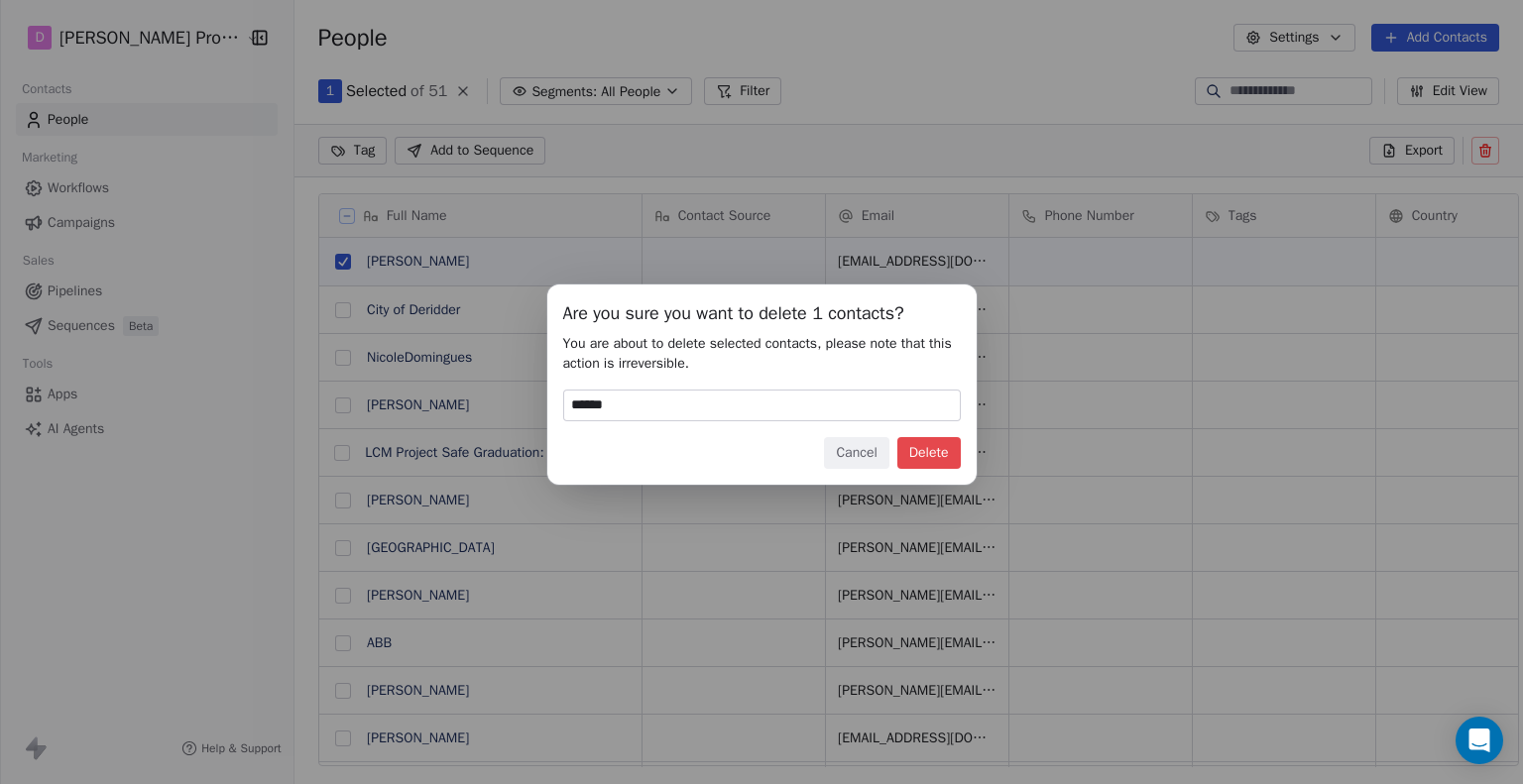 type on "******" 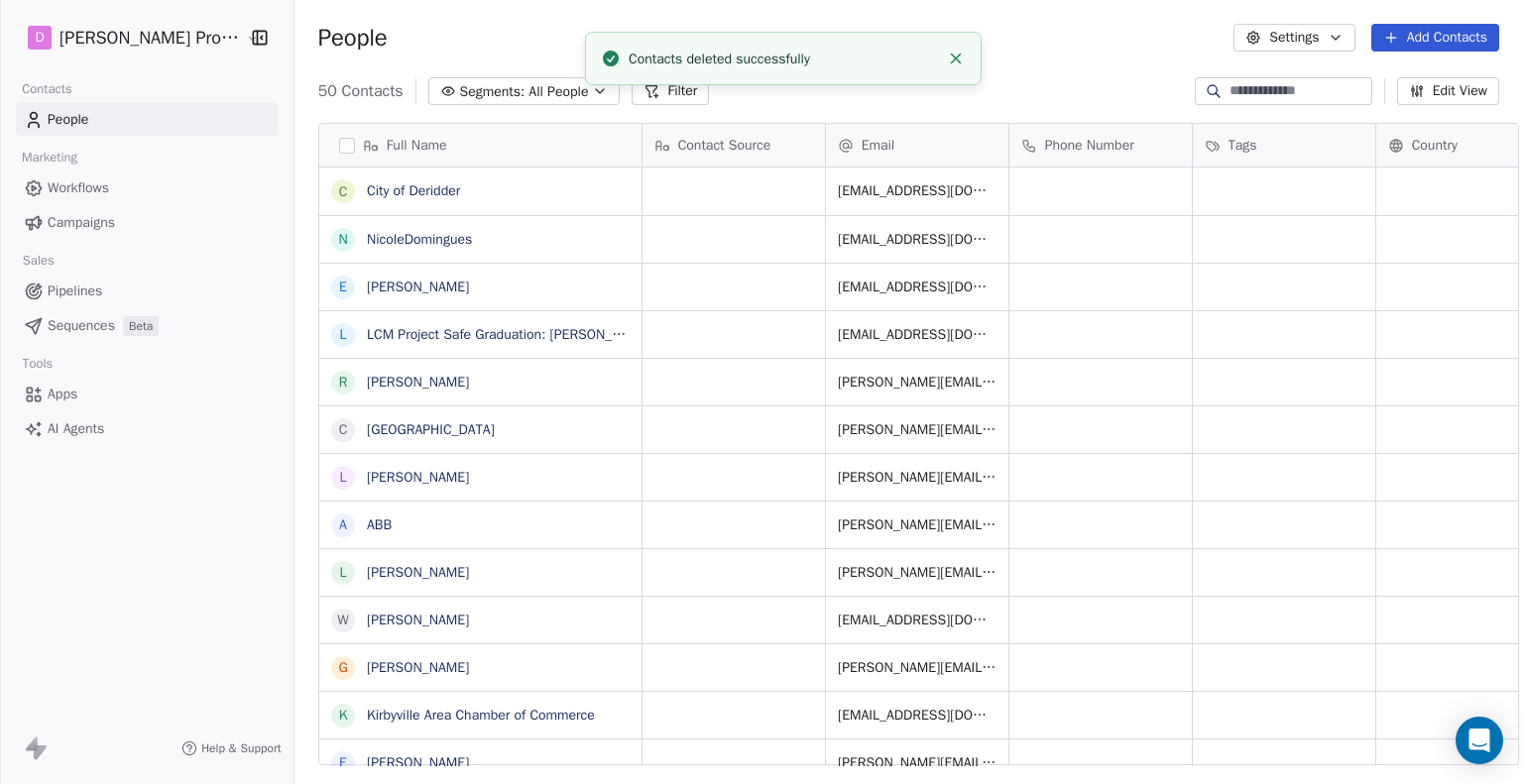 click on "Workflows" at bounding box center (78, 187) 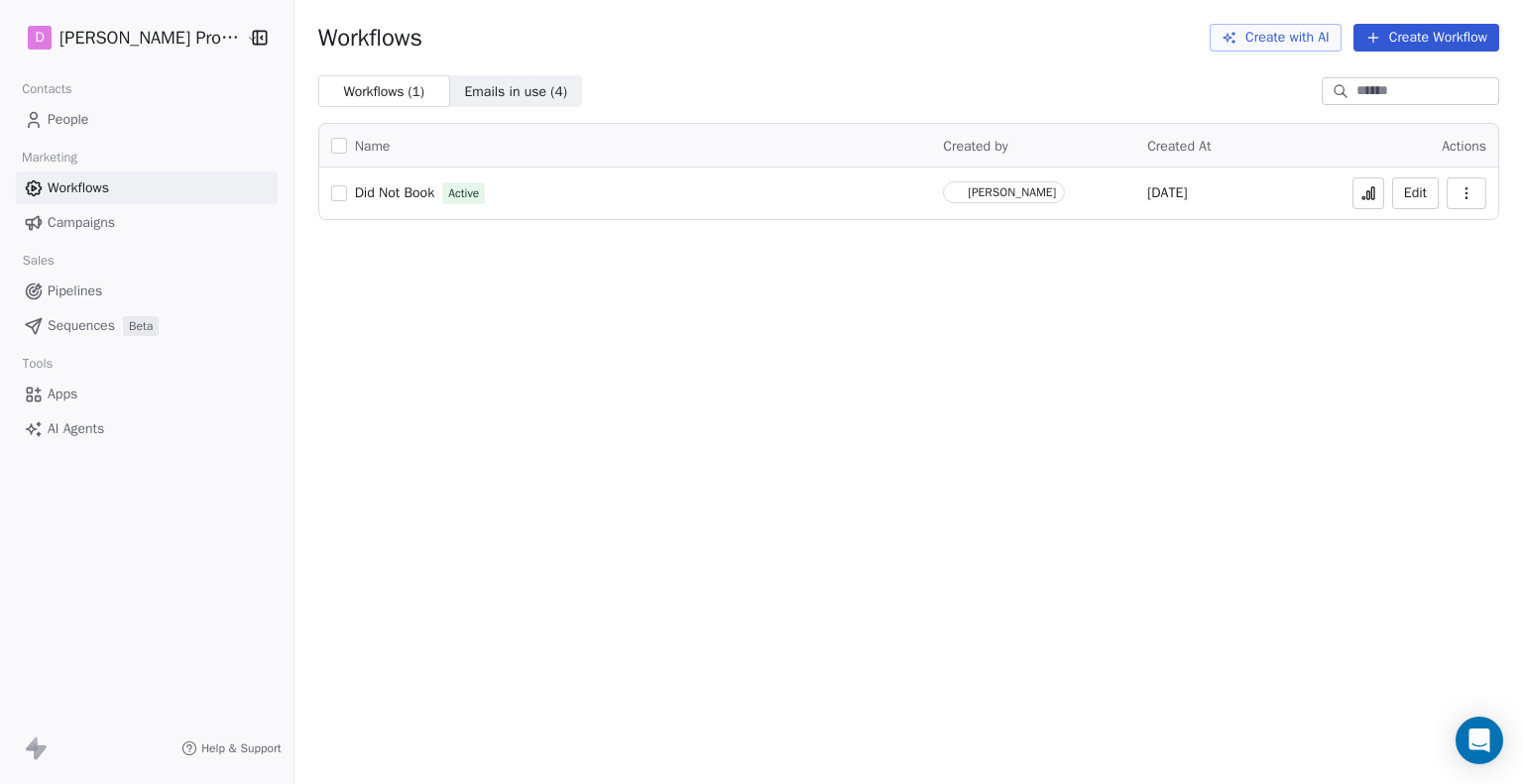 click on "Workflows  Create with AI  Create Workflow Workflows ( 1 ) Workflows ( 1 ) Emails in use ( 4 ) Emails in use ( 4 ) Name Created by Created At Actions Did Not Book Active Aaron Baca Jul 8, 2025 Edit" at bounding box center (908, 392) 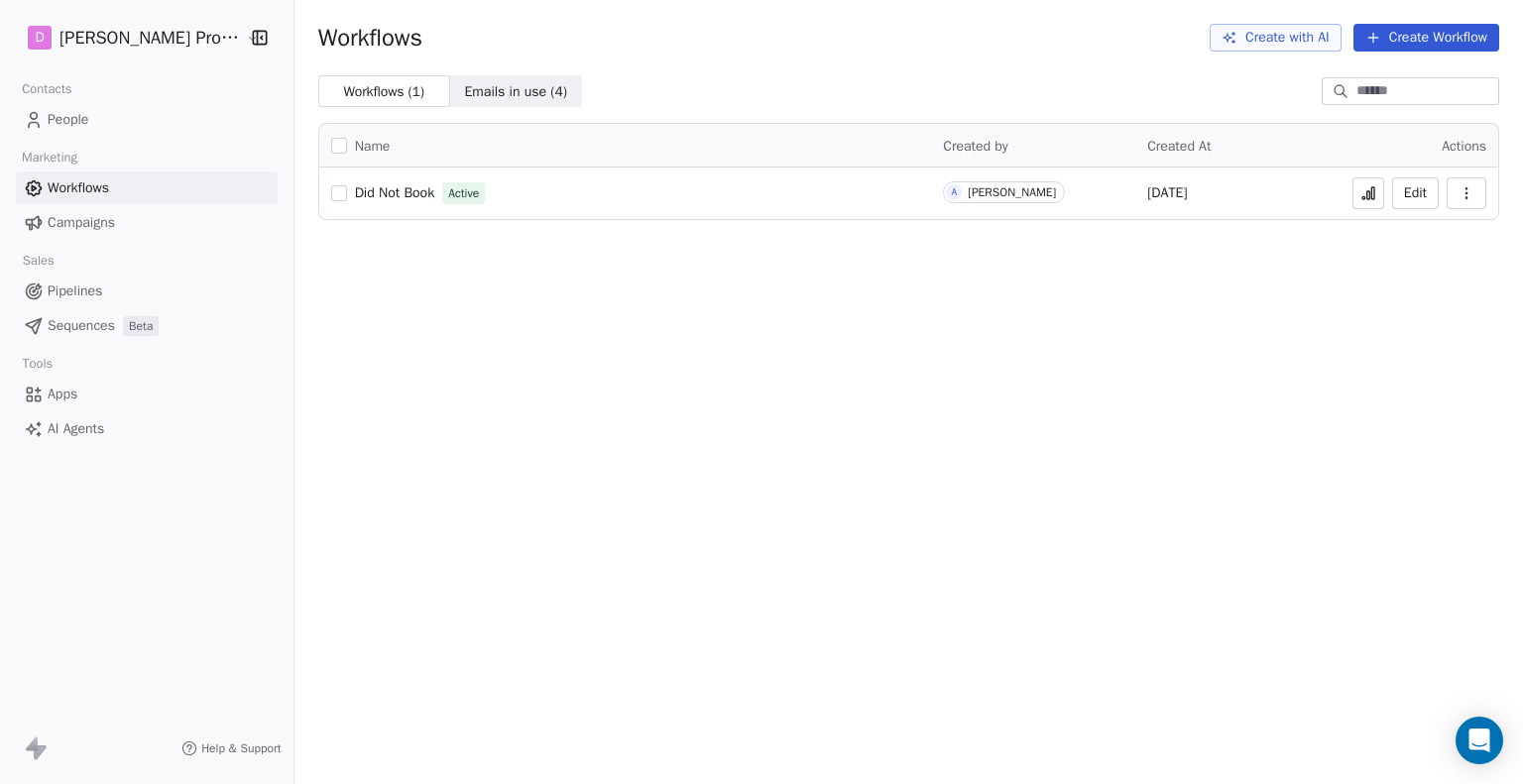 click on "Did Not Book" at bounding box center [395, 192] 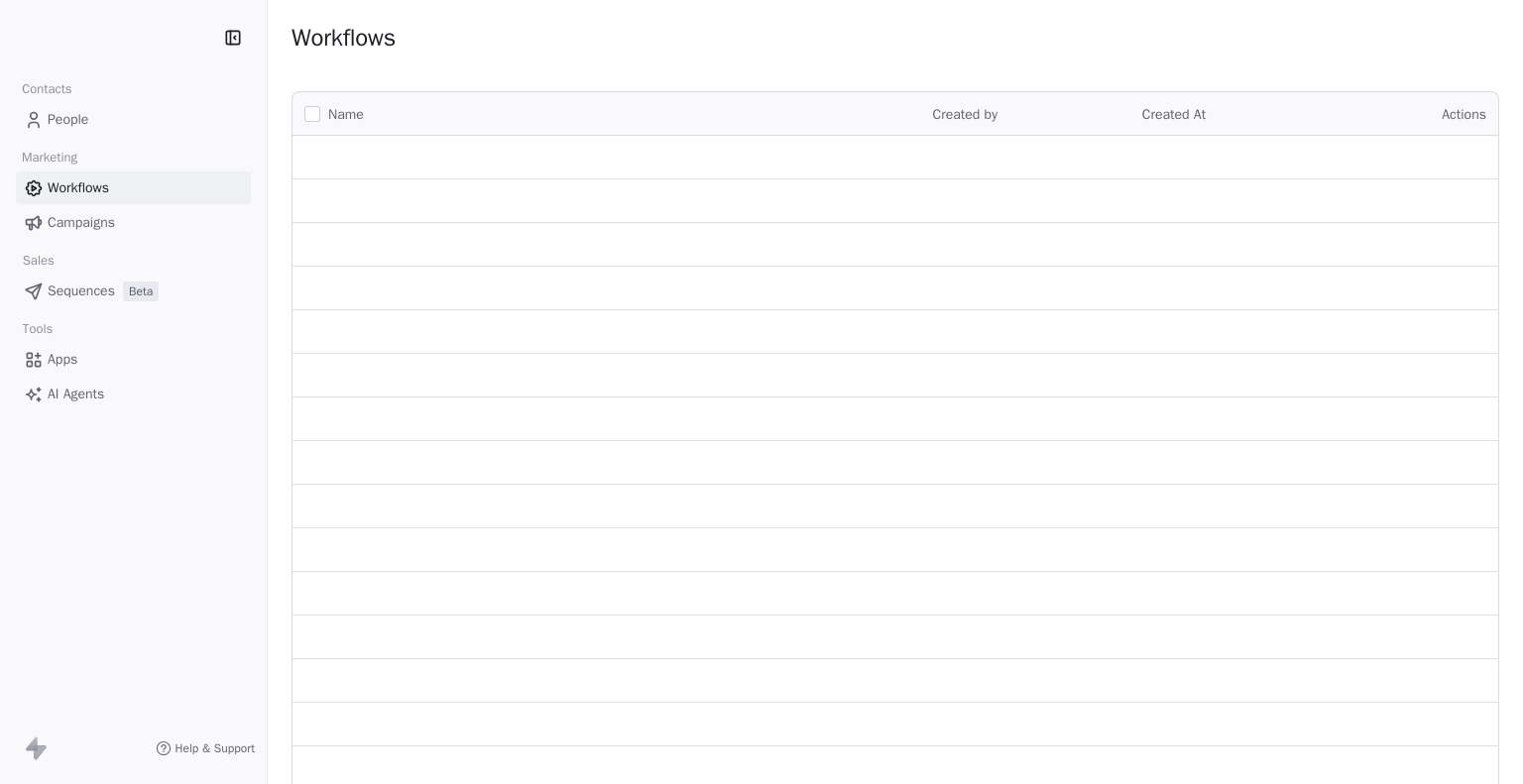 scroll, scrollTop: 0, scrollLeft: 0, axis: both 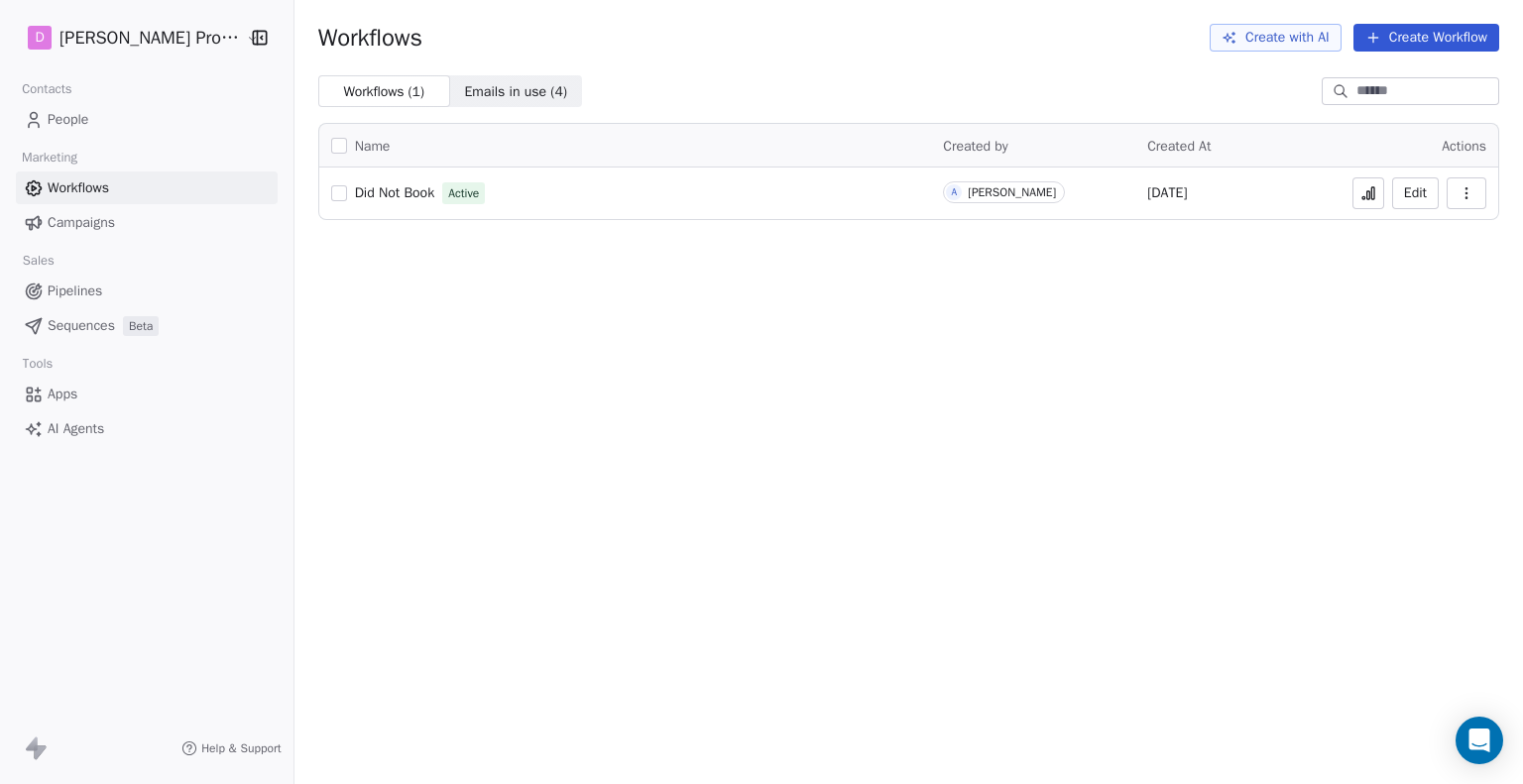 click on "Did Not Book" at bounding box center (395, 192) 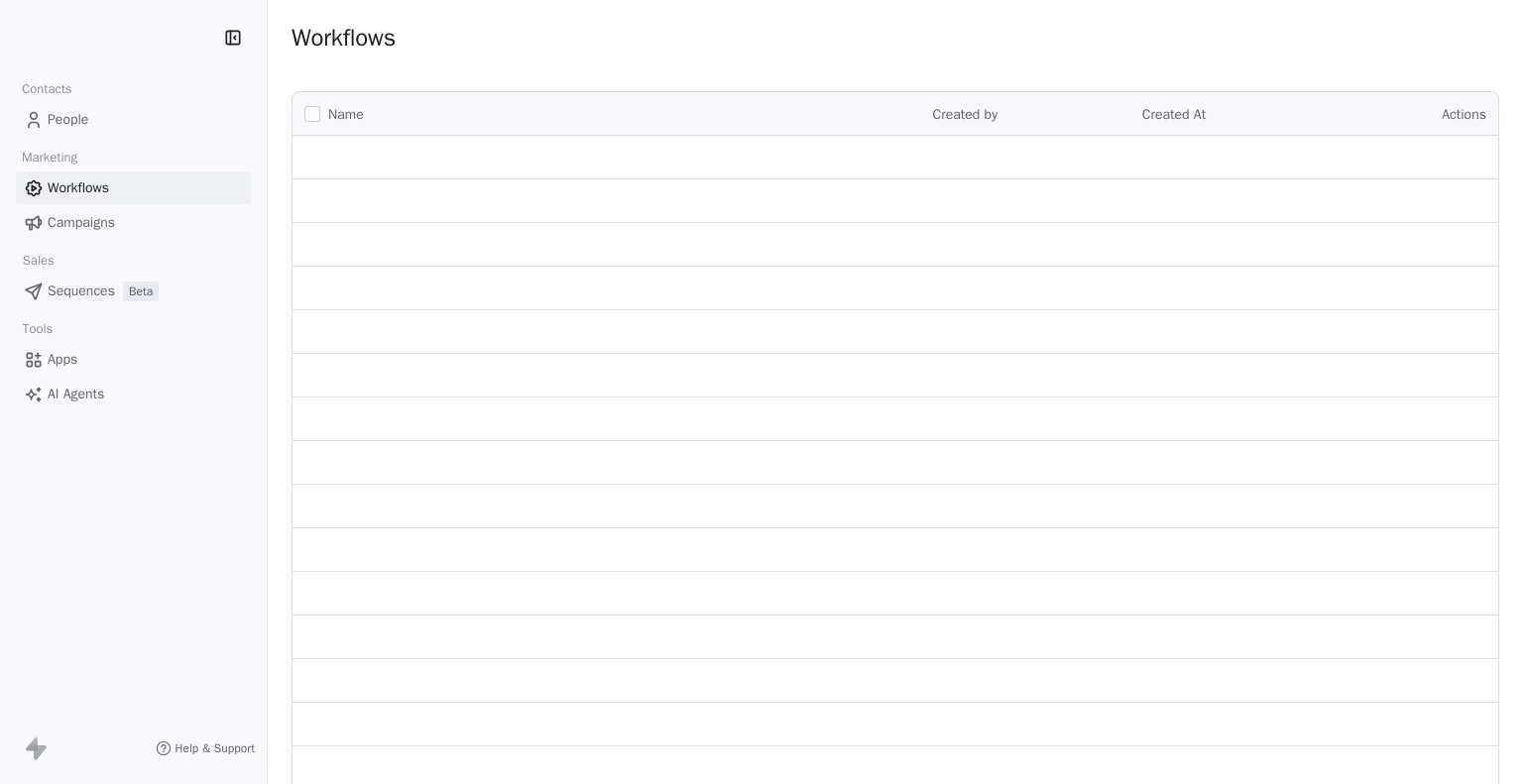 scroll, scrollTop: 0, scrollLeft: 0, axis: both 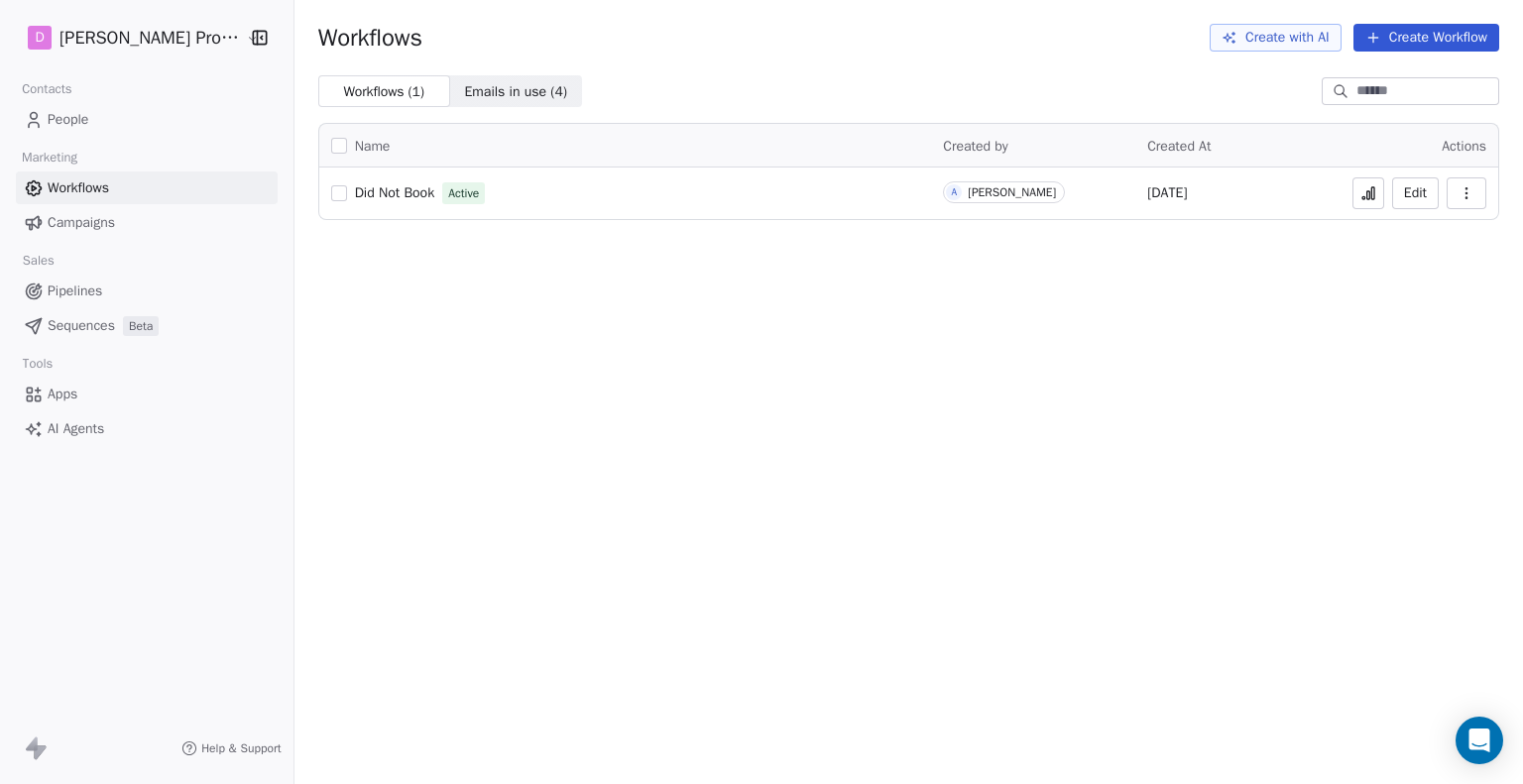 click on "Create Workflow" at bounding box center [1426, 38] 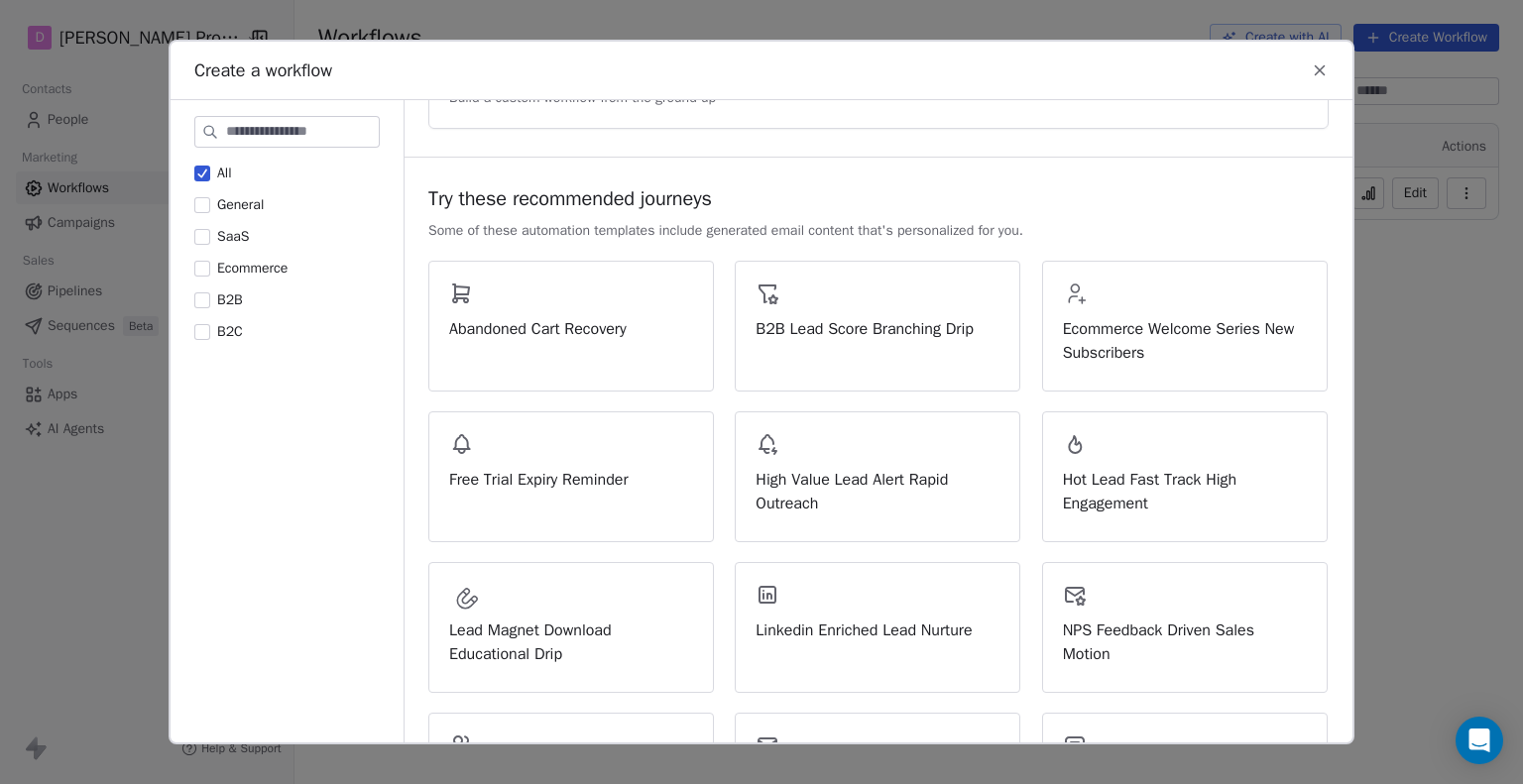scroll, scrollTop: 0, scrollLeft: 0, axis: both 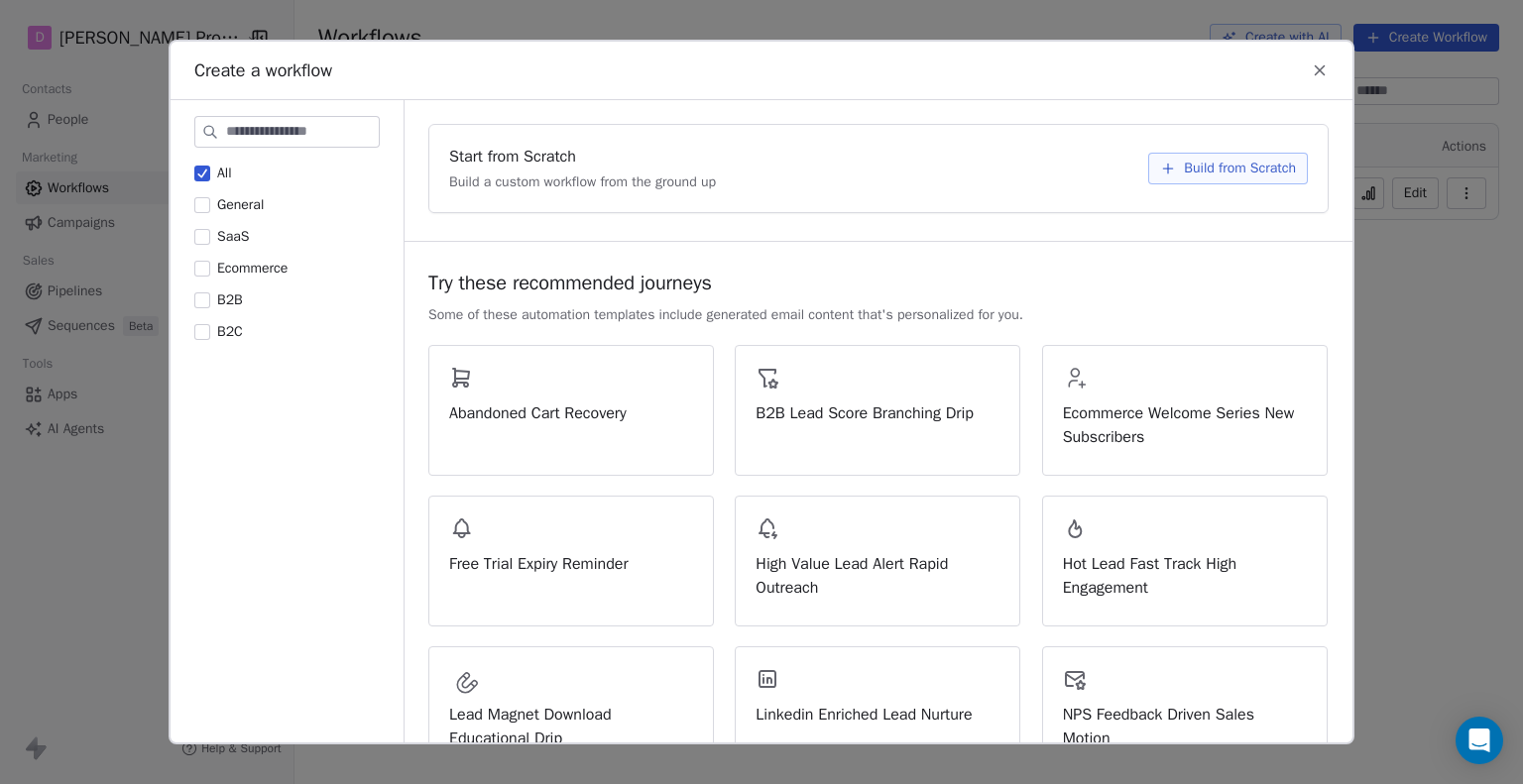 click on "Build from Scratch" at bounding box center [1239, 168] 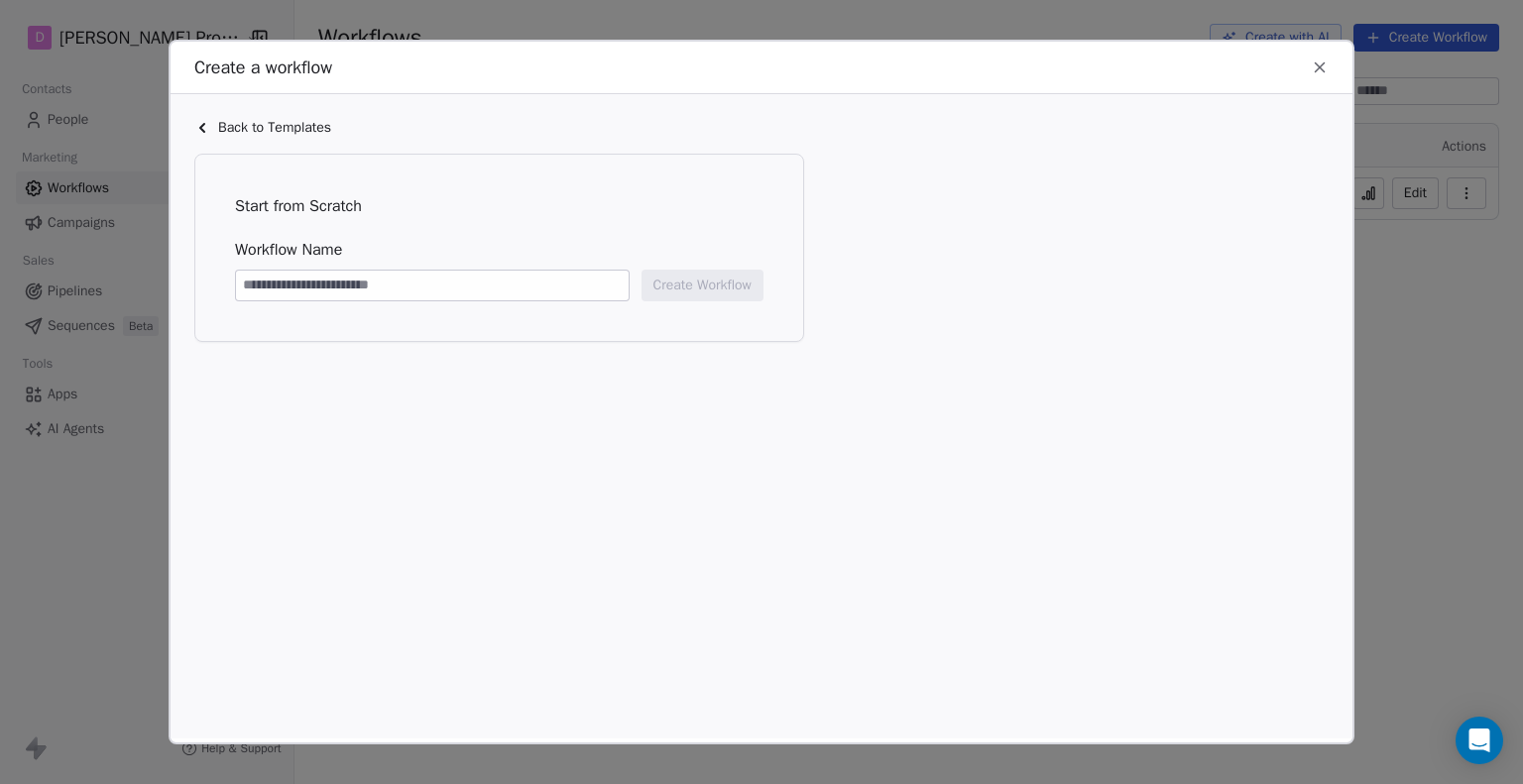click at bounding box center (432, 285) 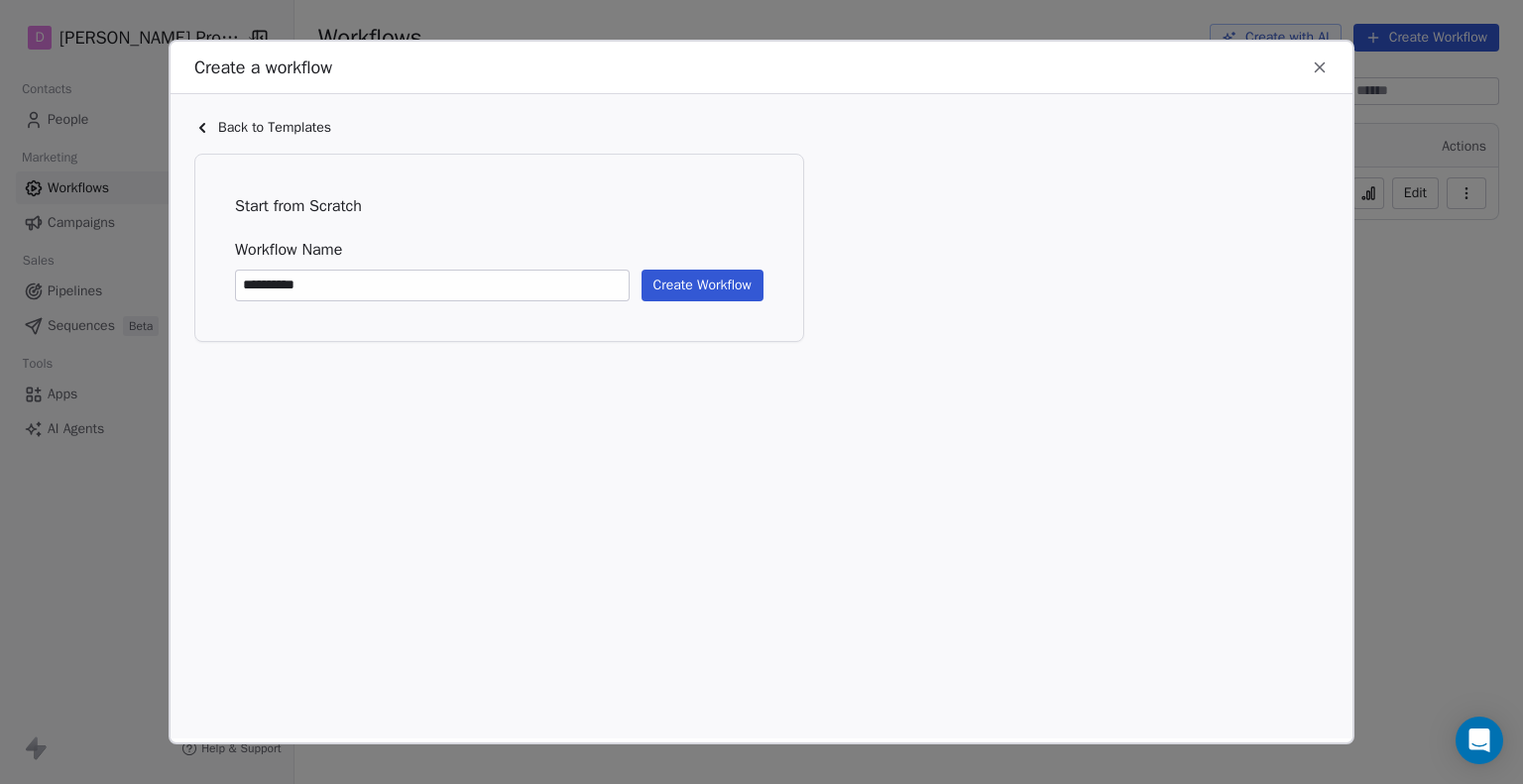 click on "Create Workflow" at bounding box center (702, 285) 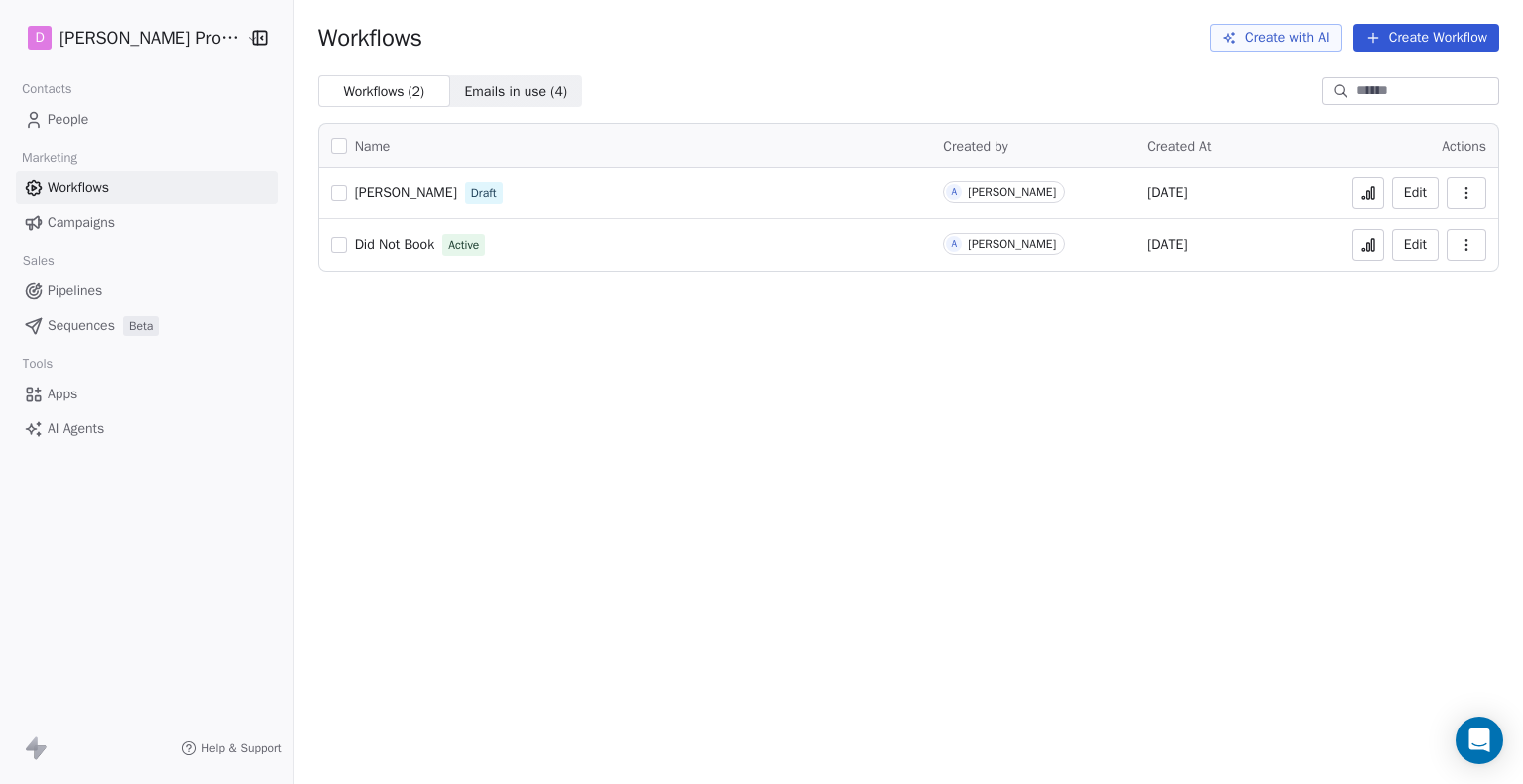 click on "Aaron Baca Draft" at bounding box center [626, 193] 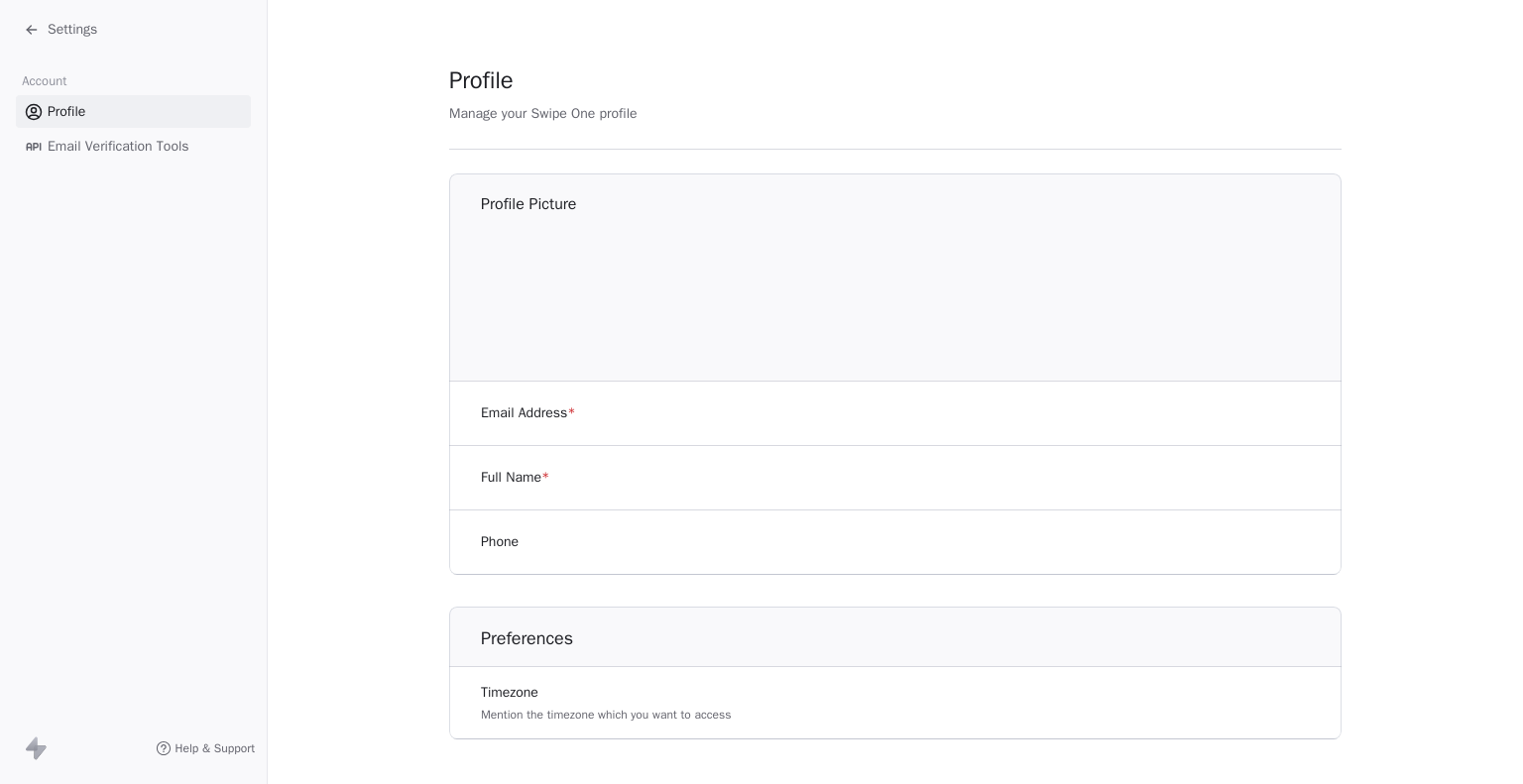 scroll, scrollTop: 0, scrollLeft: 0, axis: both 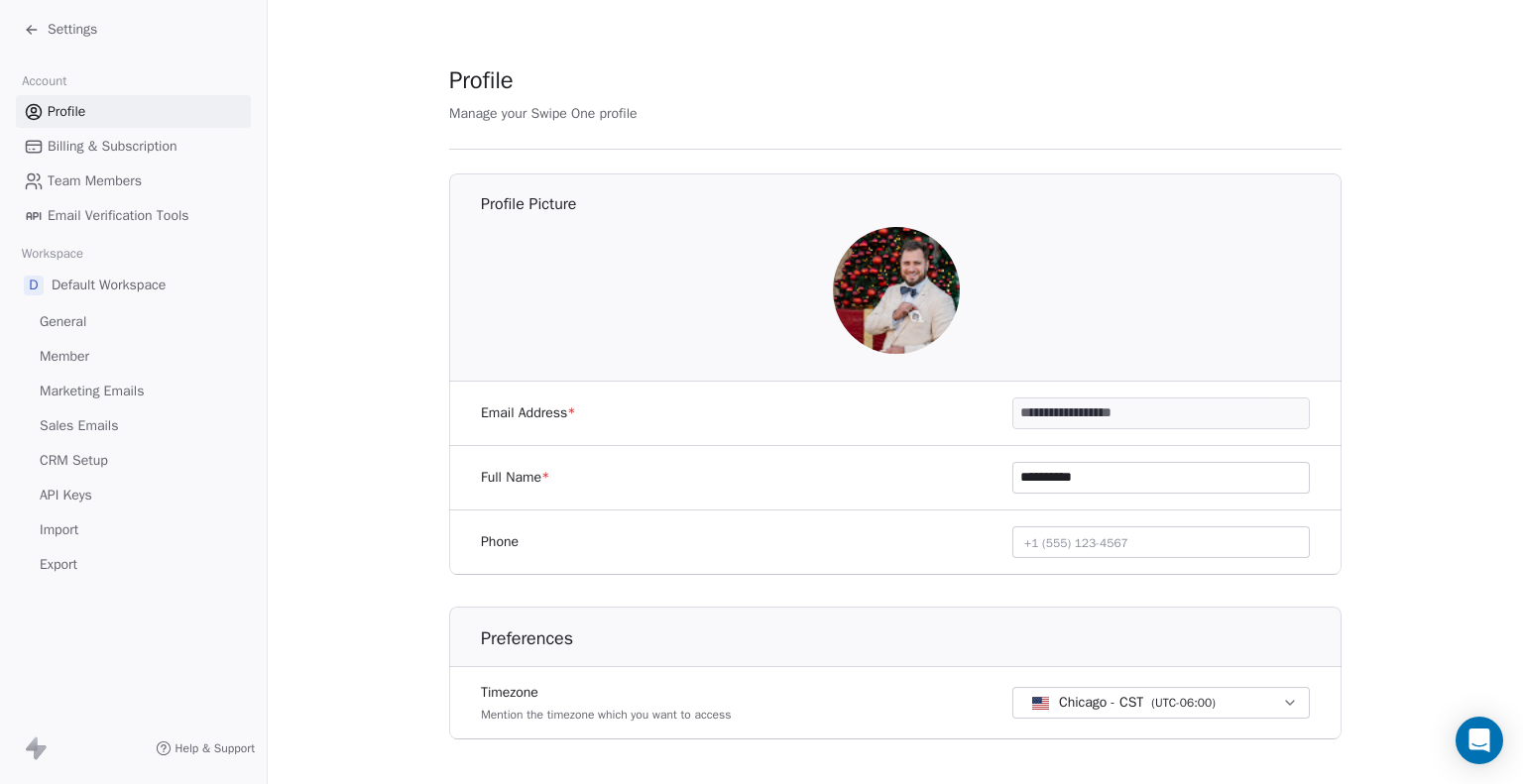 click on "General" at bounding box center (62, 321) 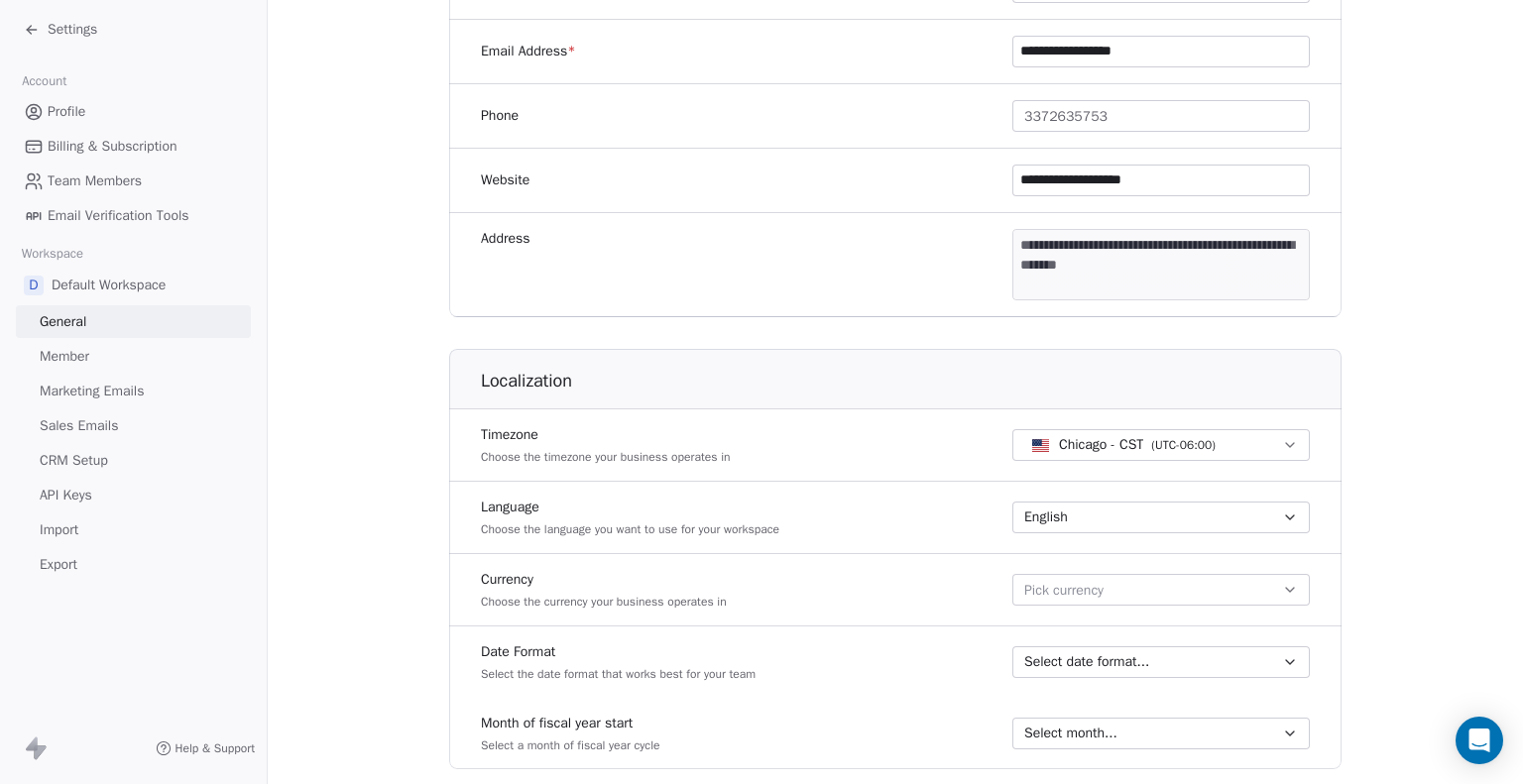 scroll, scrollTop: 694, scrollLeft: 0, axis: vertical 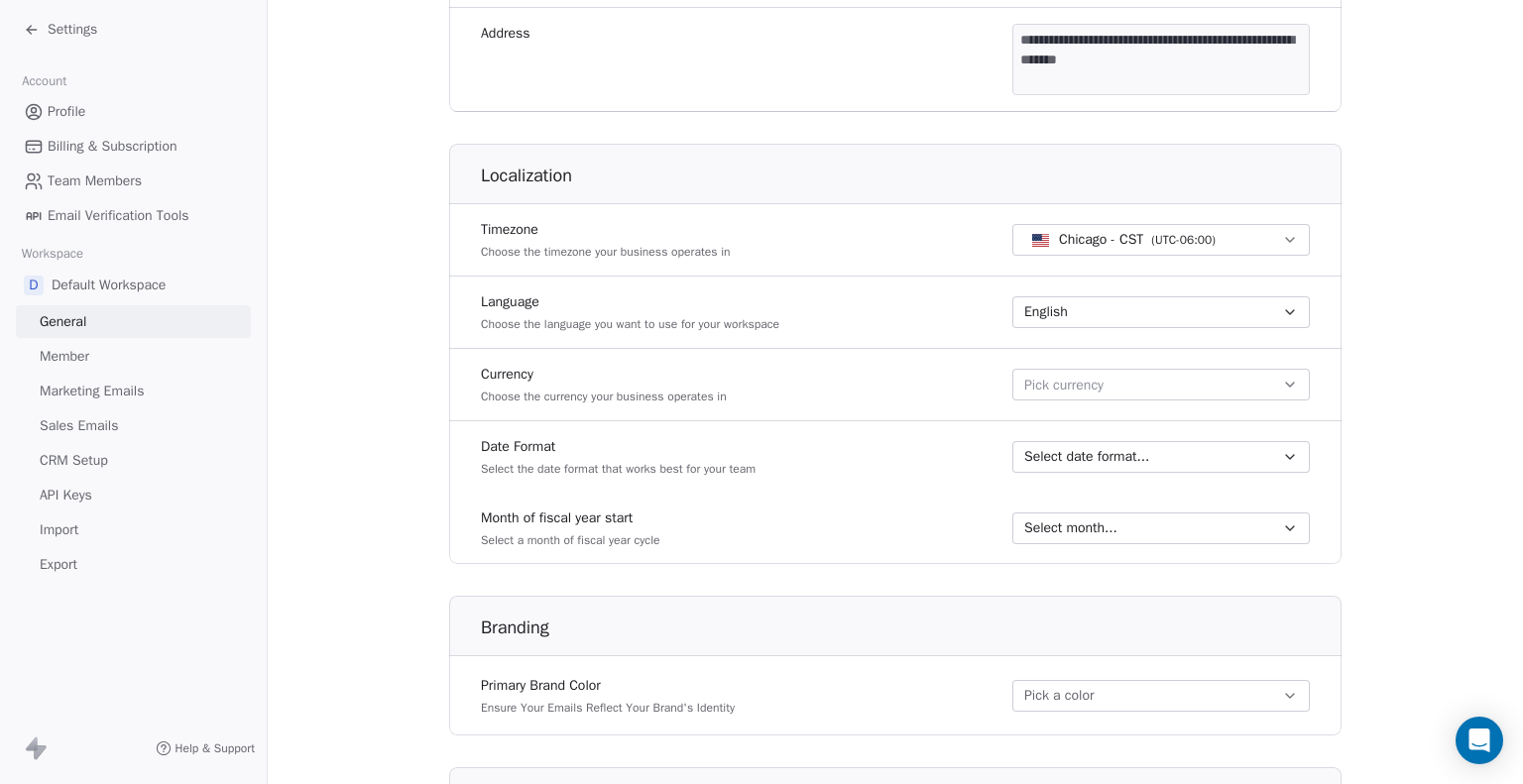 click on "Pick currency" at bounding box center [1161, 385] 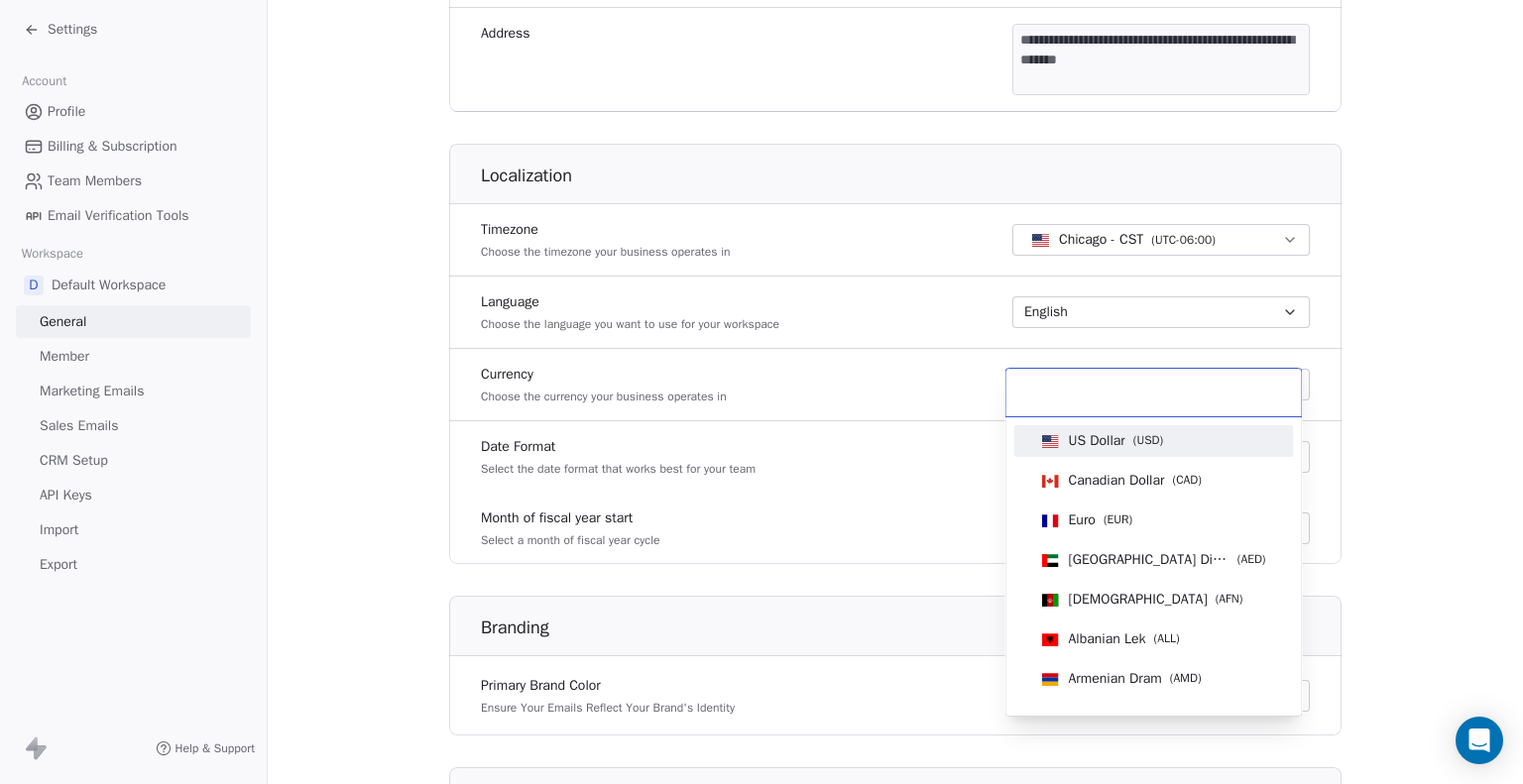 click on "US Dollar ( USD )" at bounding box center [1154, 441] 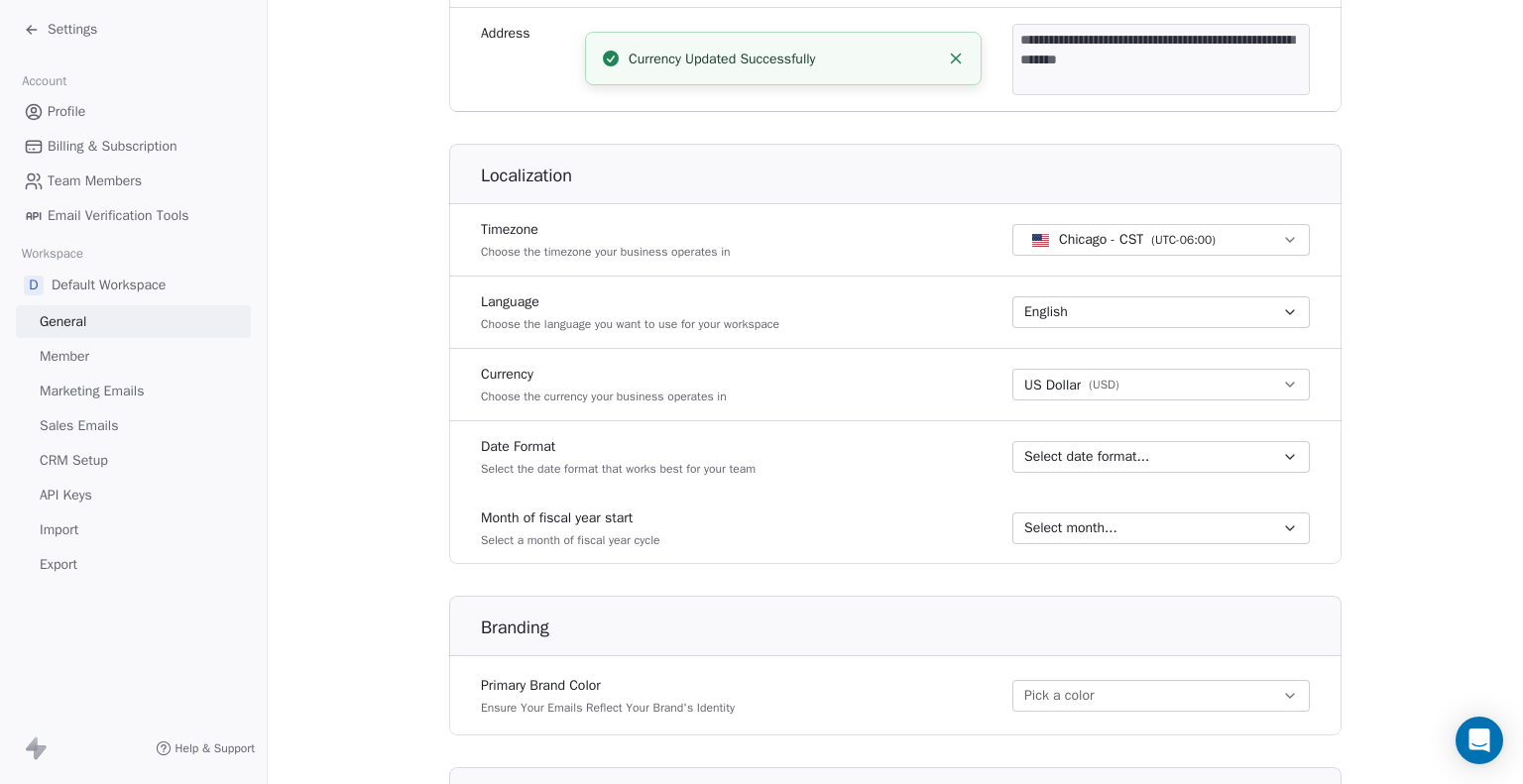 click on "Select date format..." at bounding box center [1149, 457] 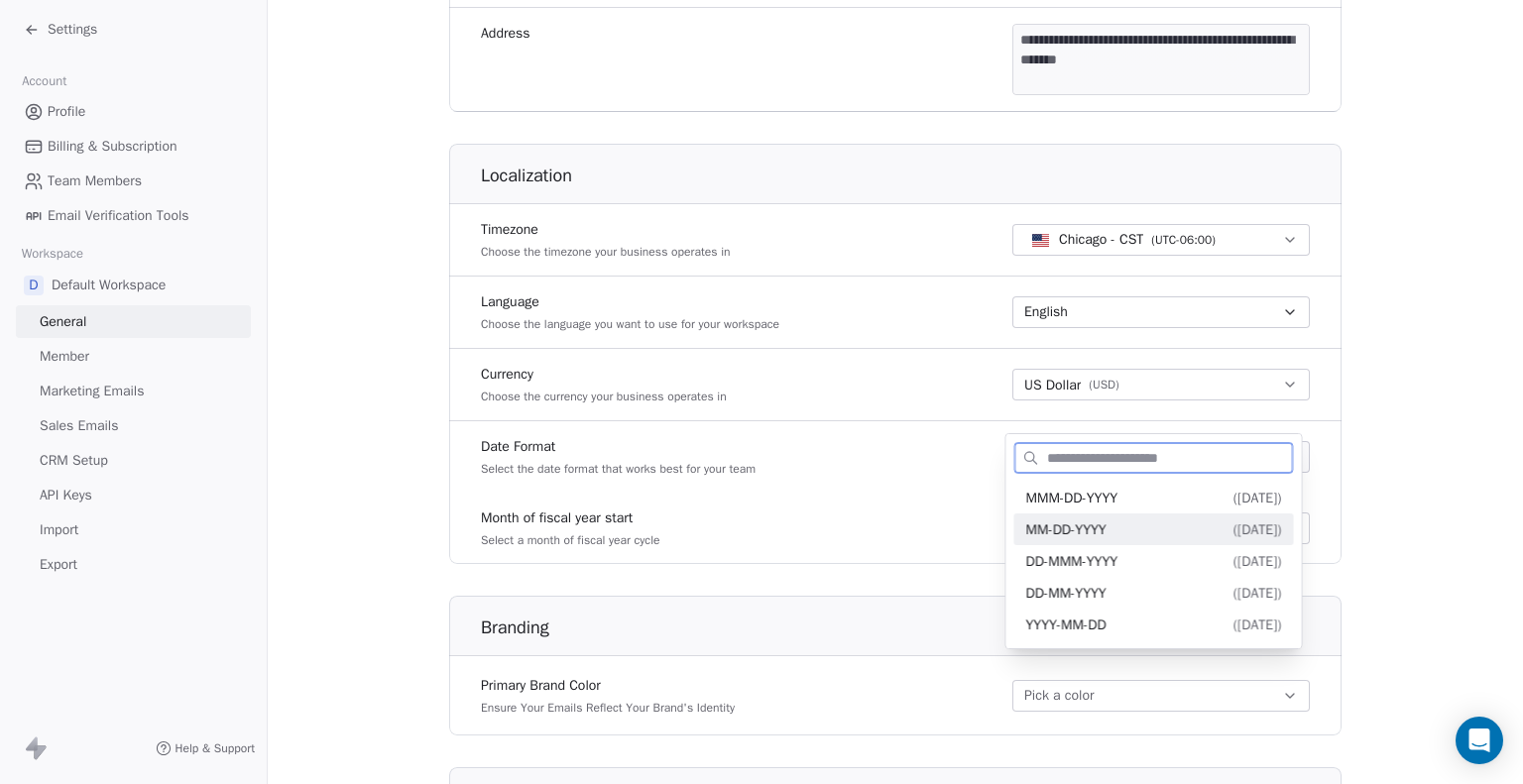 click on "MM-DD-YYYY ( 07-10-2025 )" at bounding box center [1154, 529] 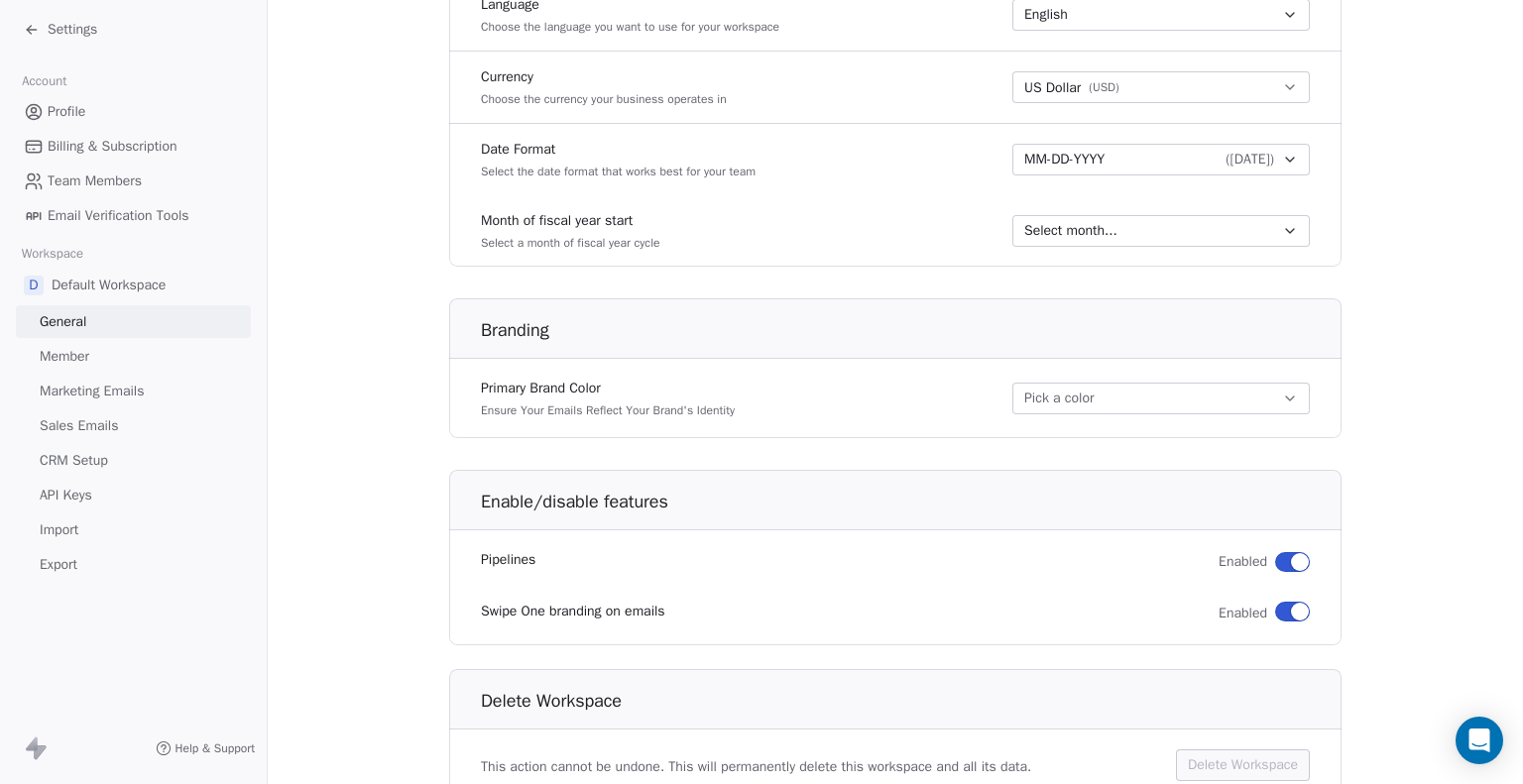 scroll, scrollTop: 1071, scrollLeft: 0, axis: vertical 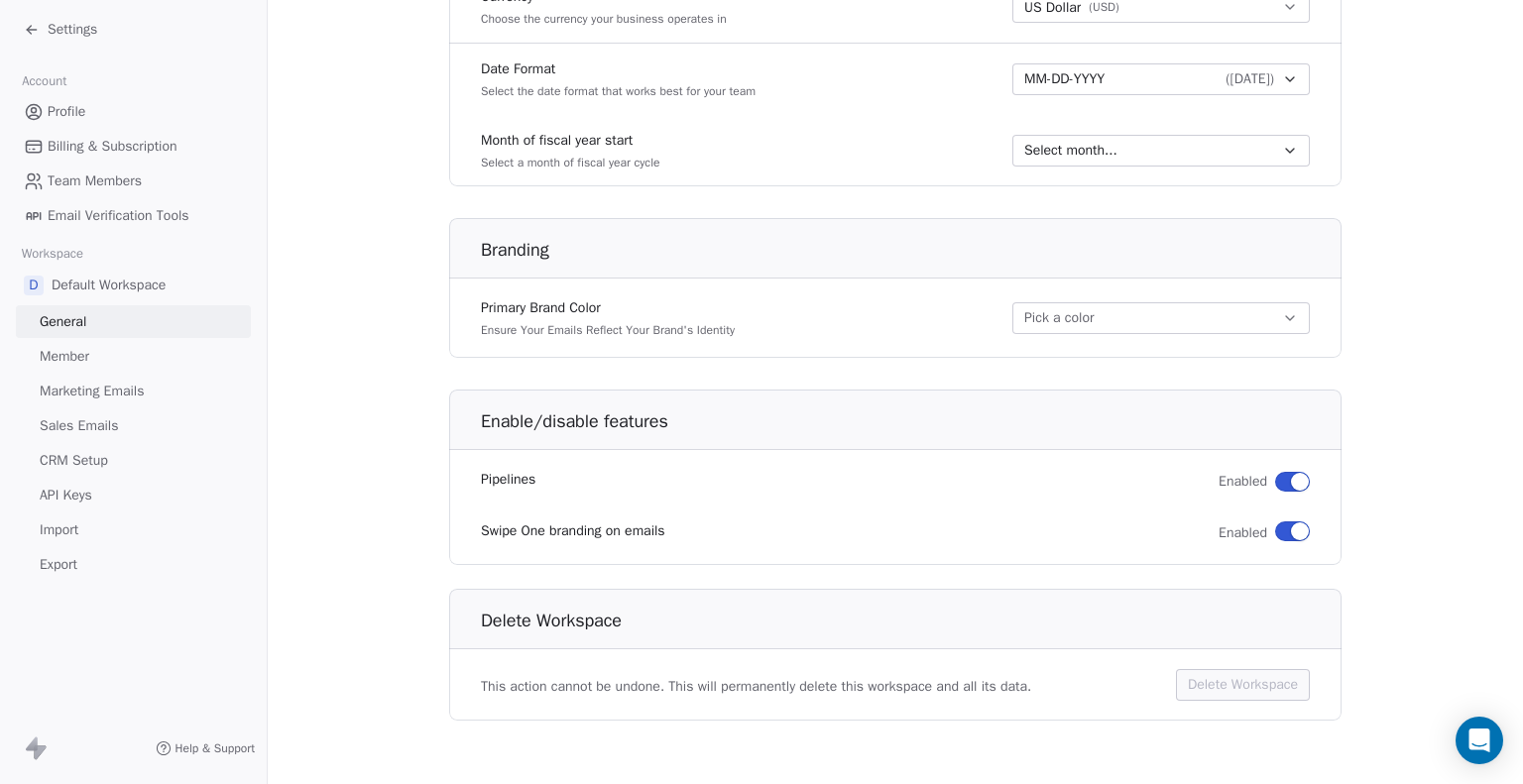 click on "Member" at bounding box center (133, 356) 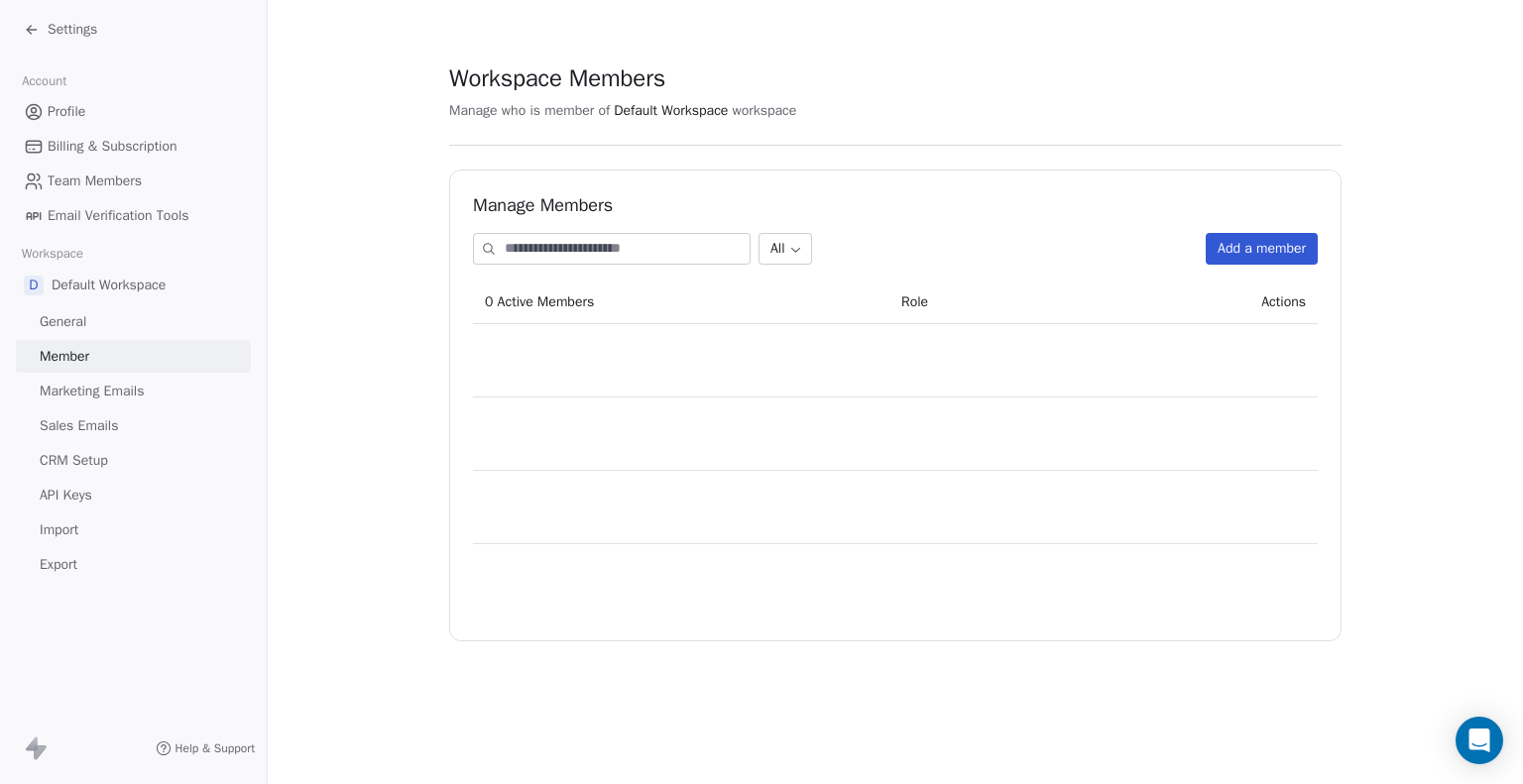 scroll, scrollTop: 0, scrollLeft: 0, axis: both 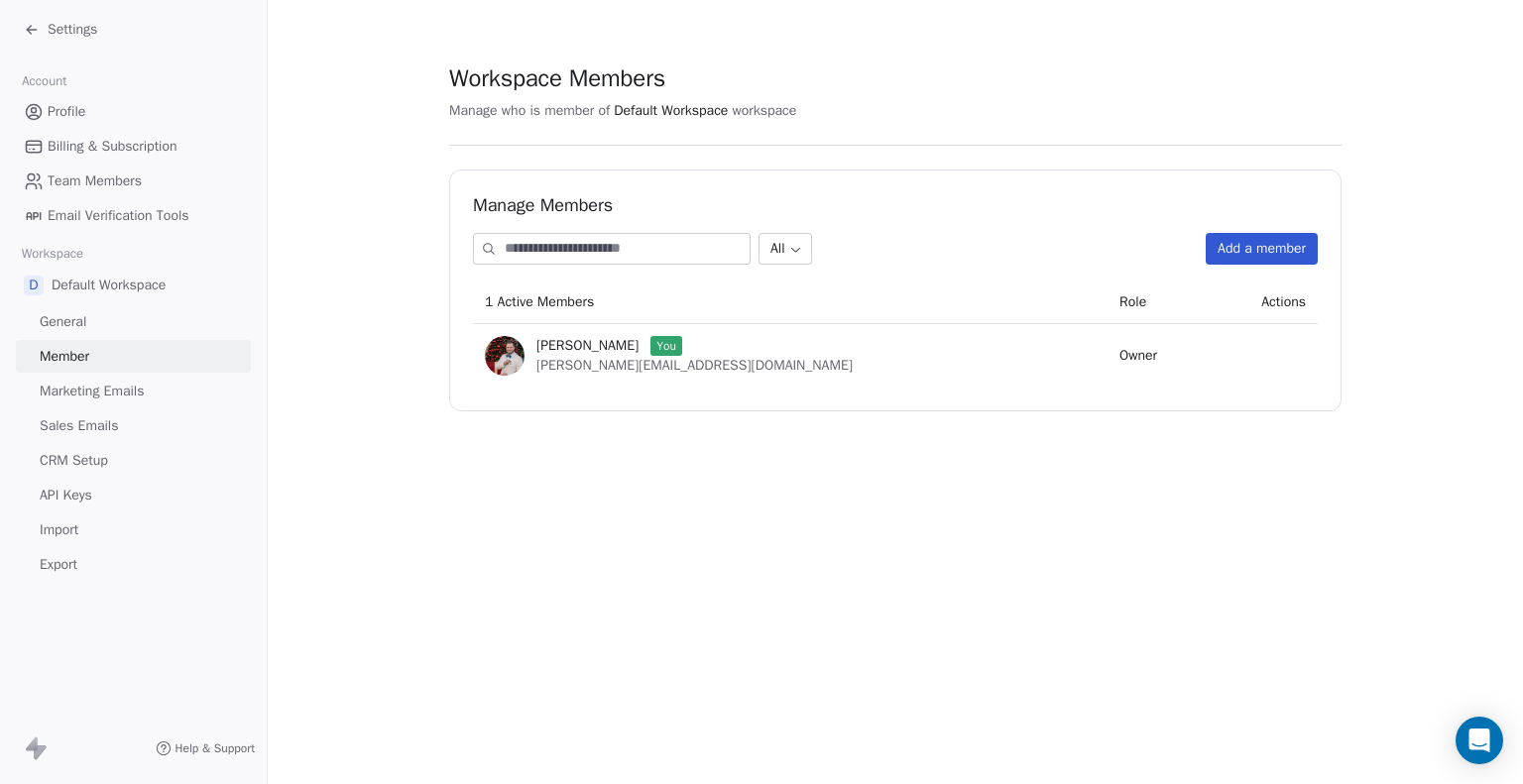 click on "Add a member" at bounding box center (1261, 249) 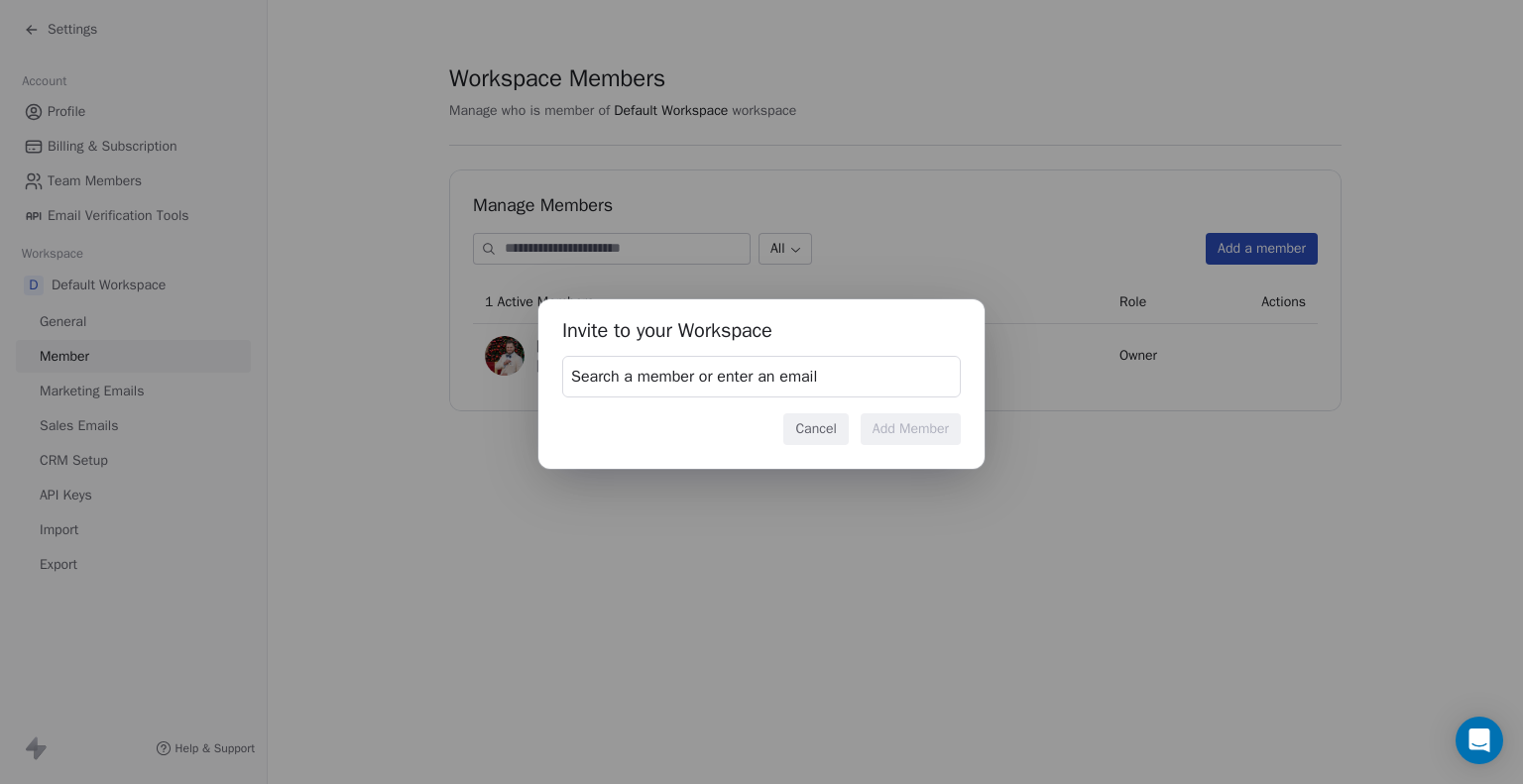 click on "Search a member or enter an email" at bounding box center (694, 377) 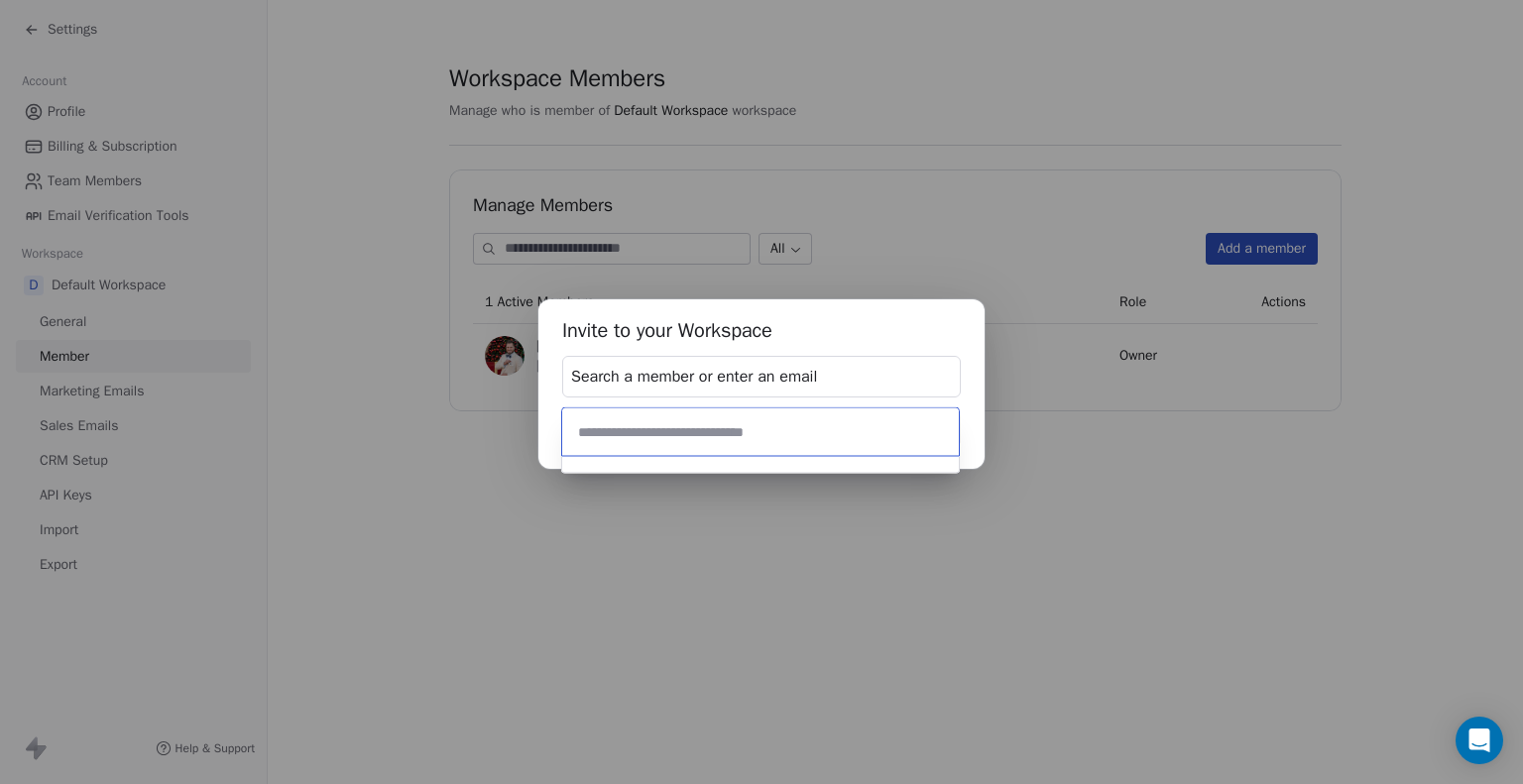 click at bounding box center [761, 432] 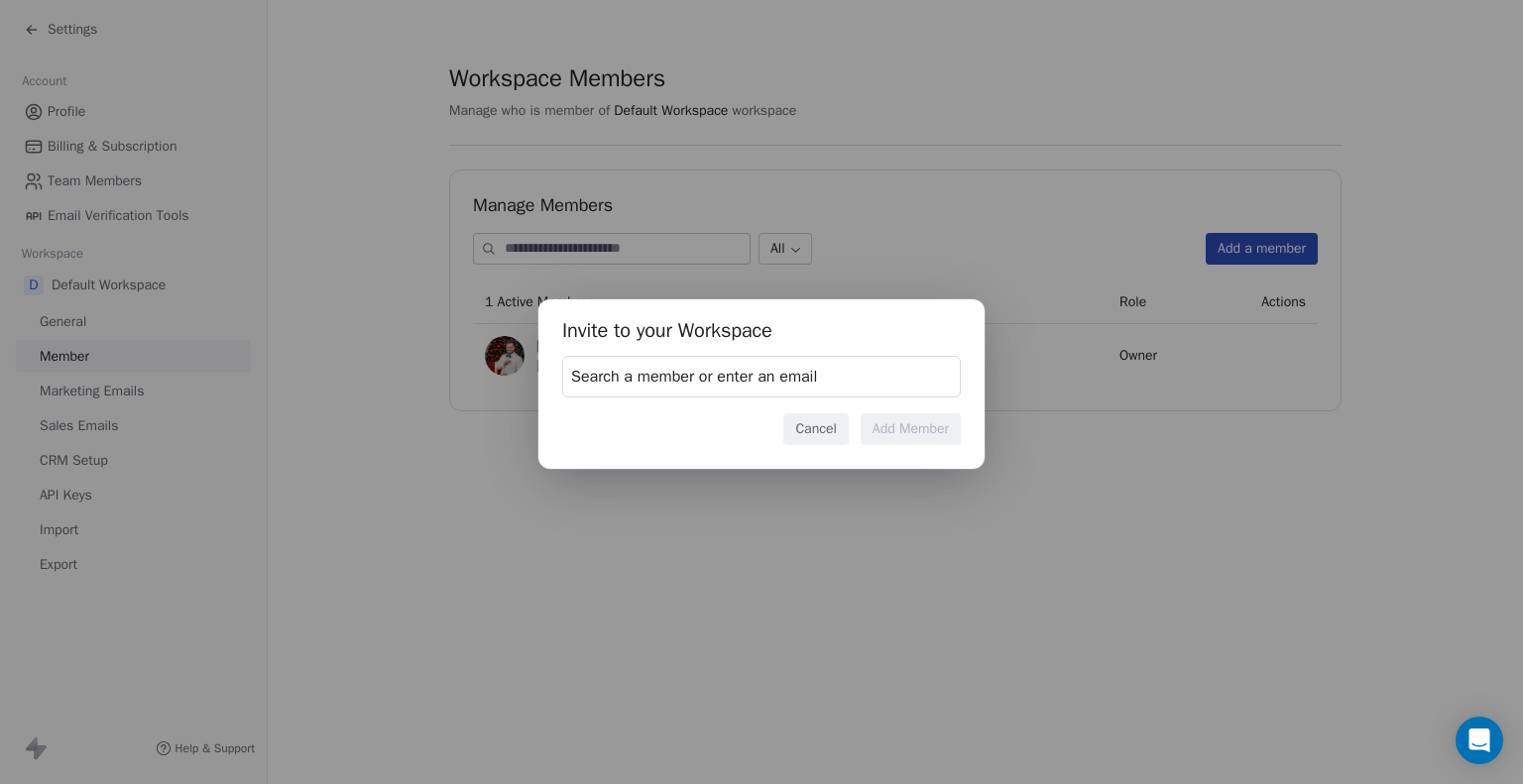 click on "Cancel" at bounding box center [815, 429] 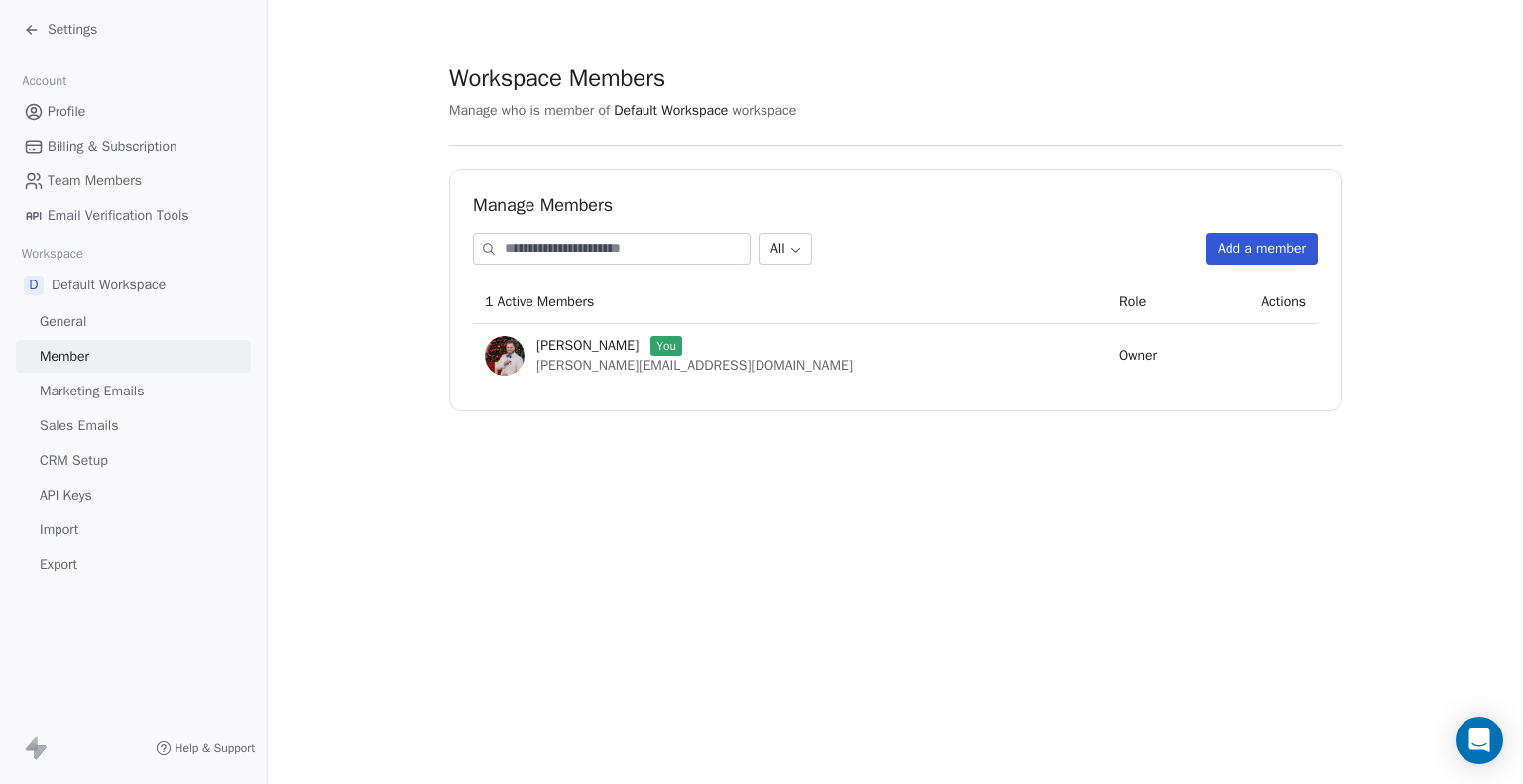 click on "Workspace Members Manage who is member of Default Workspace workspace Manage Members All Add a member 1   Active Members Role Actions Aaron Baca You aaron@aaronbaca.co Owner" at bounding box center (895, 237) 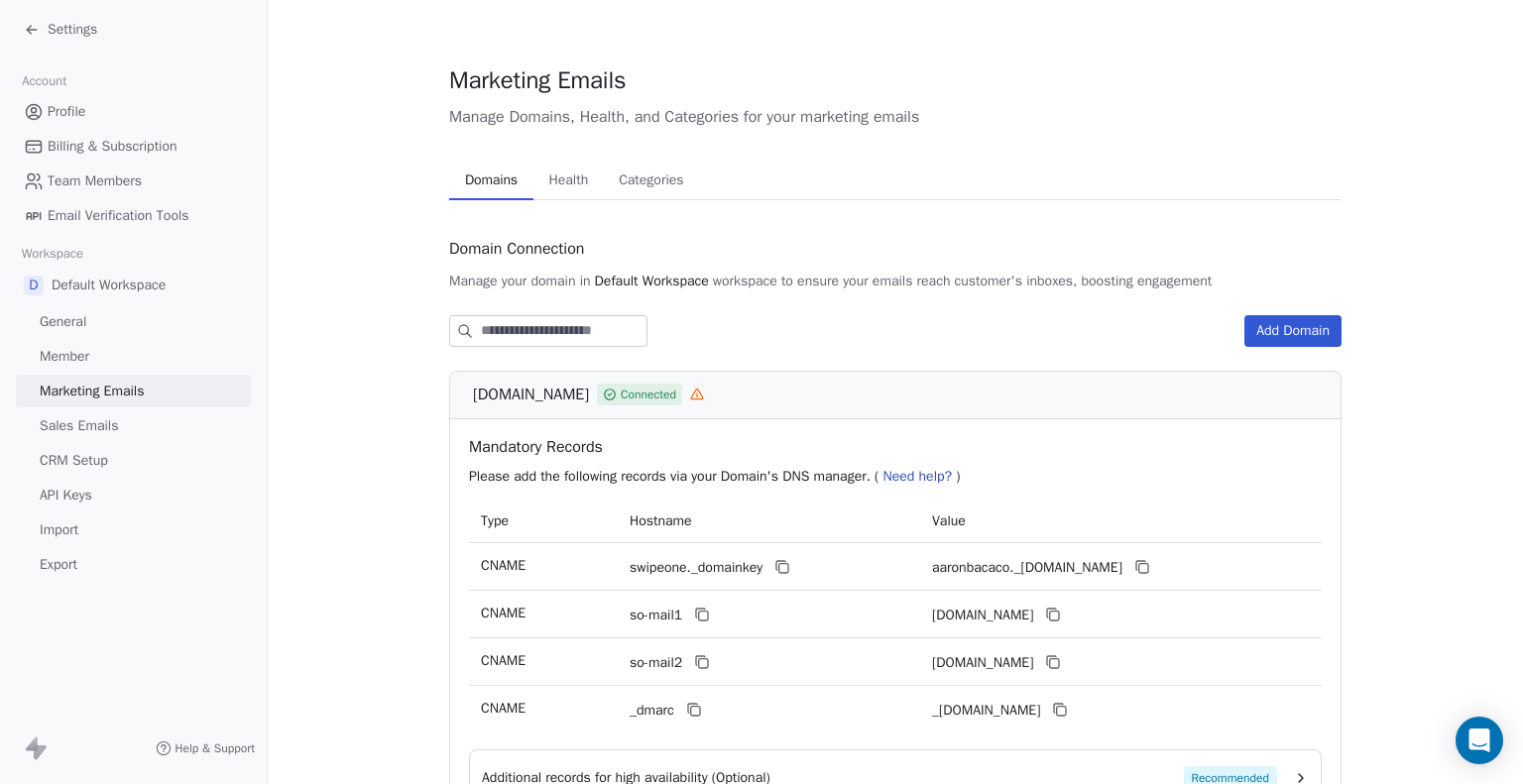 click on "Sales Emails" at bounding box center [78, 425] 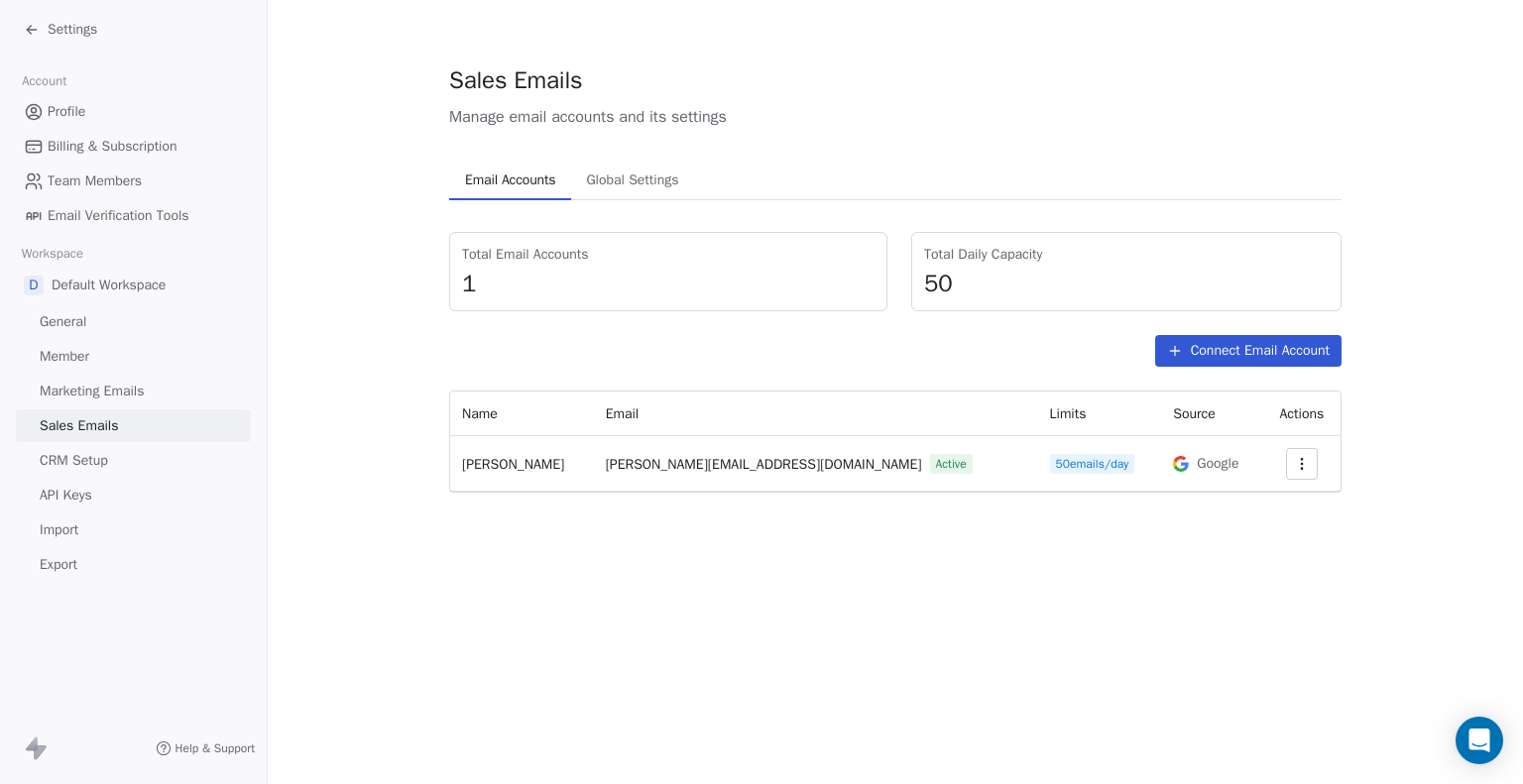 click on "Connect Email Account" at bounding box center [1248, 351] 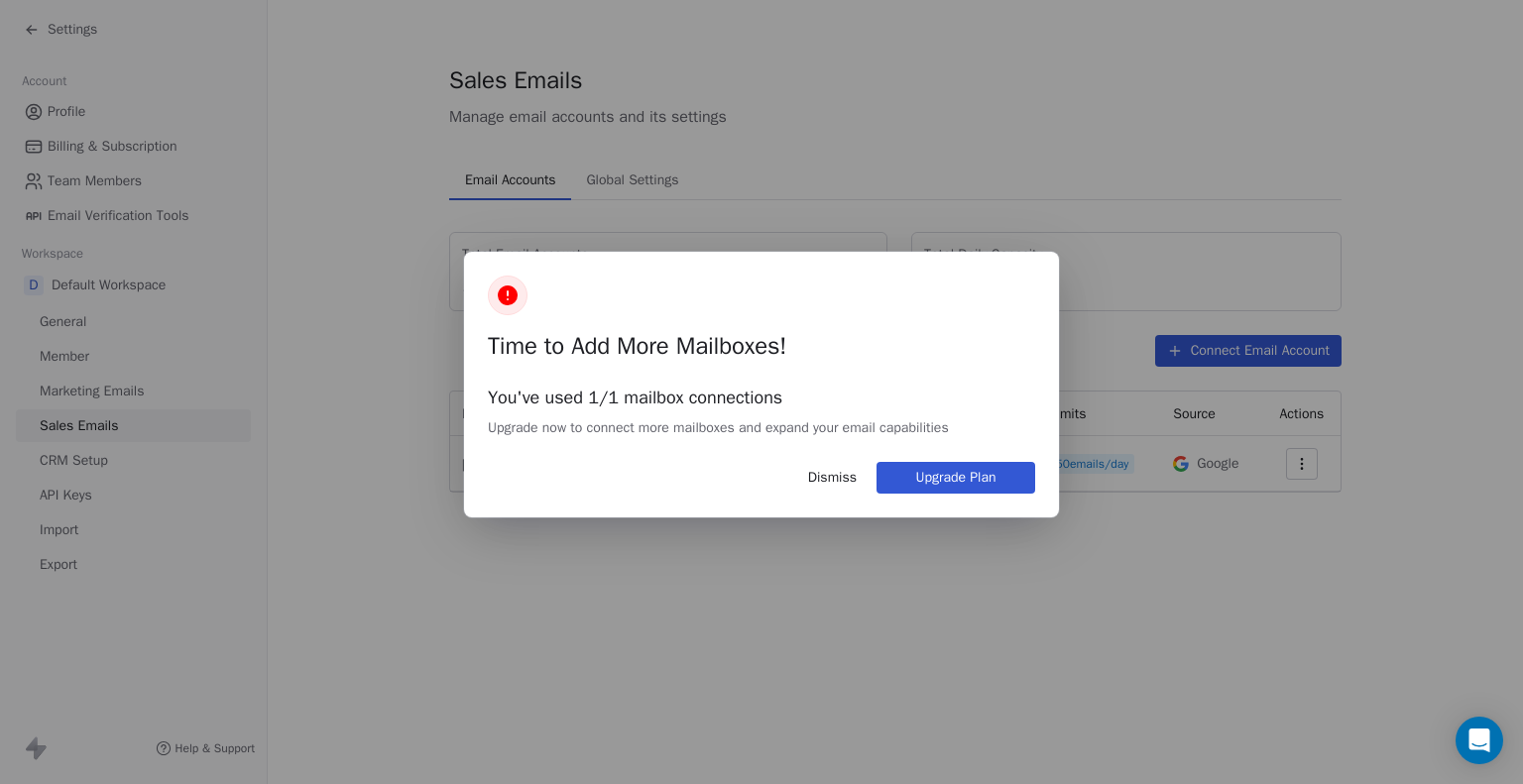 click on "Upgrade Plan" at bounding box center [956, 478] 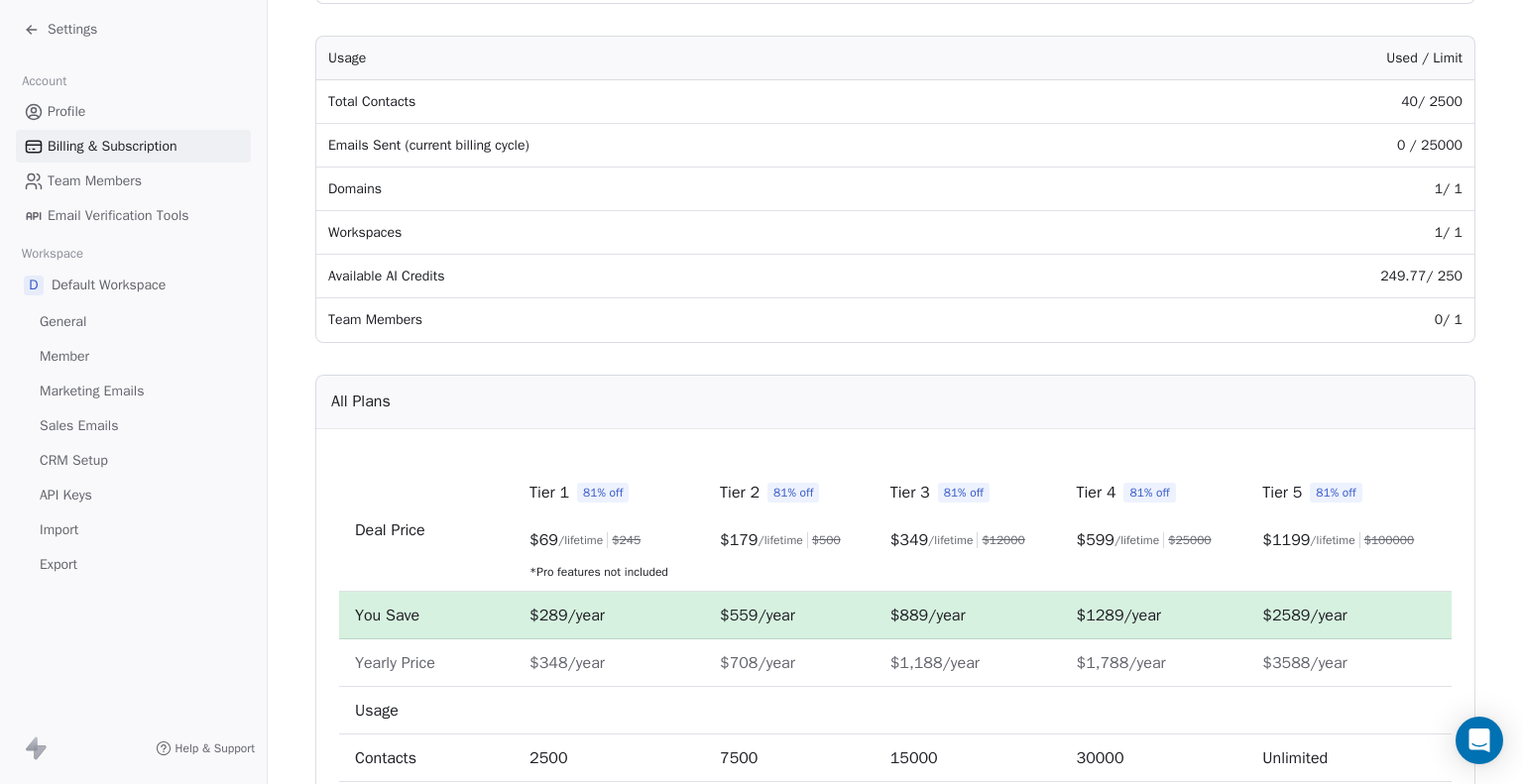 scroll, scrollTop: 496, scrollLeft: 0, axis: vertical 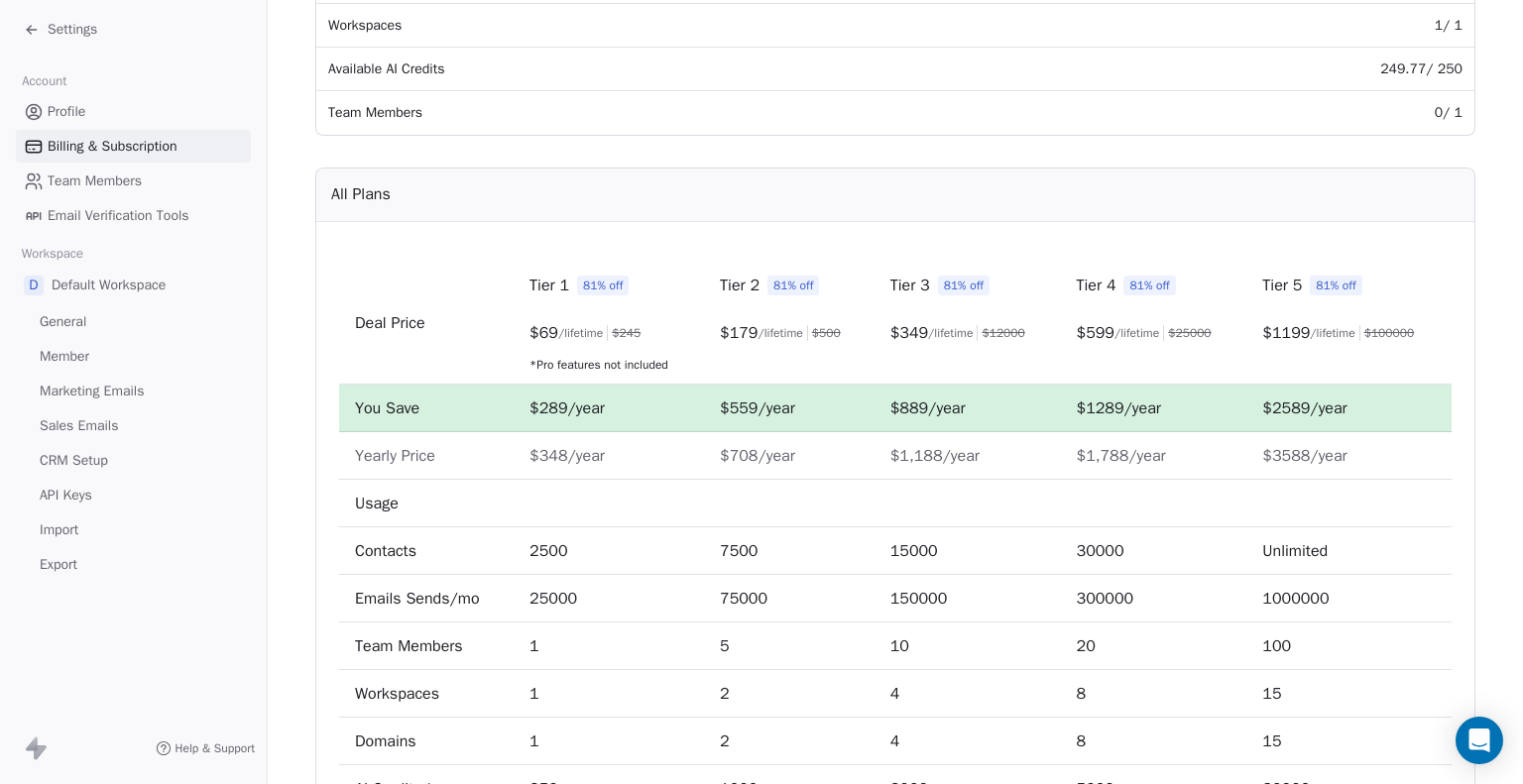 click on "Tier 2 81% off $ 179 /lifetime $ 500" at bounding box center [789, 309] 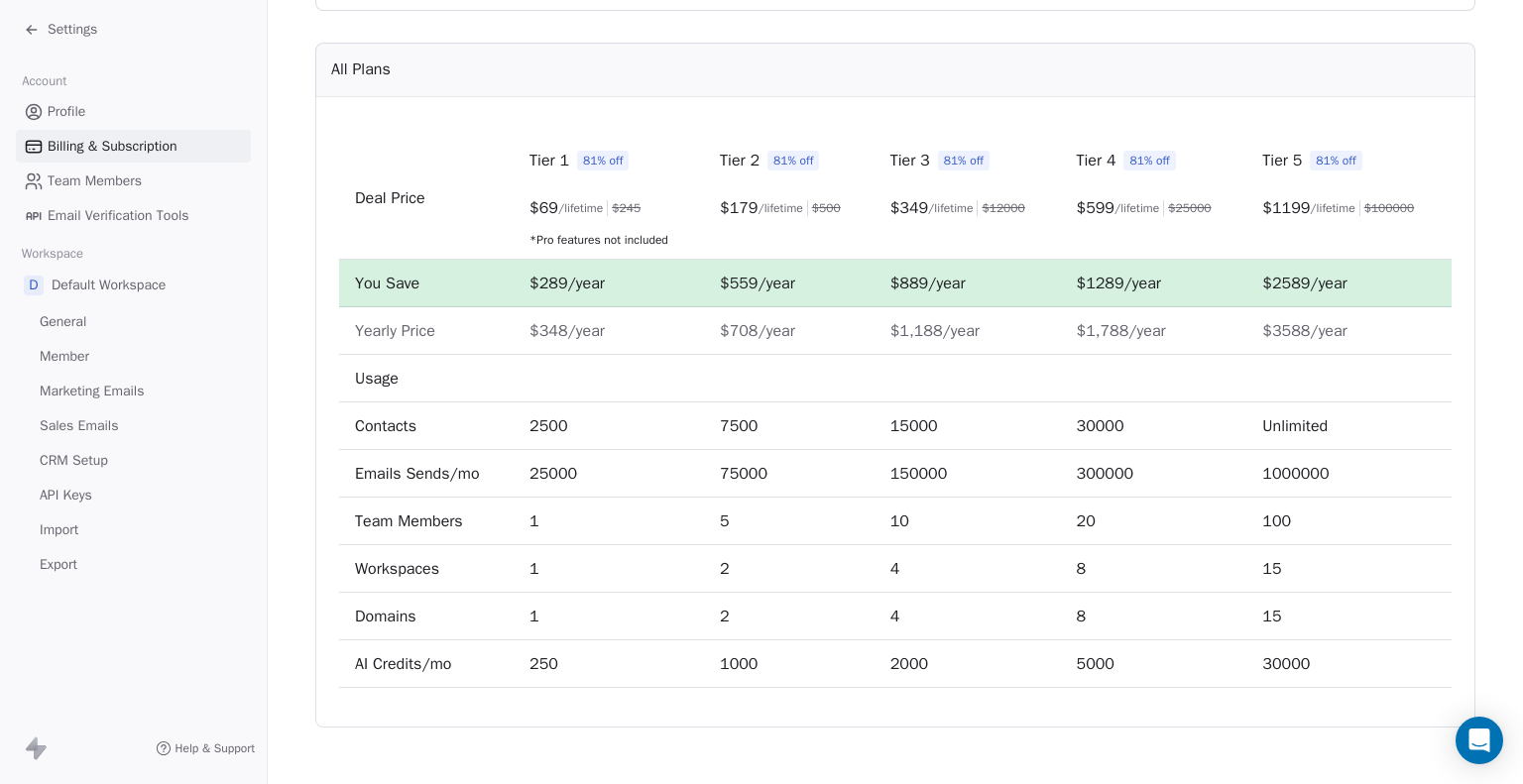 scroll, scrollTop: 627, scrollLeft: 0, axis: vertical 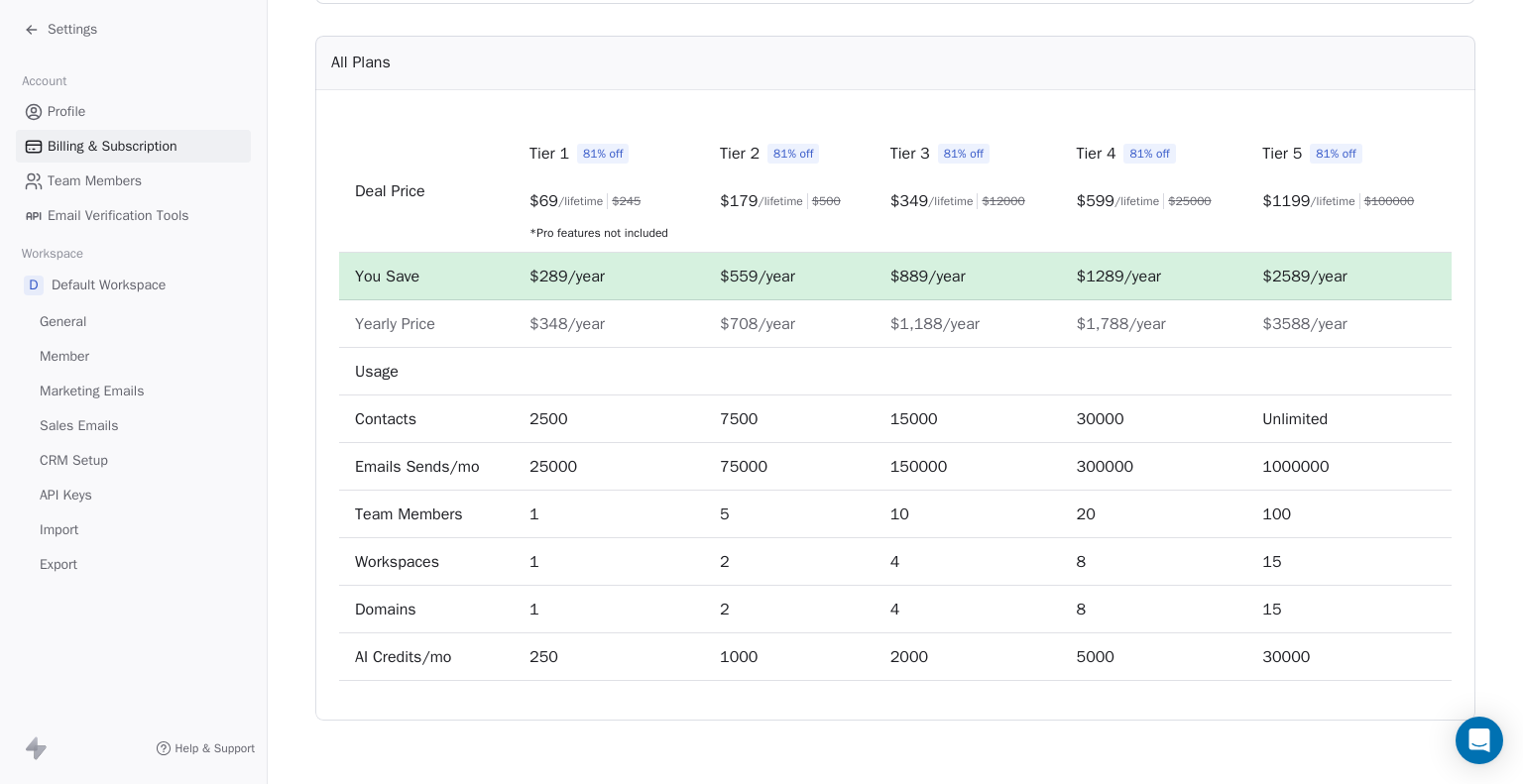 click on "Tier 2" at bounding box center [740, 154] 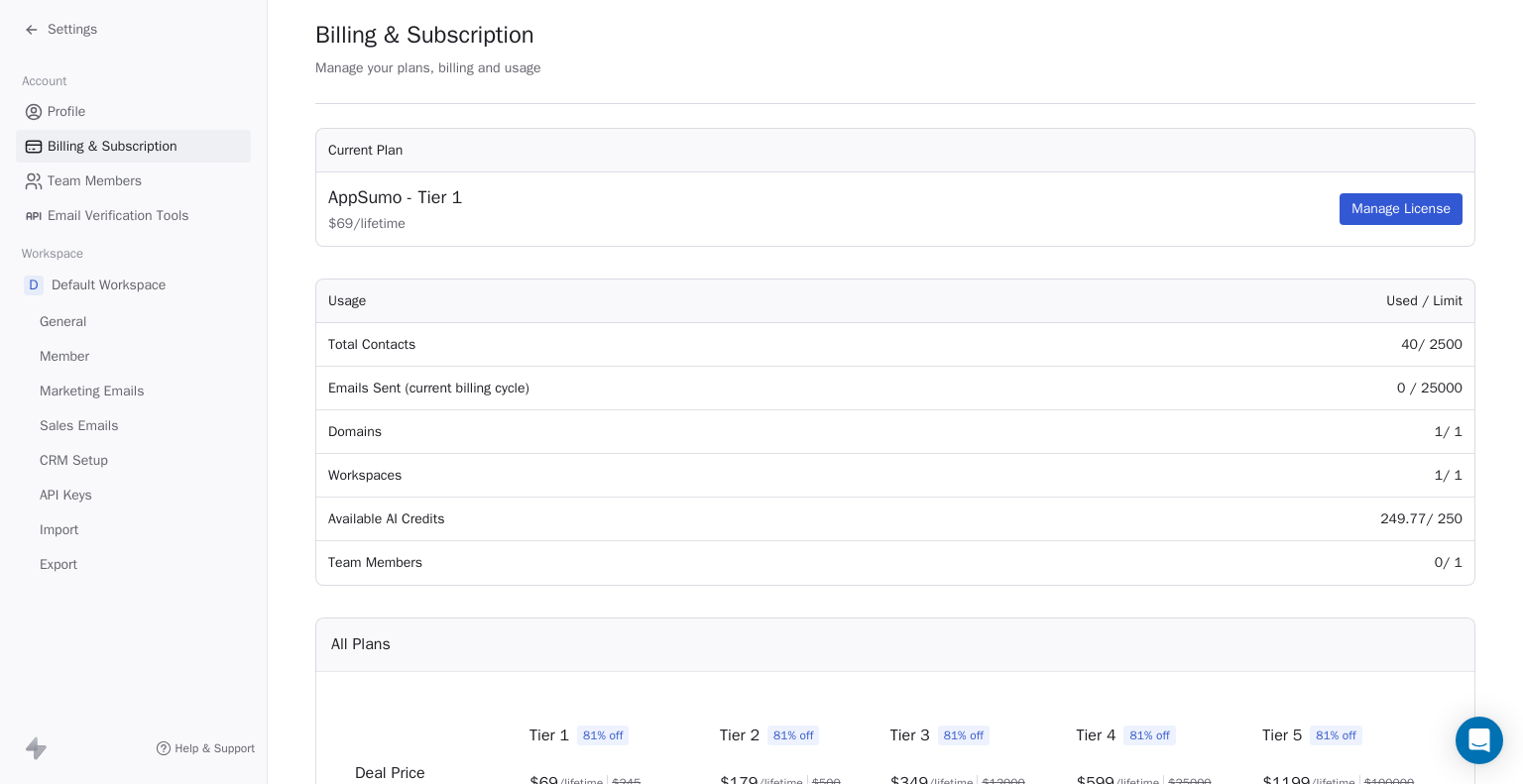 scroll, scrollTop: 0, scrollLeft: 0, axis: both 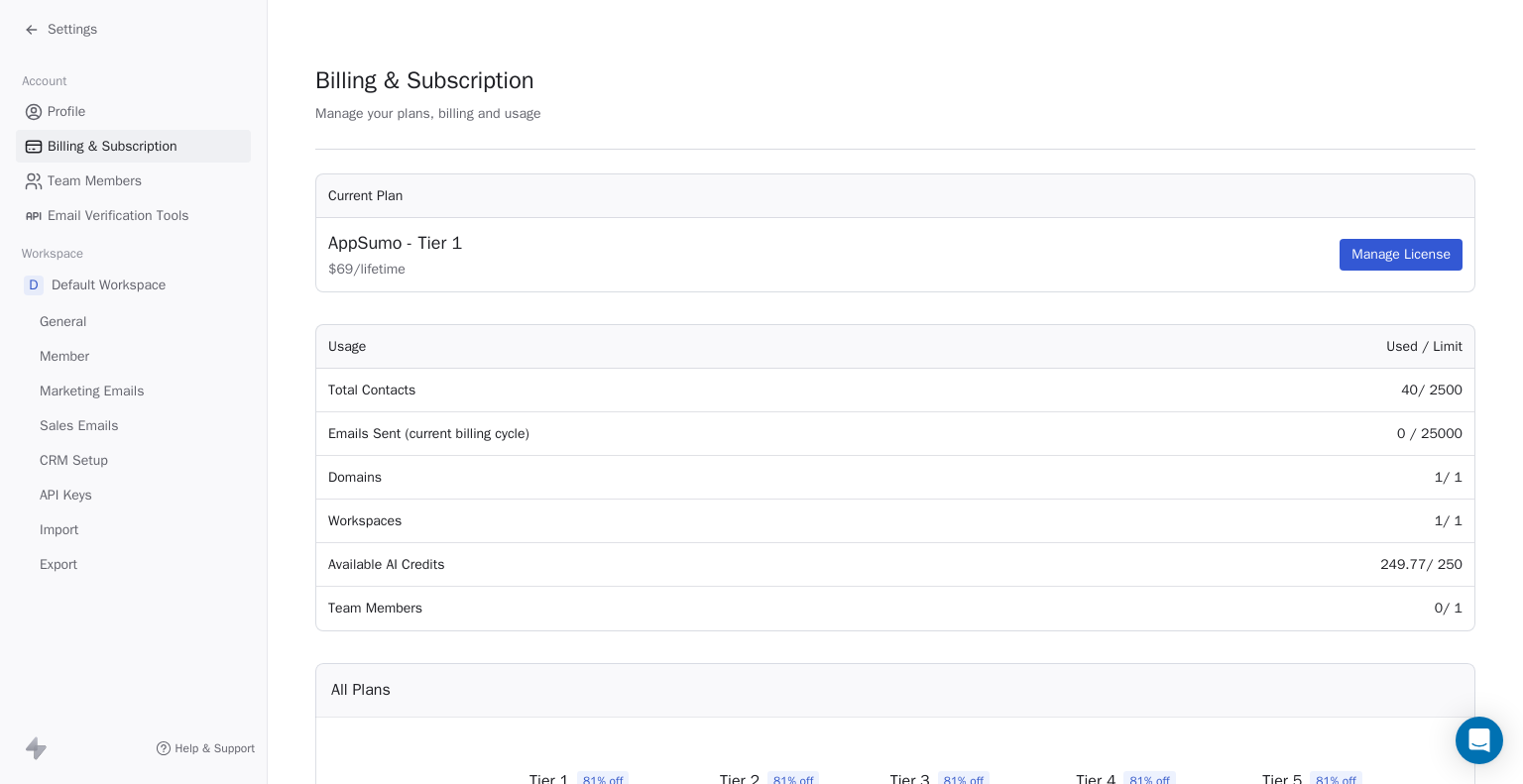 click on "Manage License" at bounding box center [1401, 255] 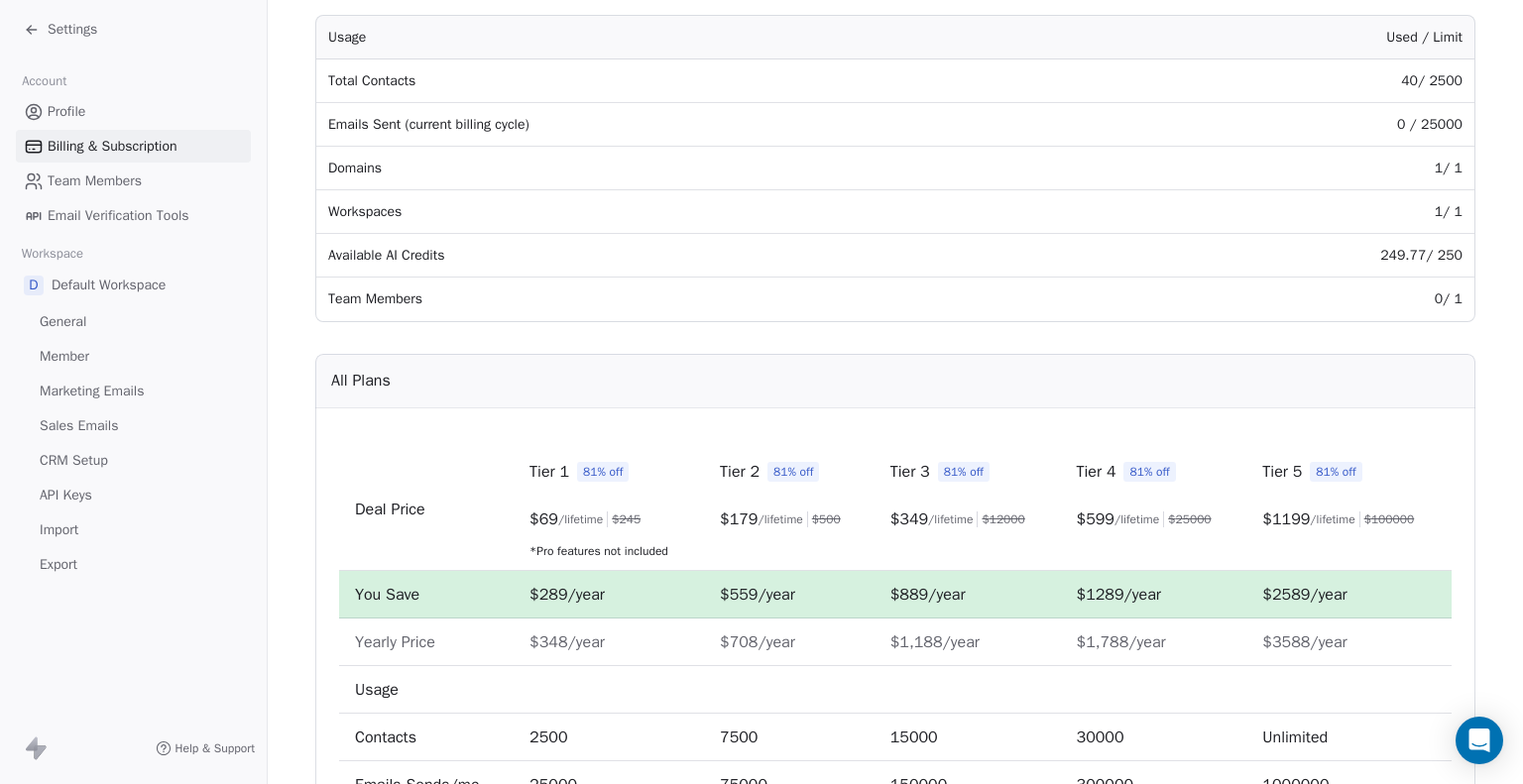 scroll, scrollTop: 396, scrollLeft: 0, axis: vertical 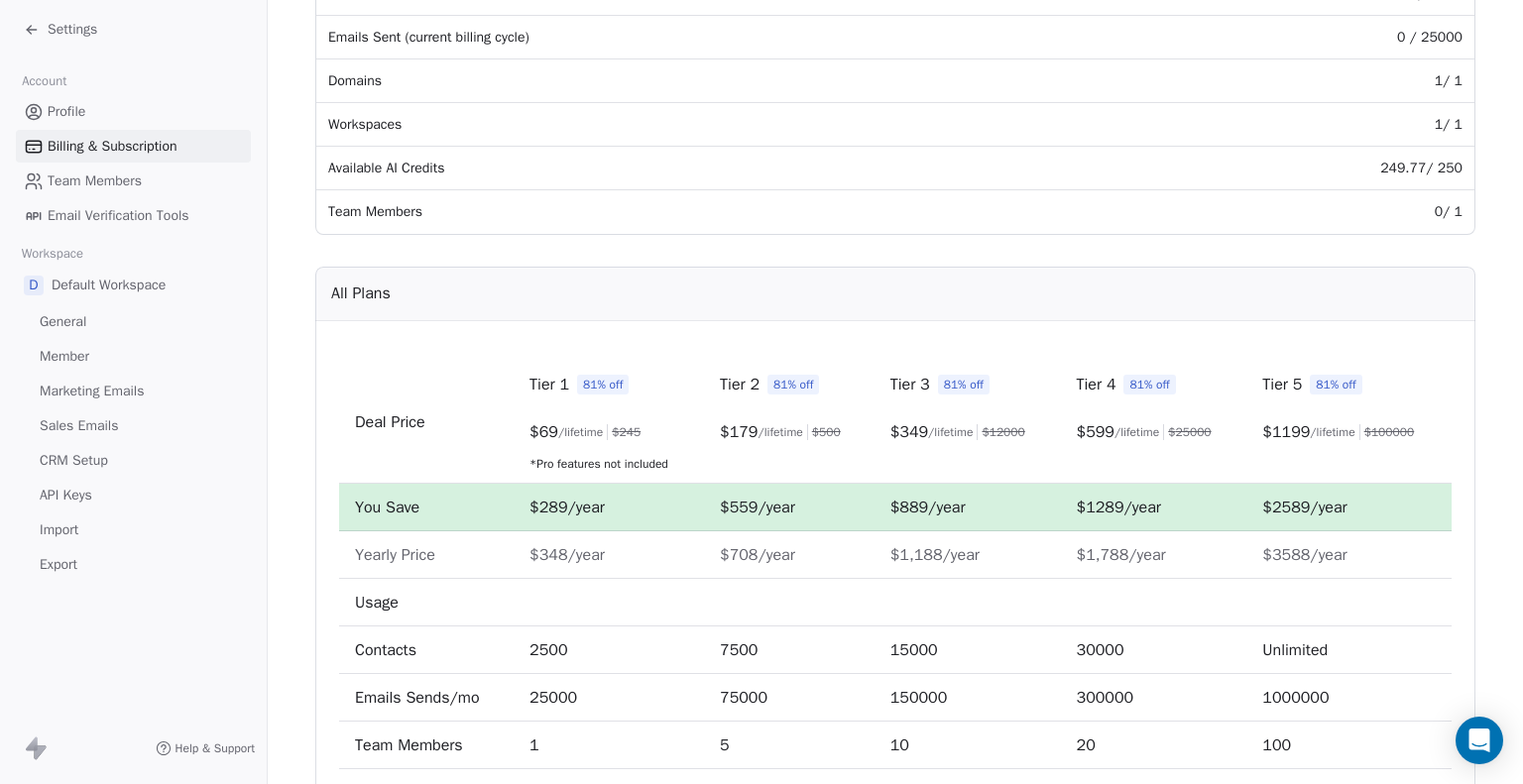 click on "81% off" at bounding box center [793, 385] 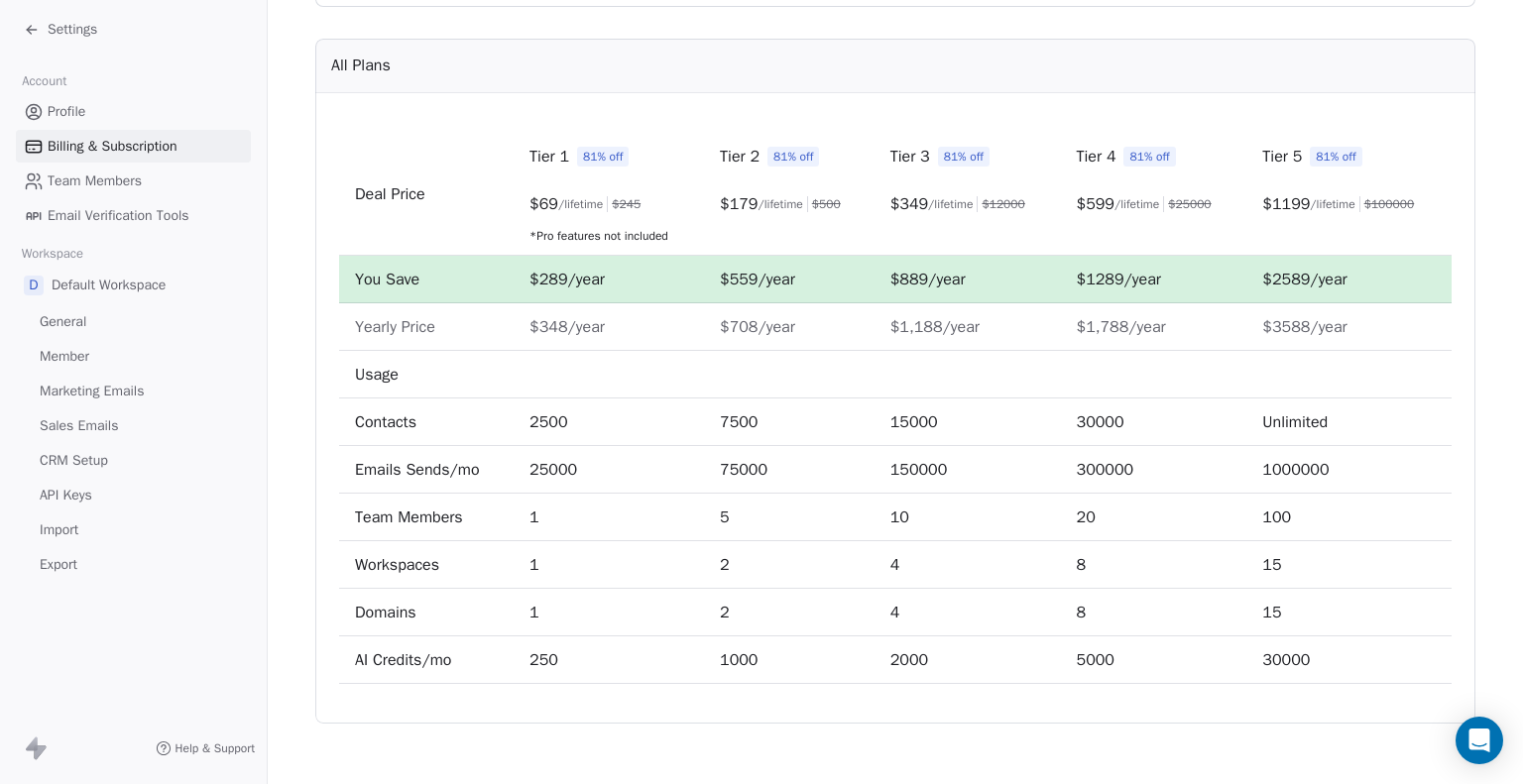 scroll, scrollTop: 627, scrollLeft: 0, axis: vertical 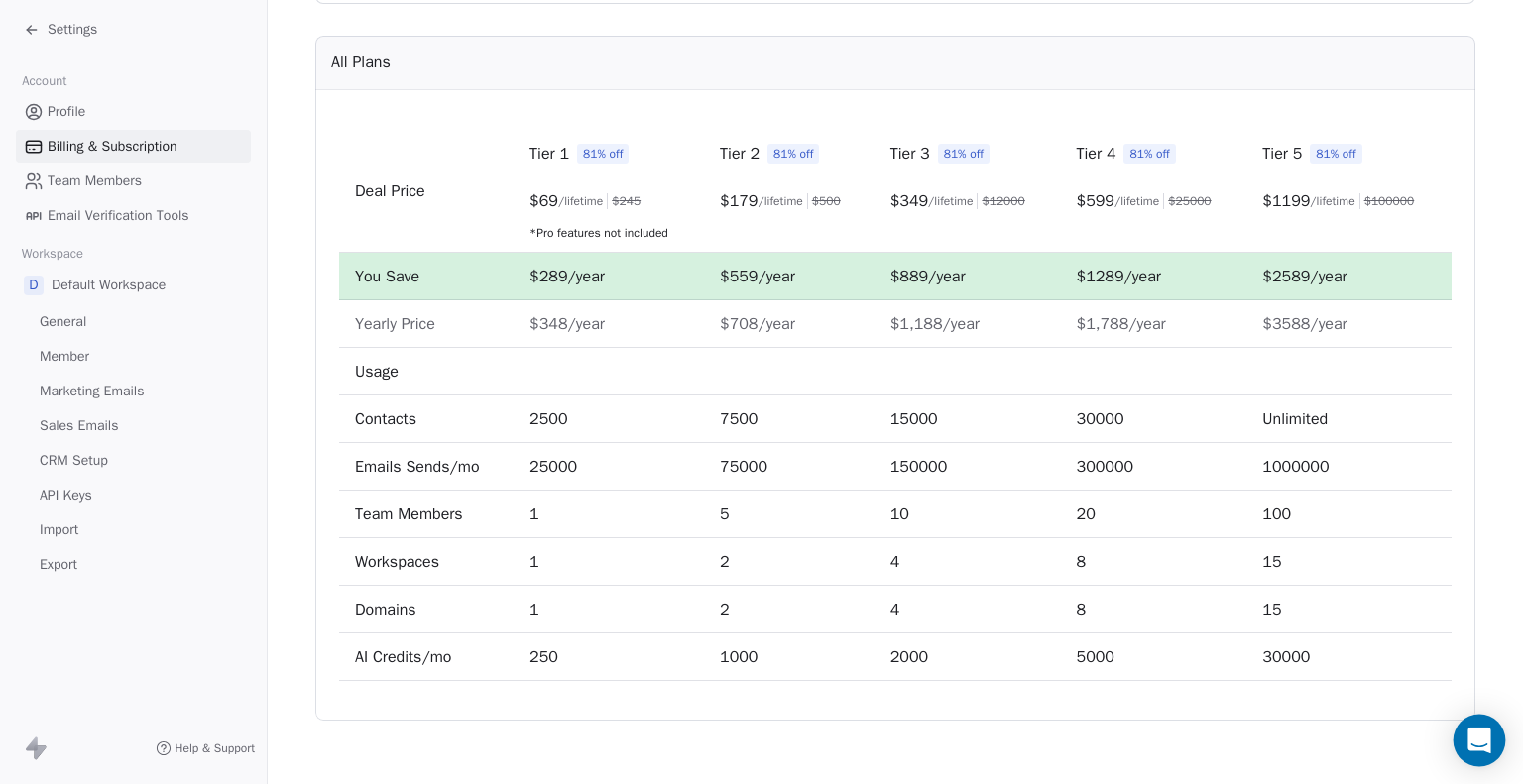 click 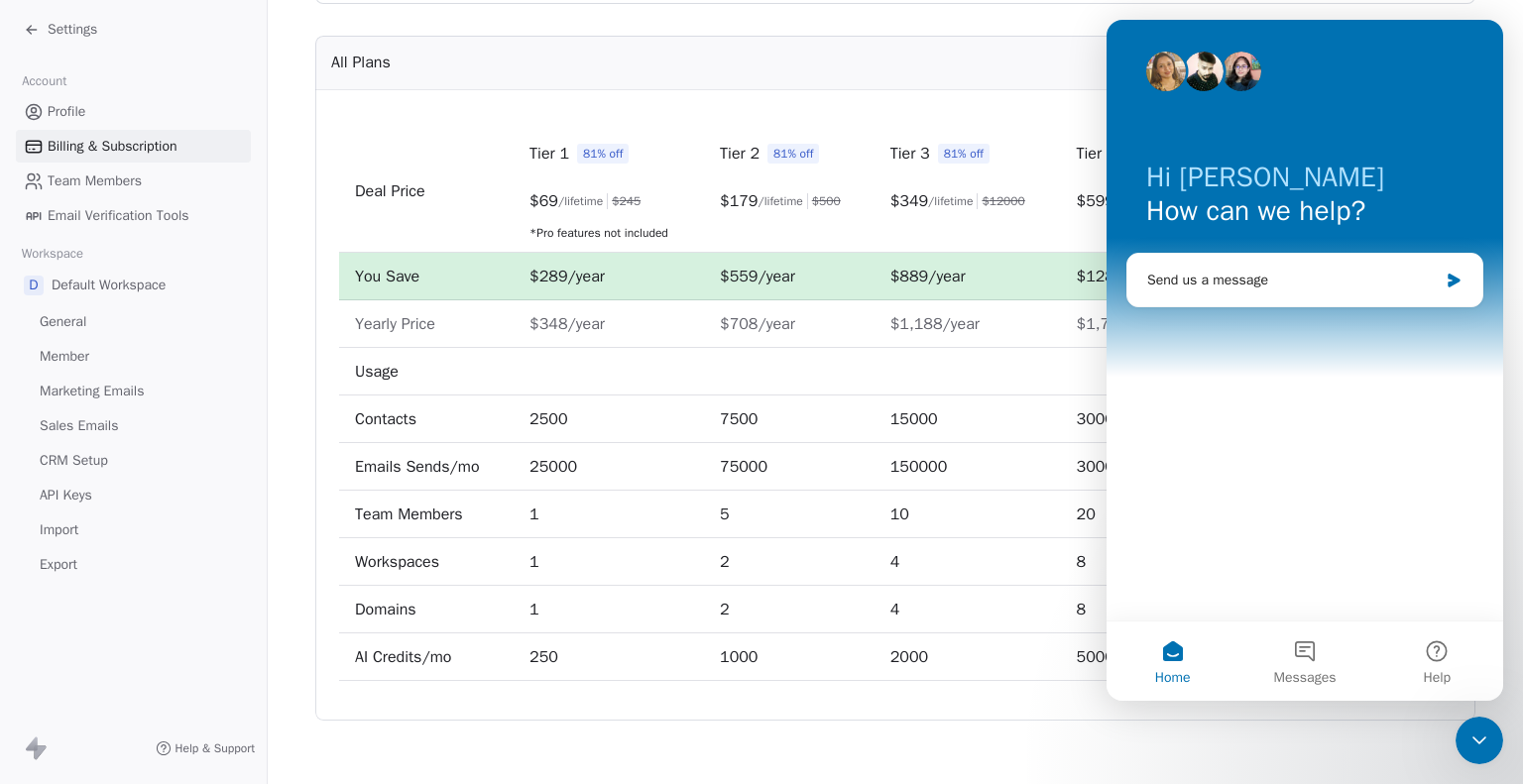 scroll, scrollTop: 0, scrollLeft: 0, axis: both 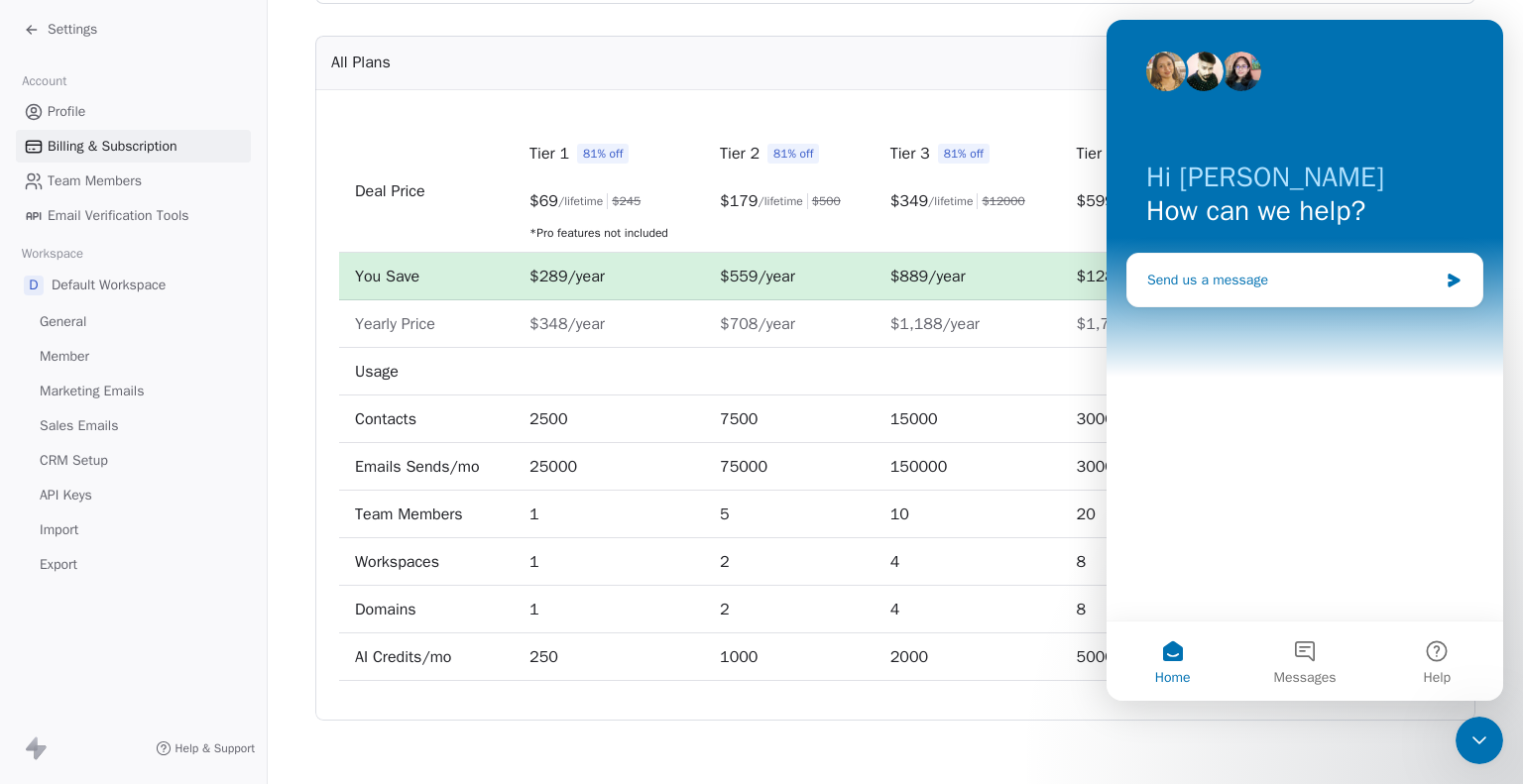 click on "Send us a message" at bounding box center (1305, 280) 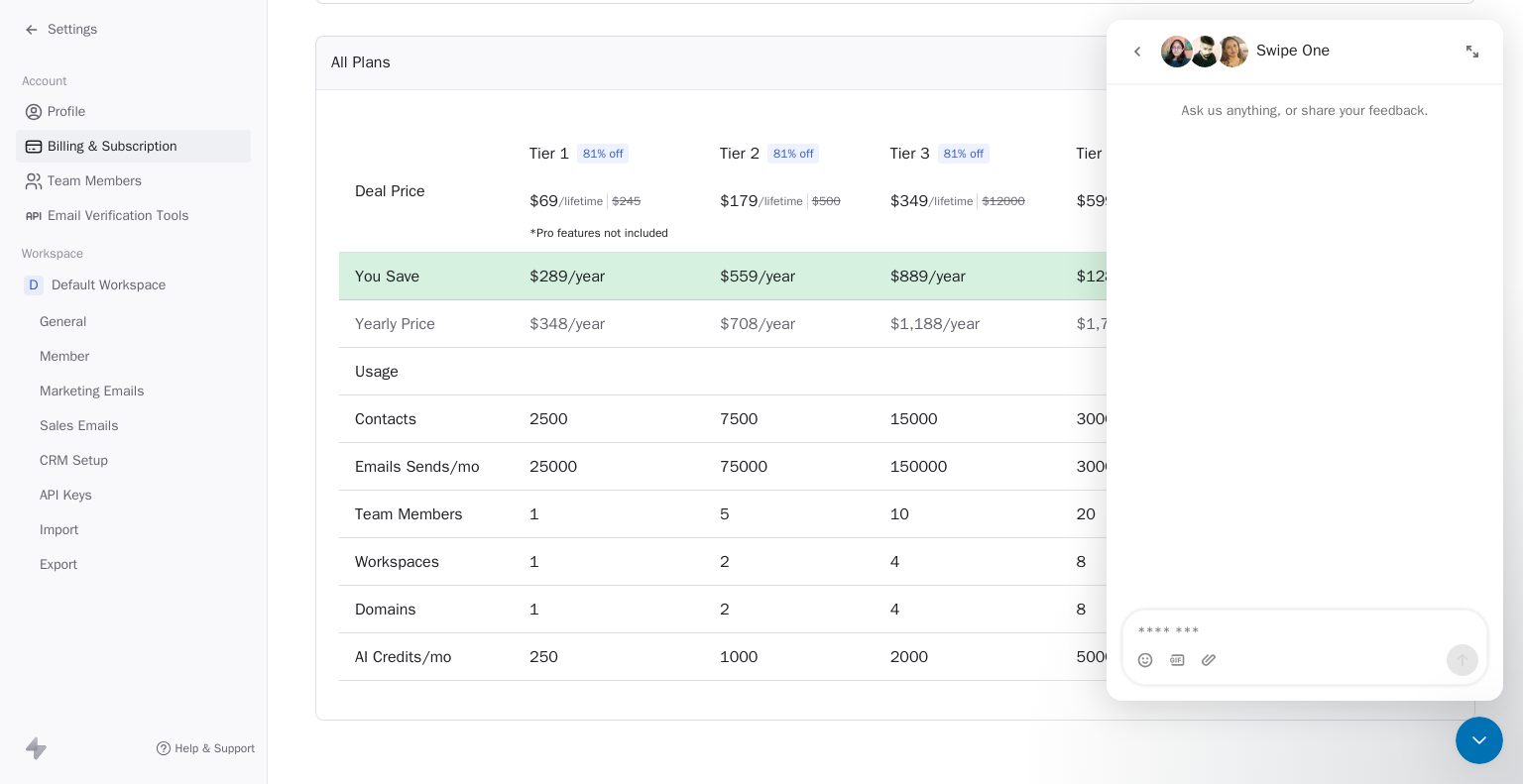 click at bounding box center [1305, 627] 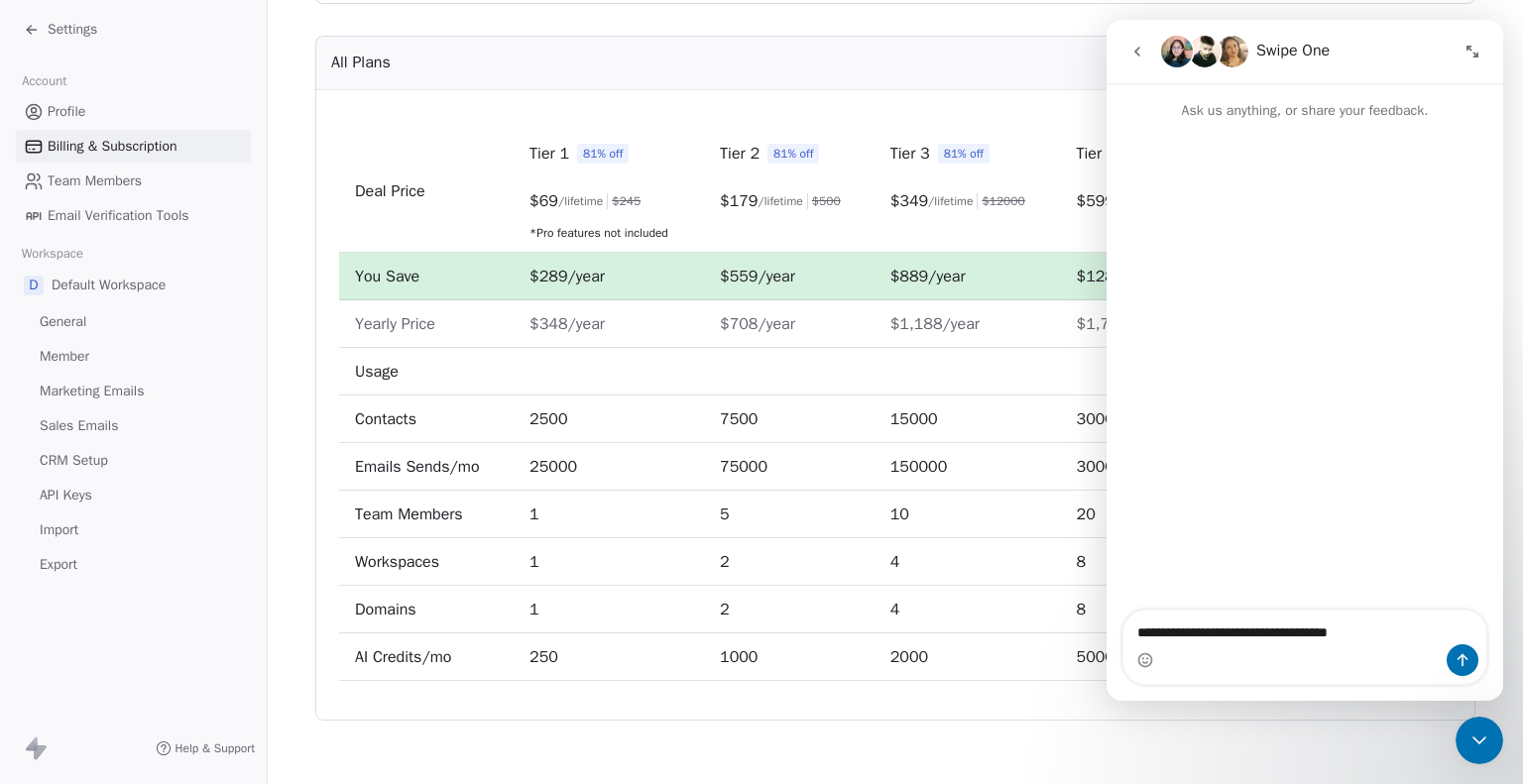 type on "**********" 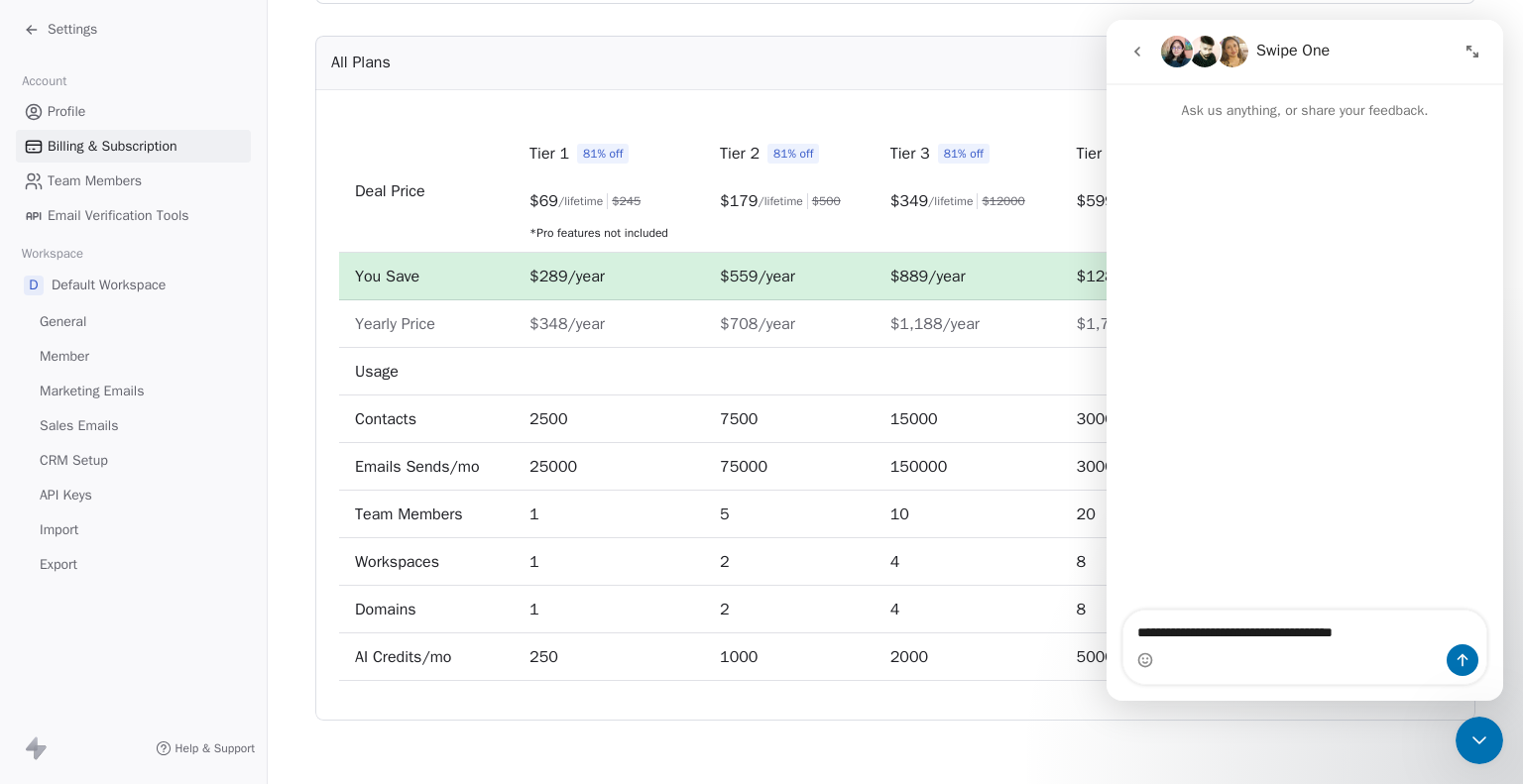 type 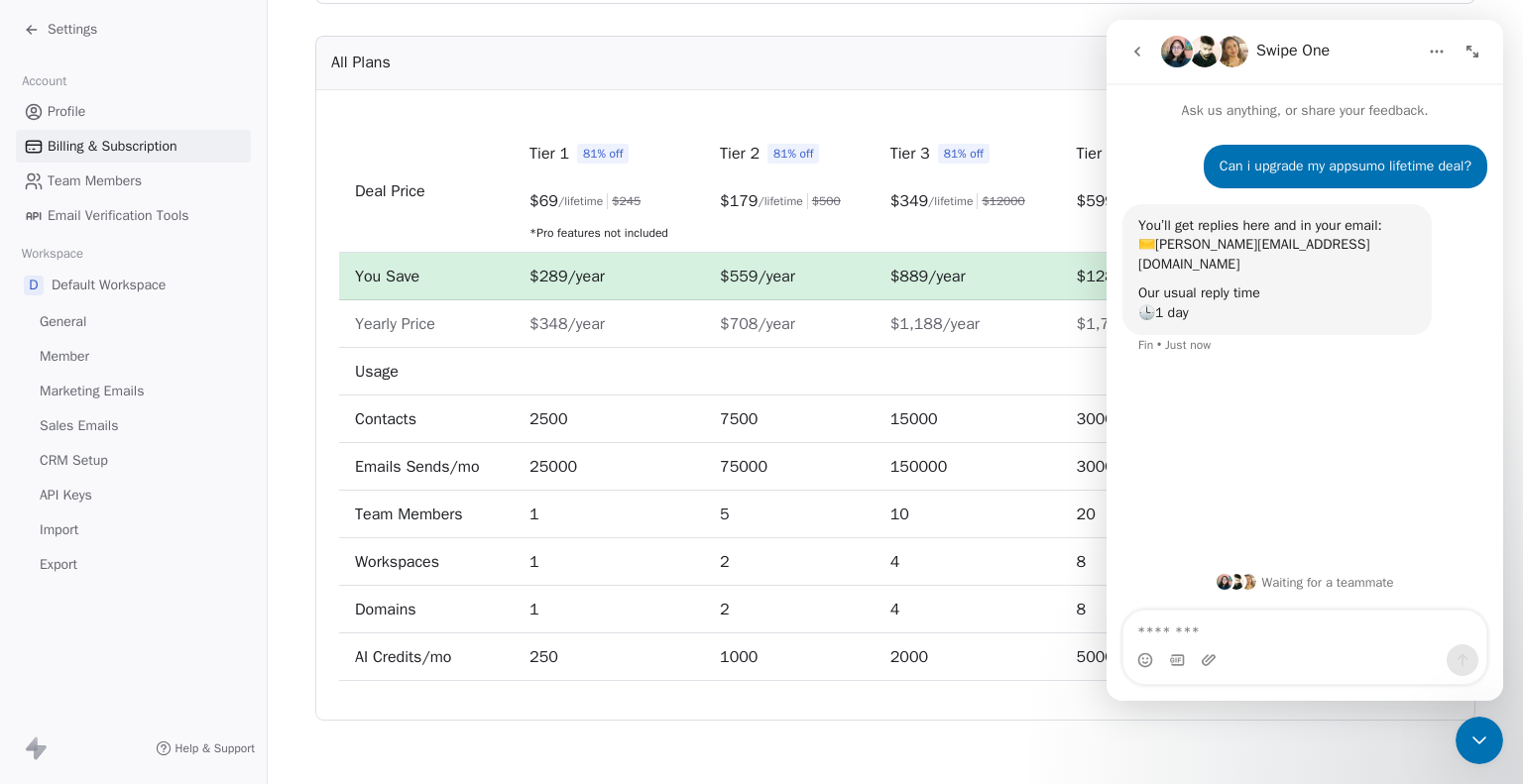 click at bounding box center [1137, 52] 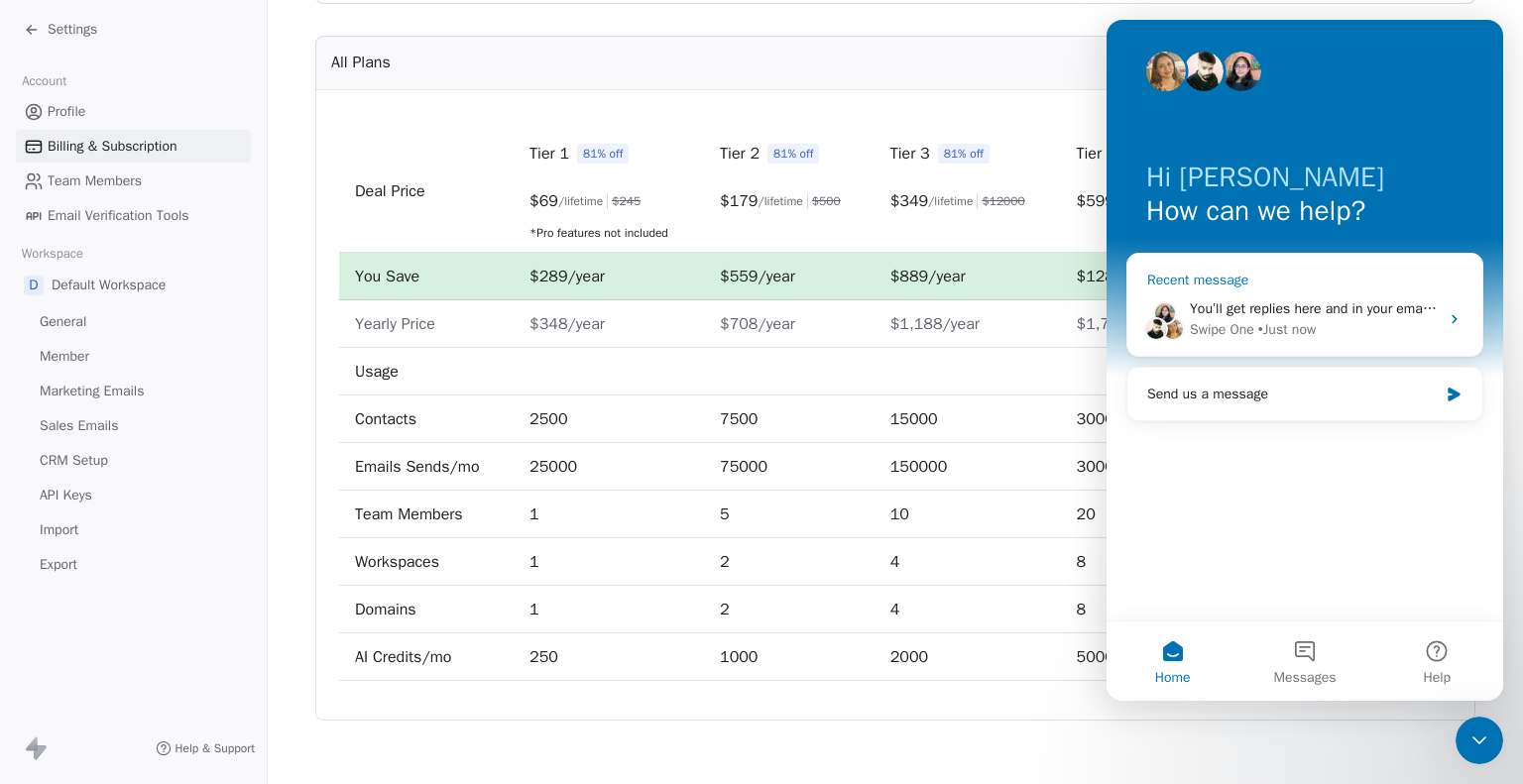 click on "You’ll get replies here and in your email: ✉️ aaron@aaronbaca.co Our usual reply time 🕒 1 day" at bounding box center [1575, 308] 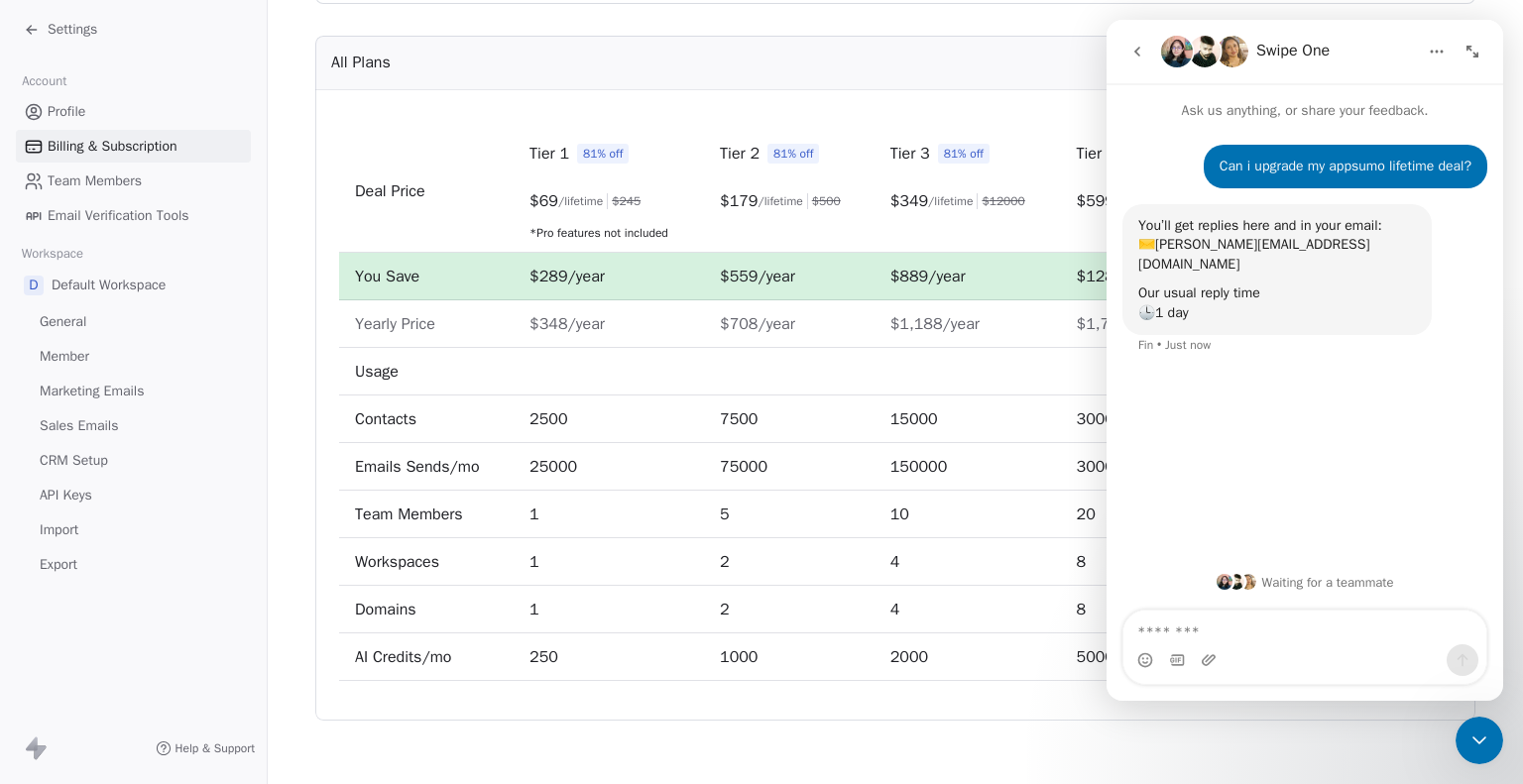 click 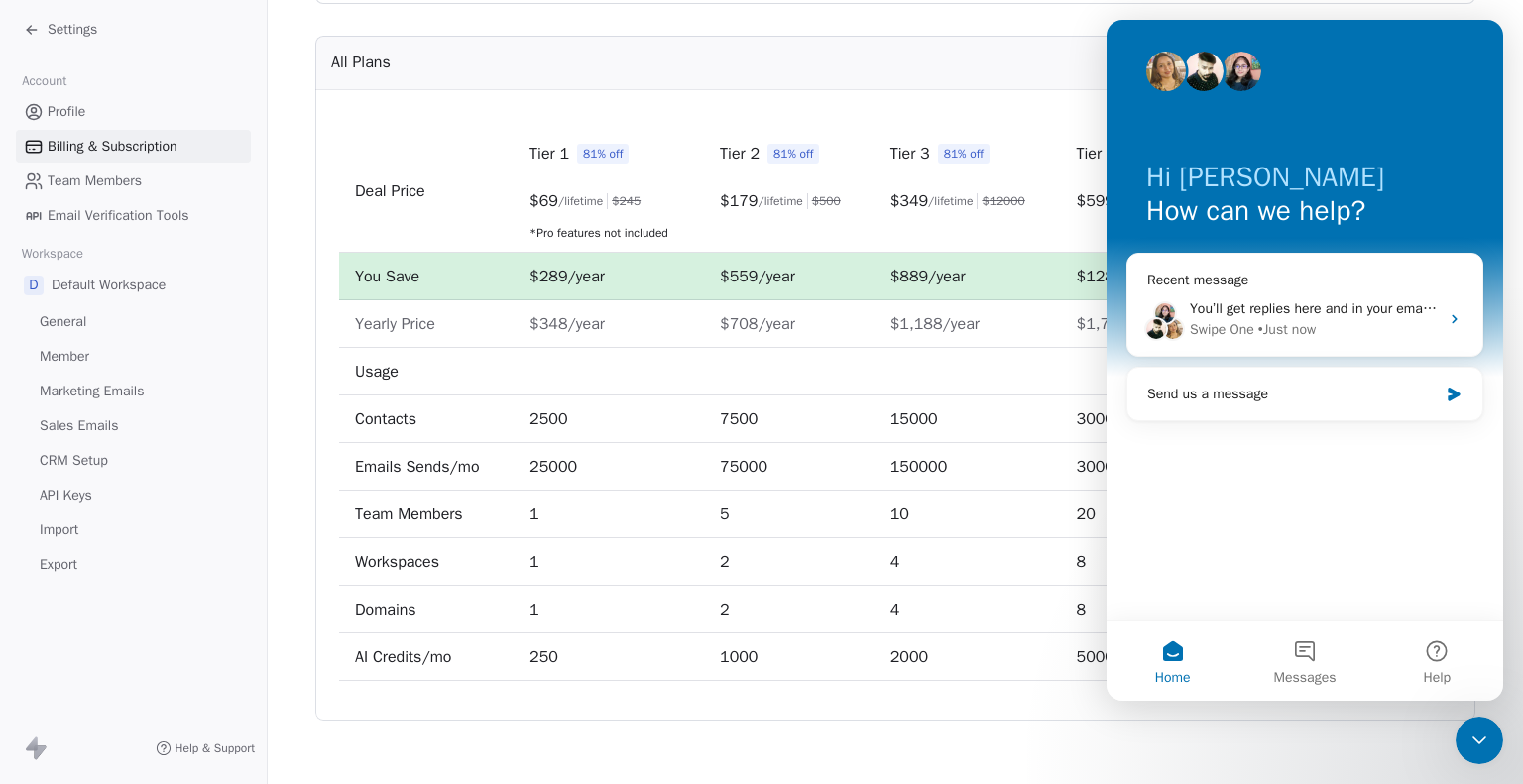 click at bounding box center (1479, 740) 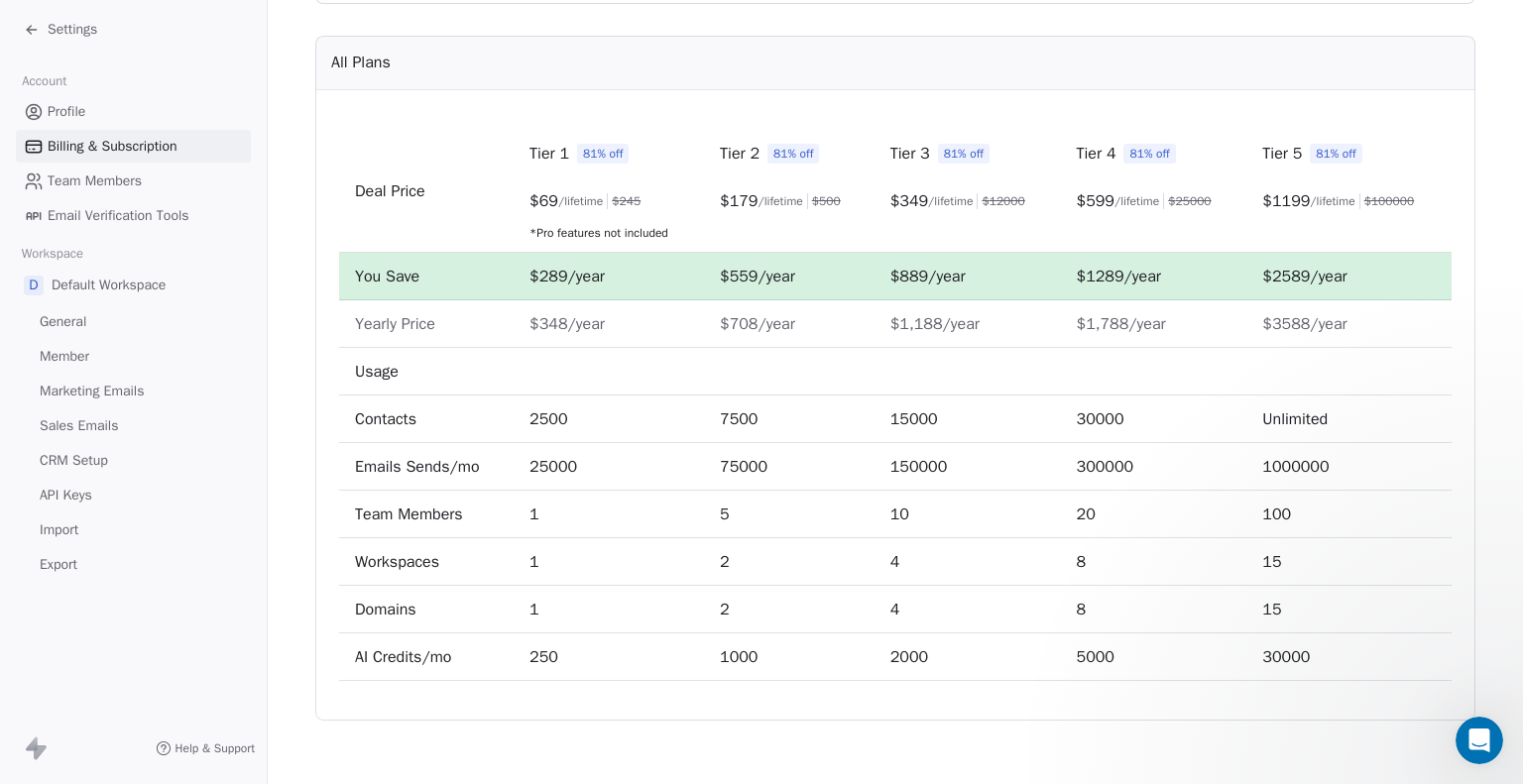 scroll, scrollTop: 0, scrollLeft: 0, axis: both 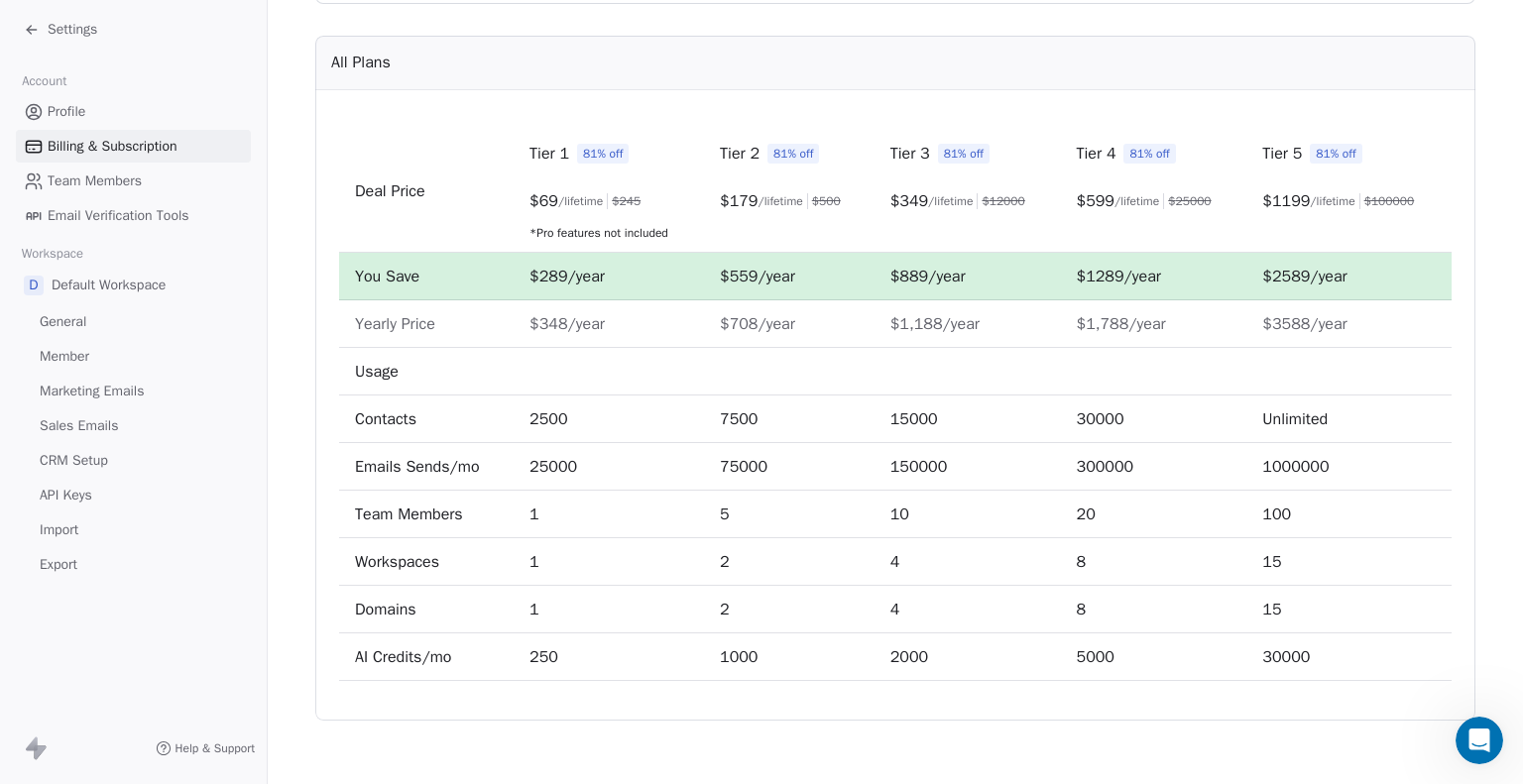 click 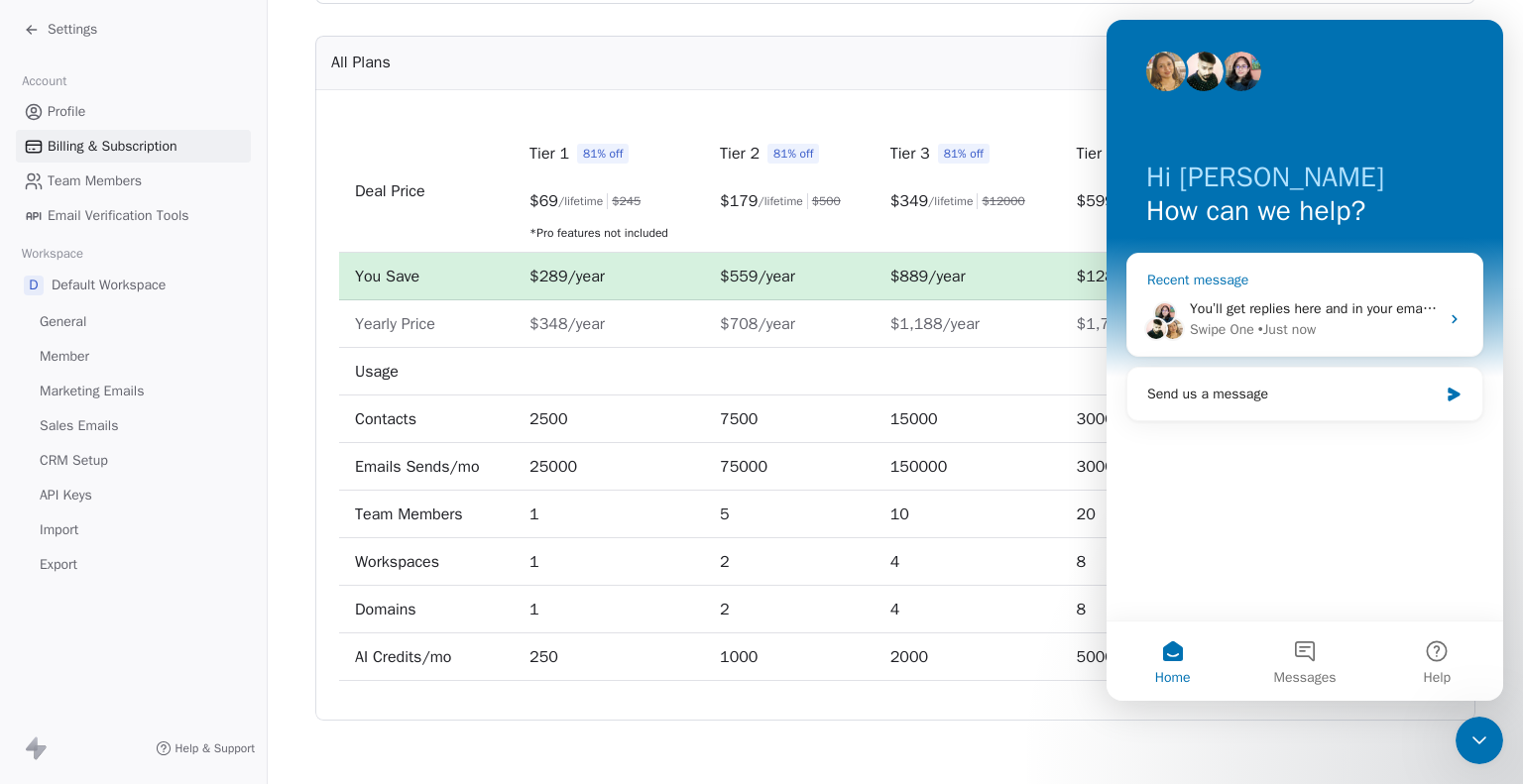 click on "You’ll get replies here and in your email: ✉️ aaron@aaronbaca.co Our usual reply time 🕒 1 day Swipe One •  Just now" at bounding box center (1305, 319) 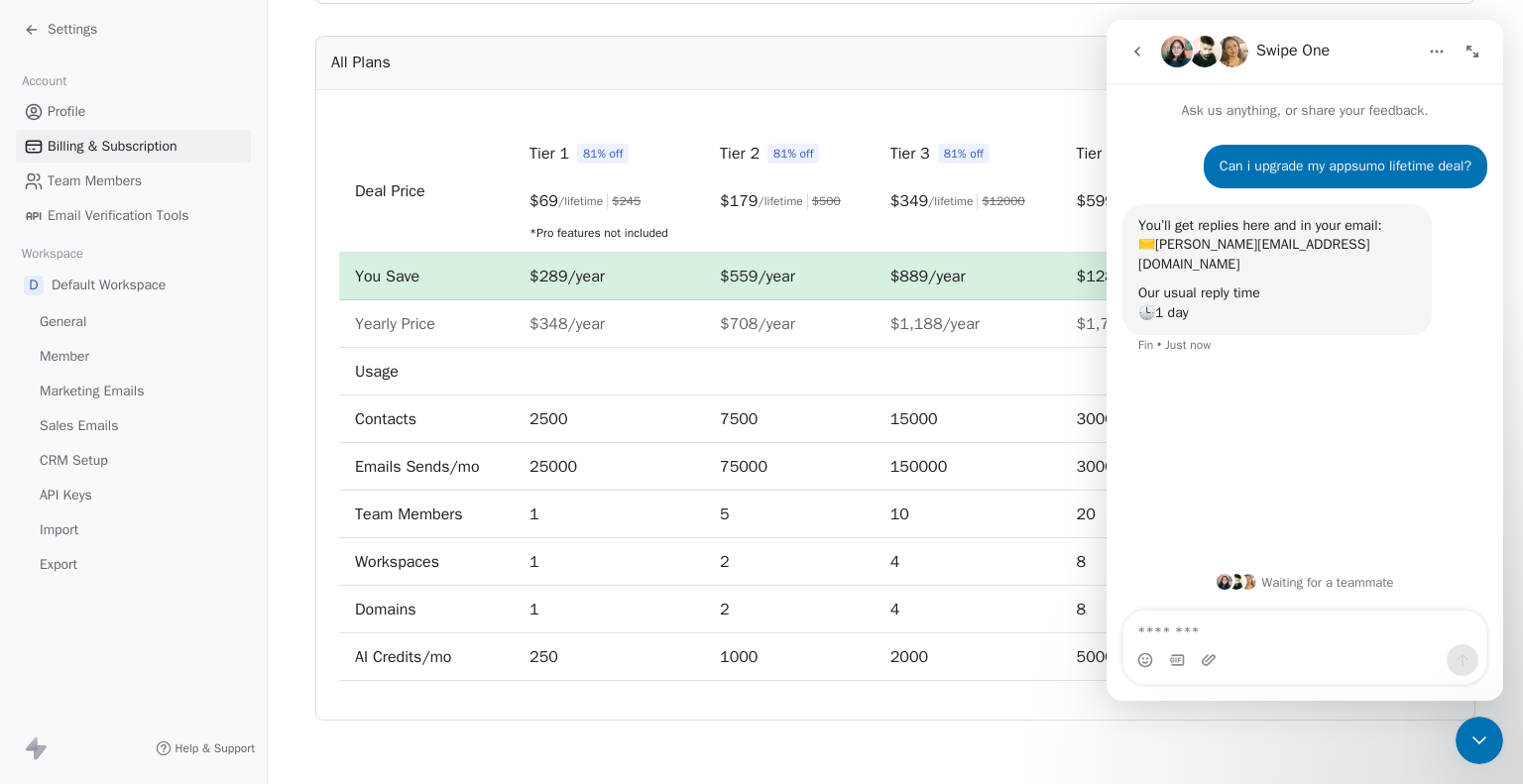 click at bounding box center (1479, 740) 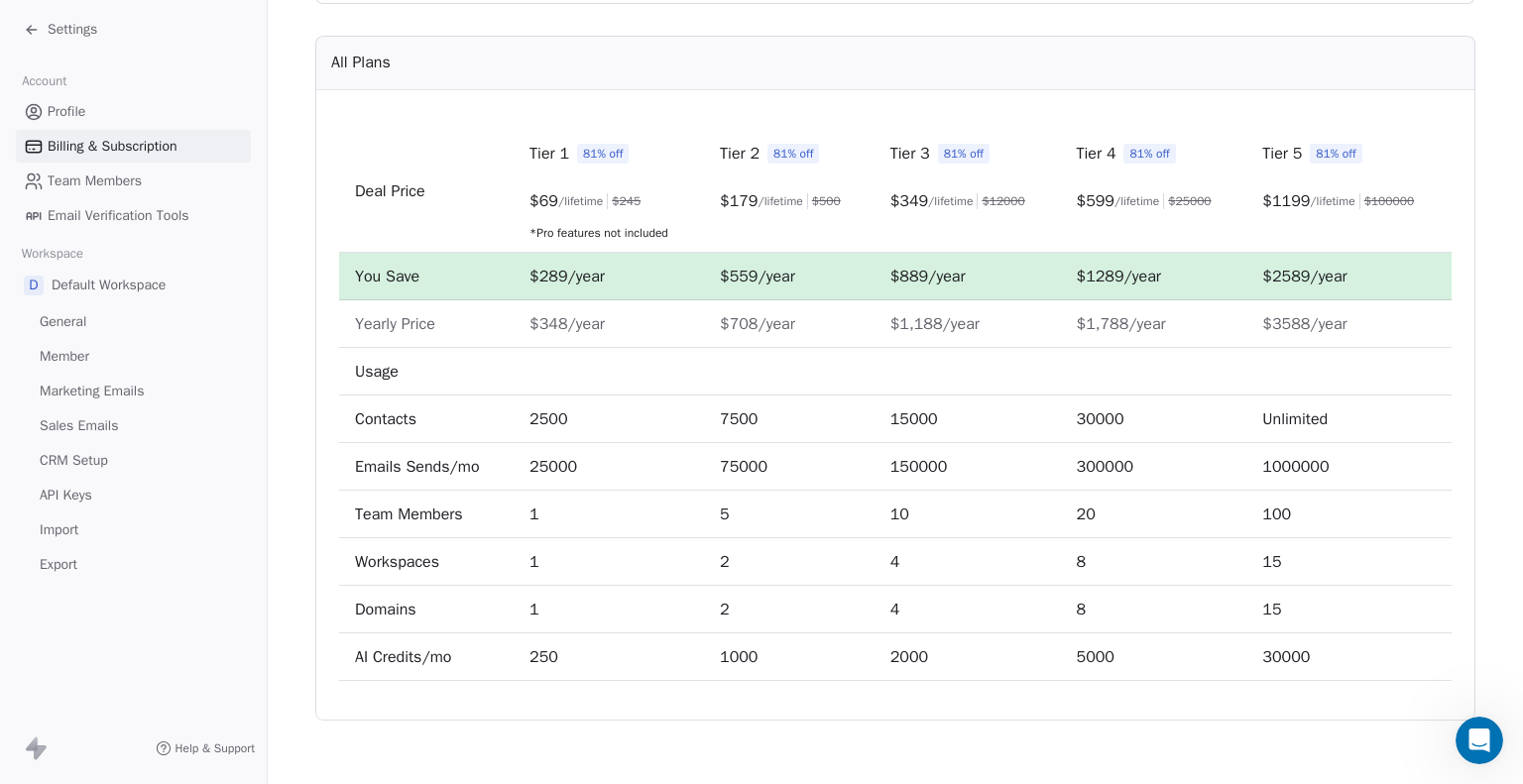 click 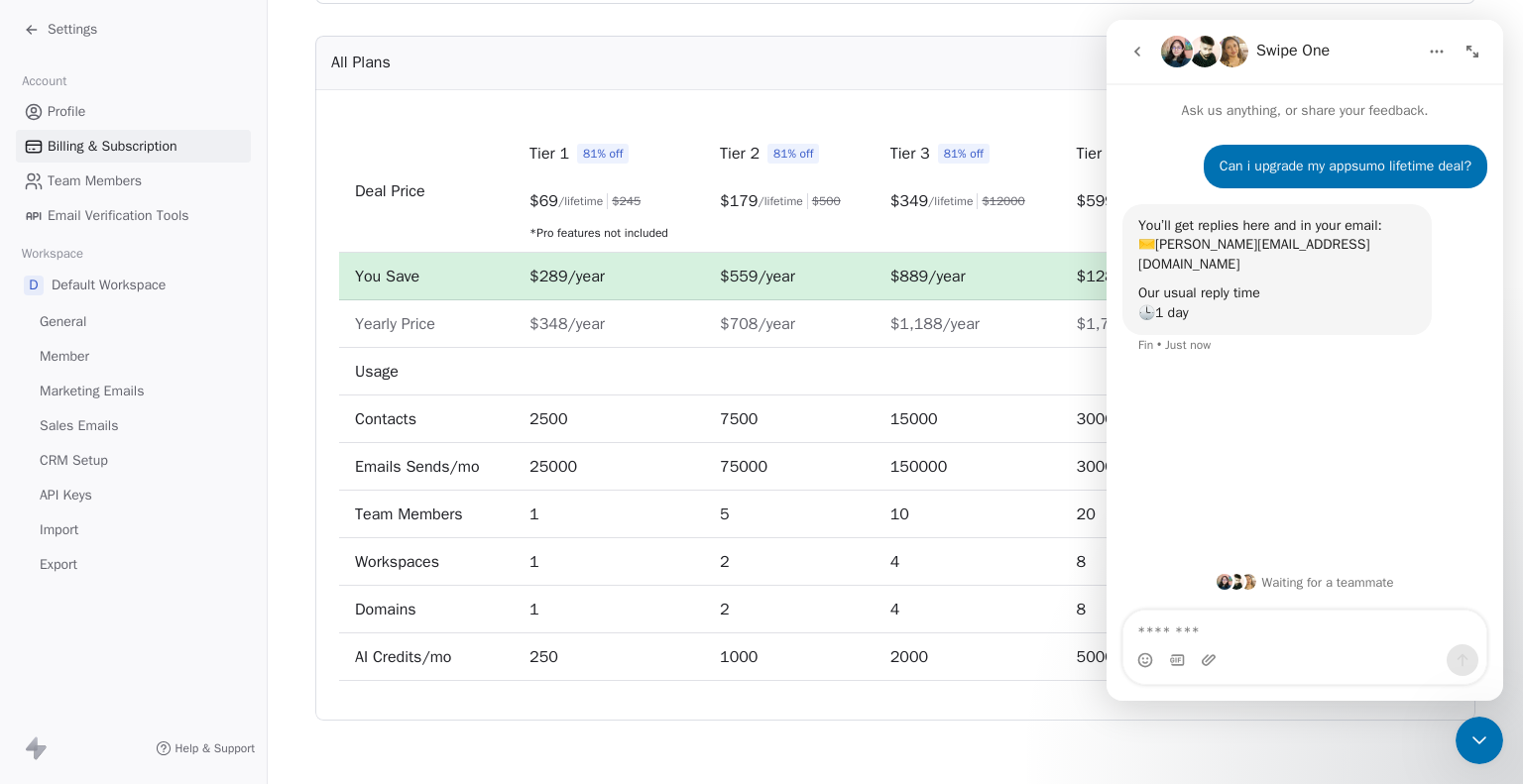 click 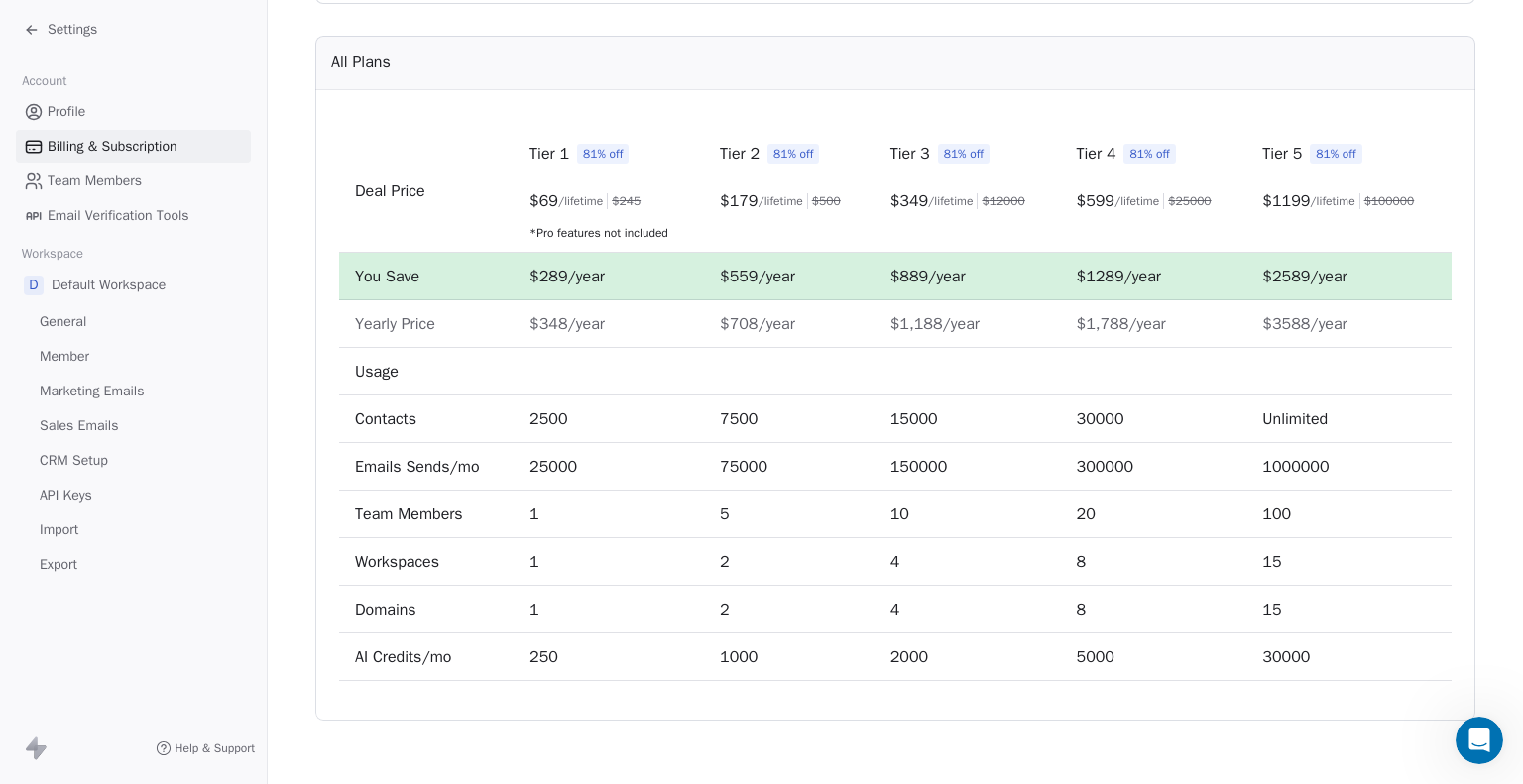 click on "75000" at bounding box center (744, 467) 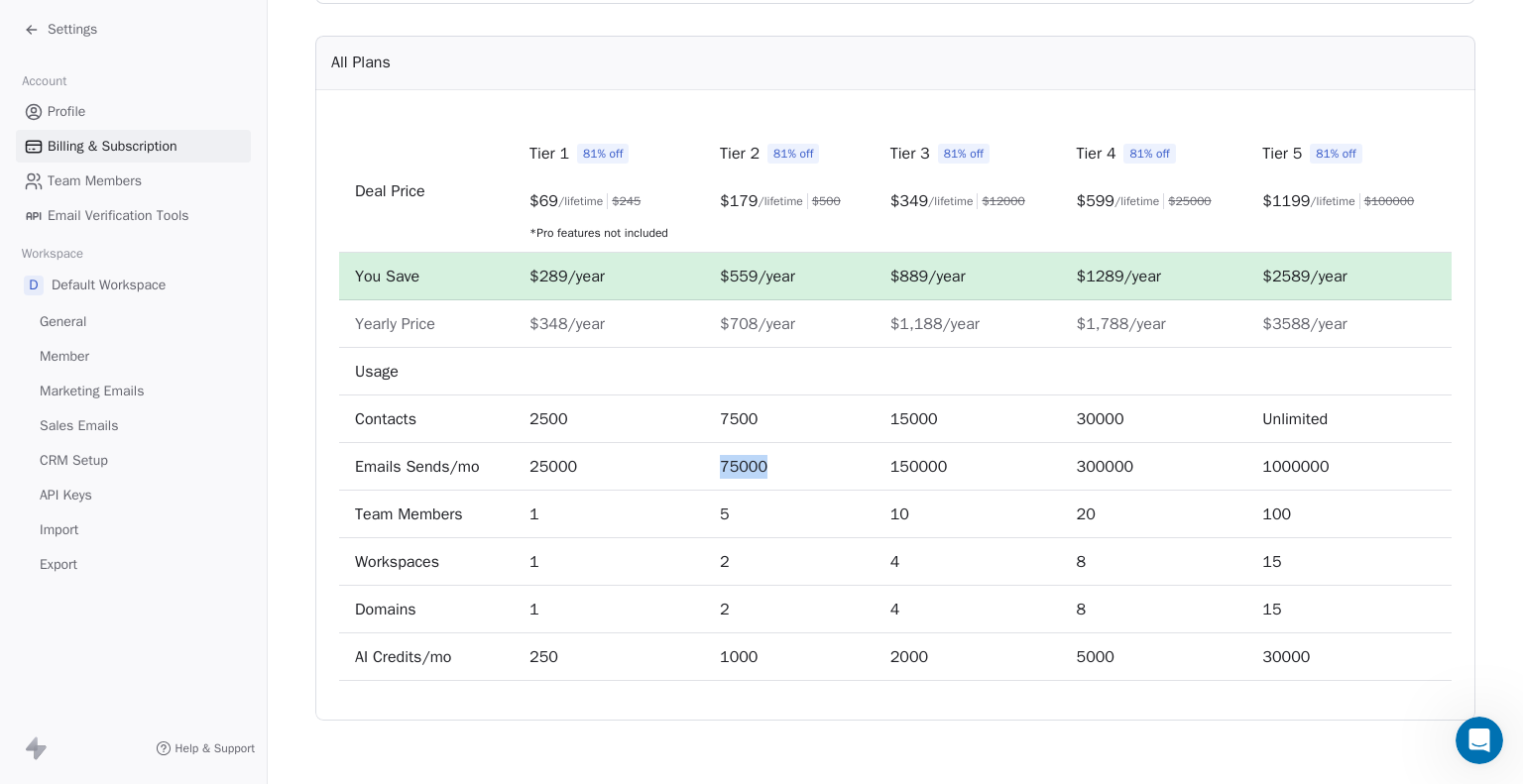 click on "75000" at bounding box center [744, 467] 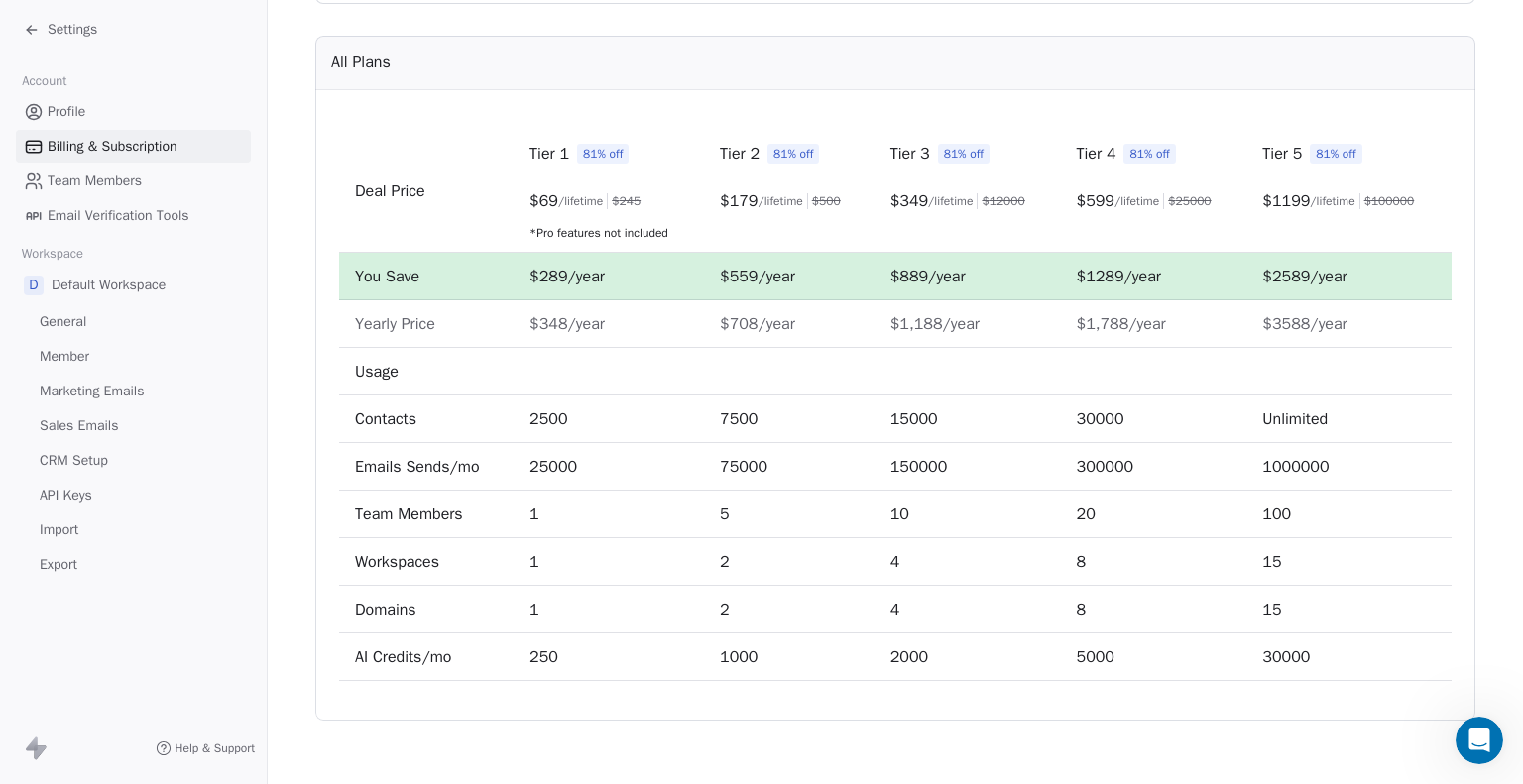click on "1" at bounding box center [534, 514] 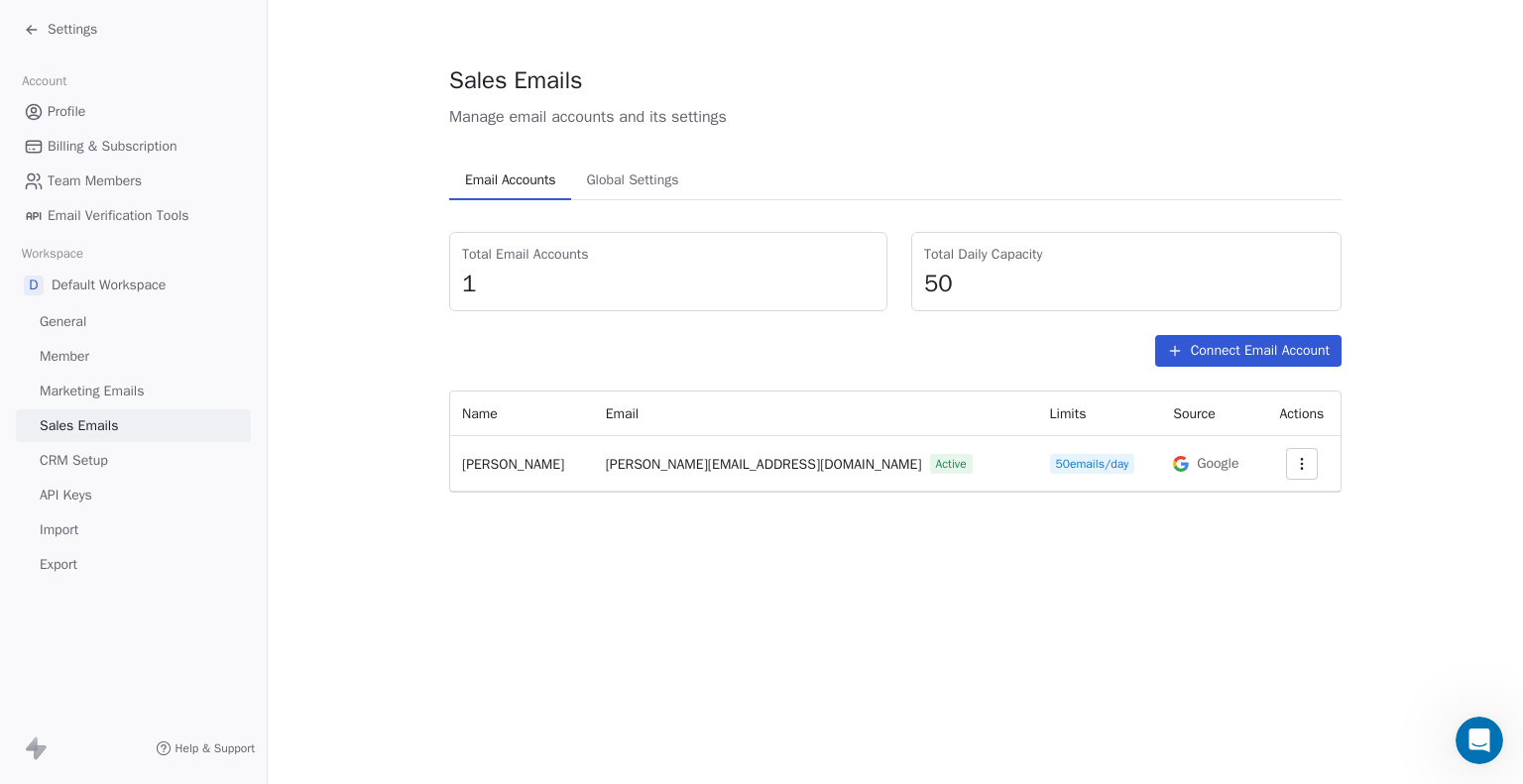 scroll, scrollTop: 0, scrollLeft: 0, axis: both 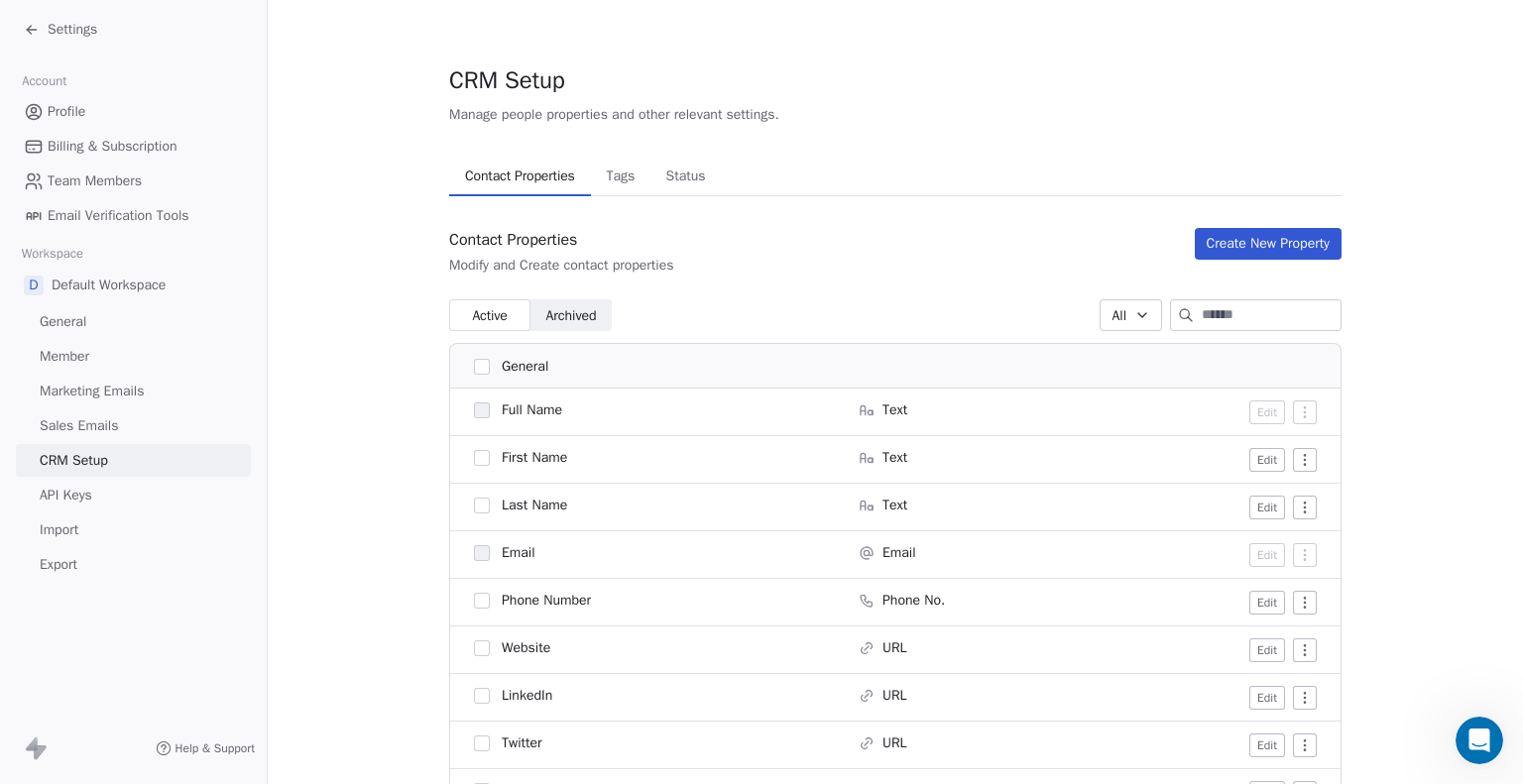 click on "API Keys" at bounding box center (133, 495) 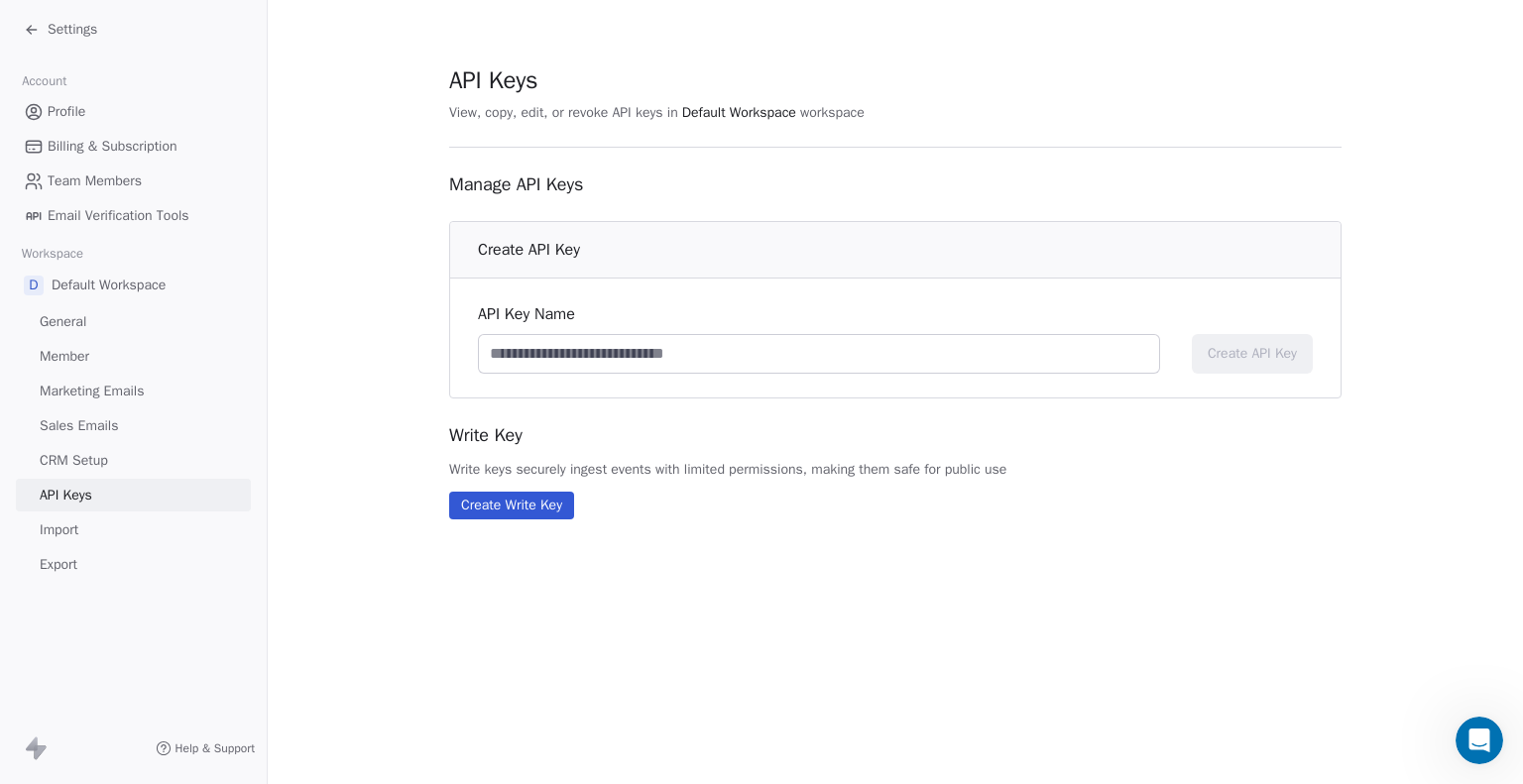 click on "Import" at bounding box center [133, 529] 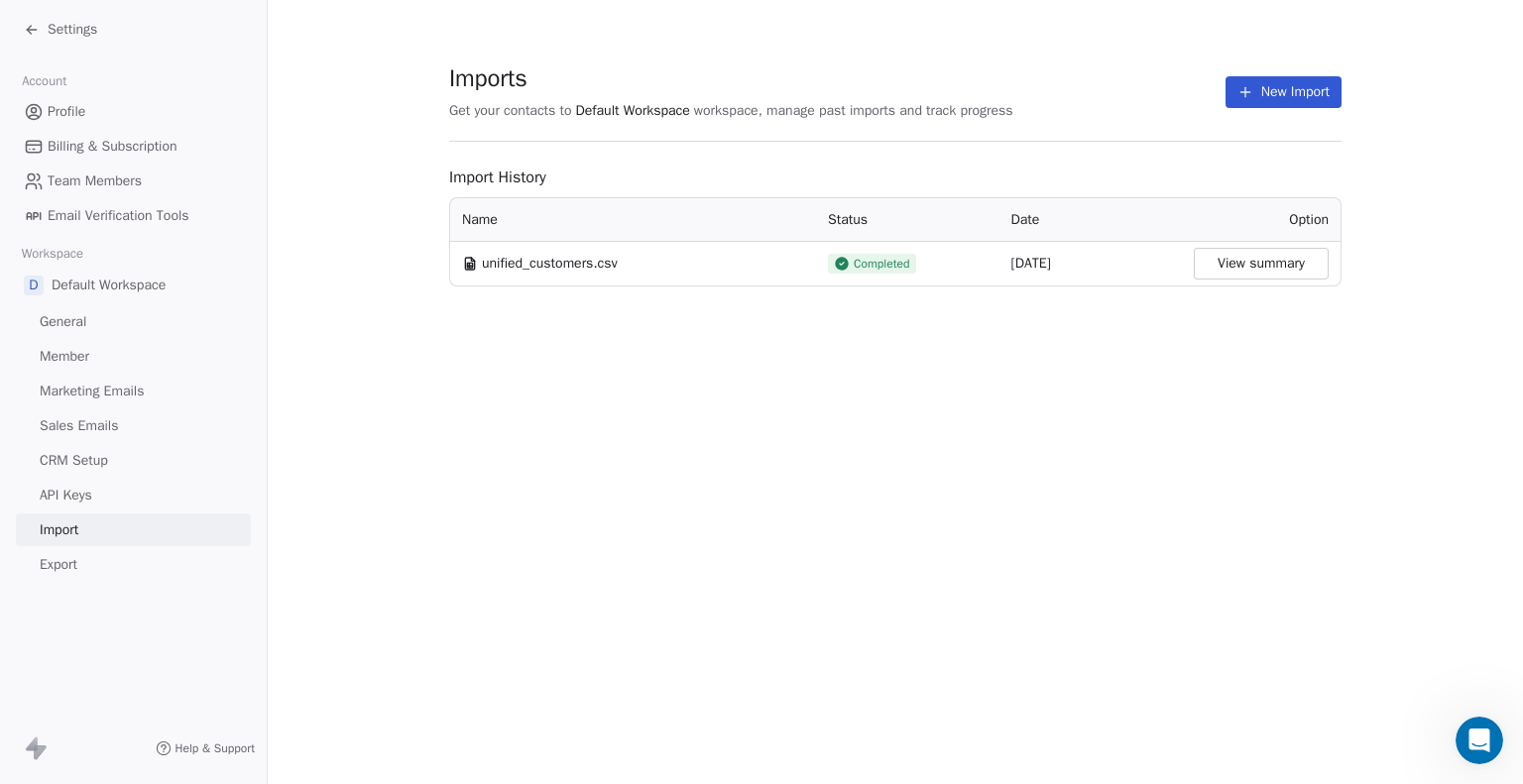 click on "Export" at bounding box center [133, 564] 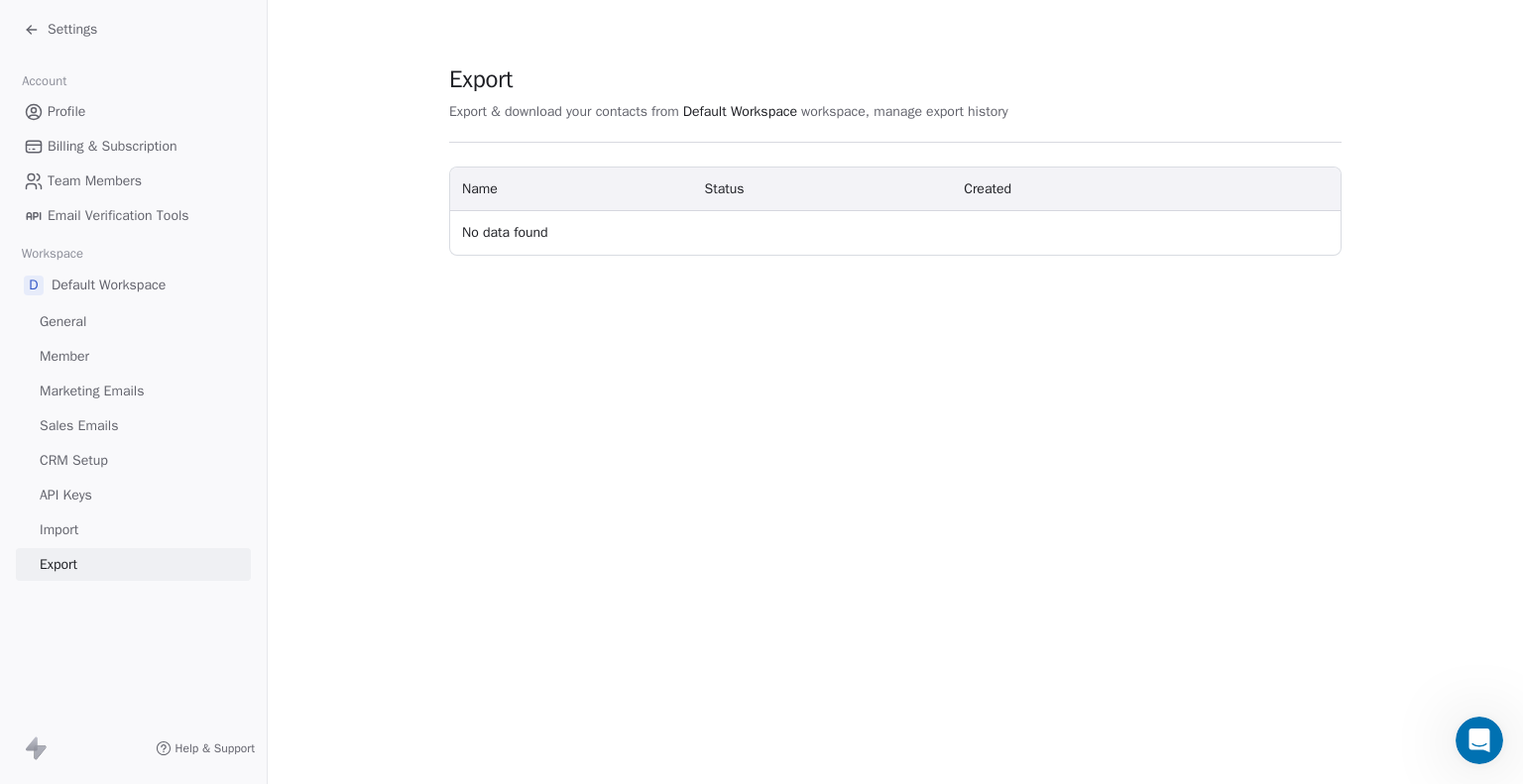 click on "Profile" at bounding box center (133, 111) 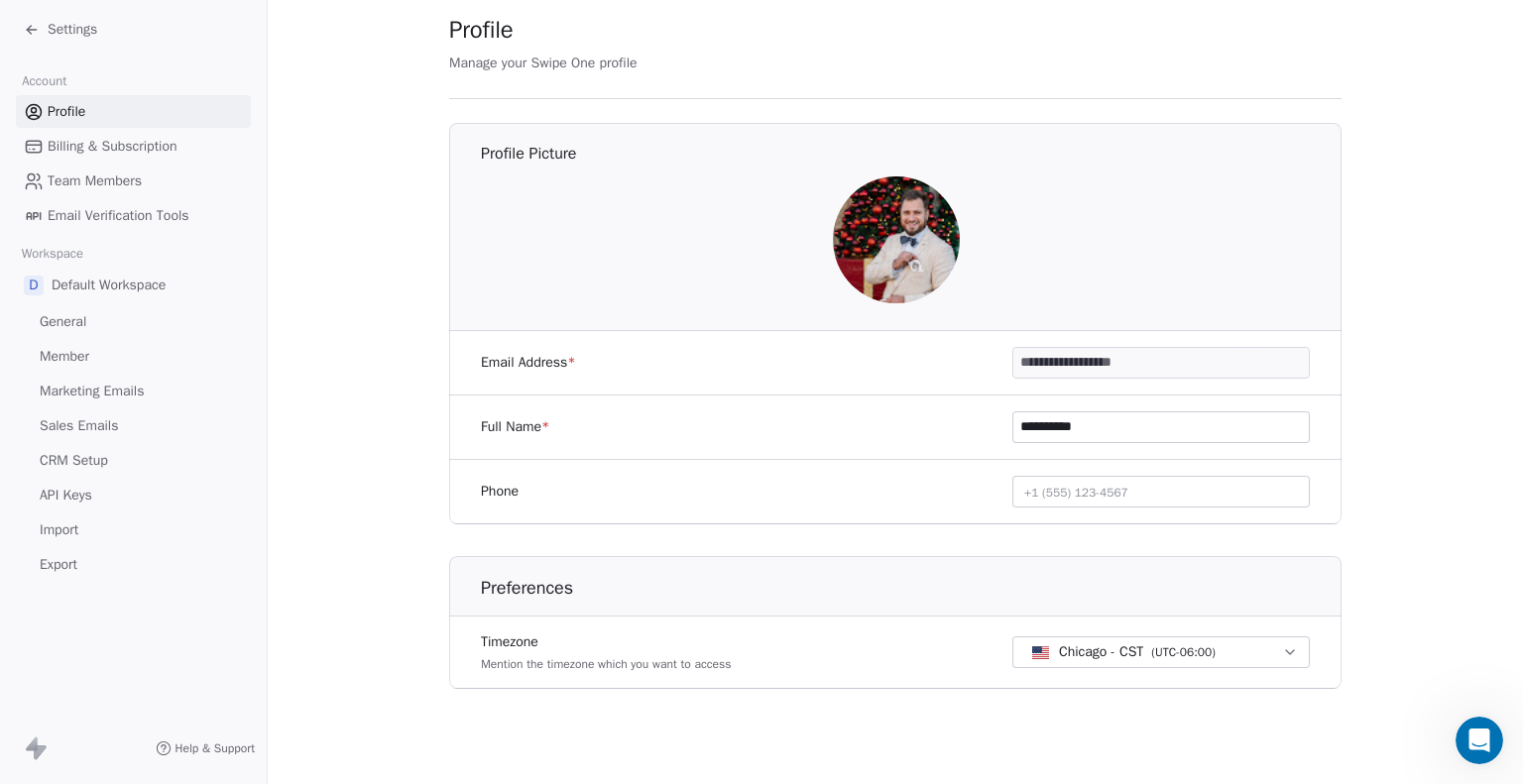 scroll, scrollTop: 0, scrollLeft: 0, axis: both 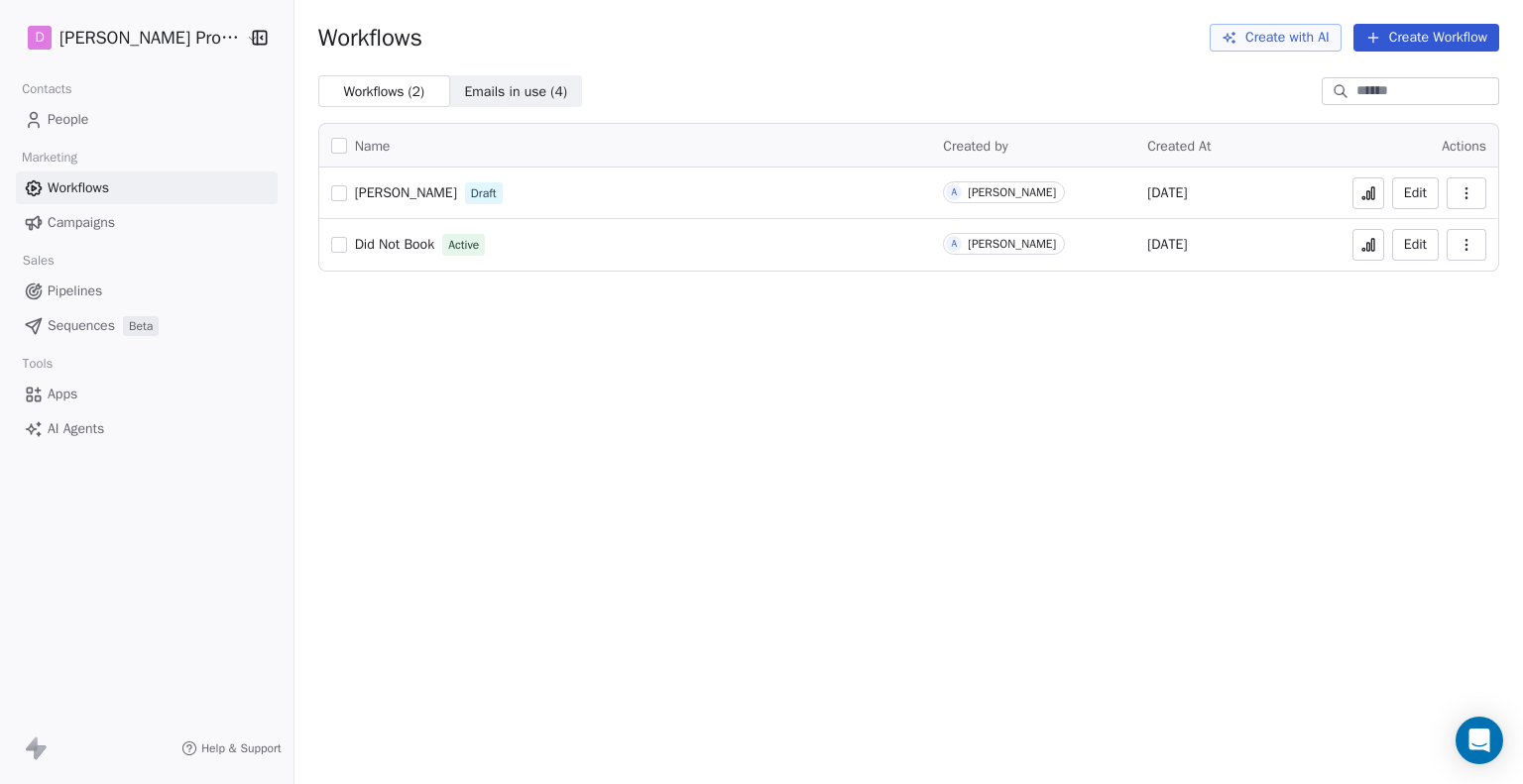 click on "People" at bounding box center [147, 119] 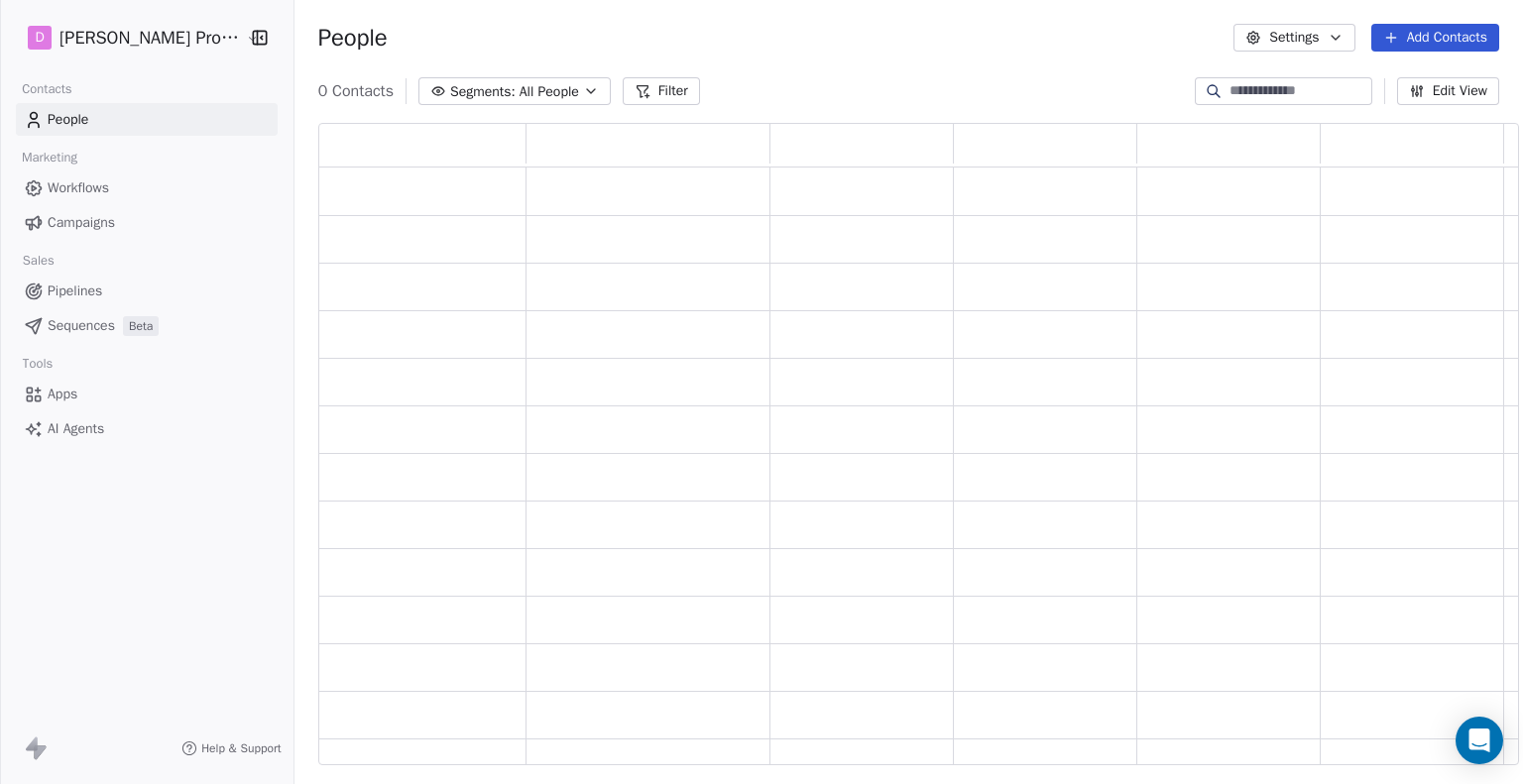 scroll, scrollTop: 16, scrollLeft: 16, axis: both 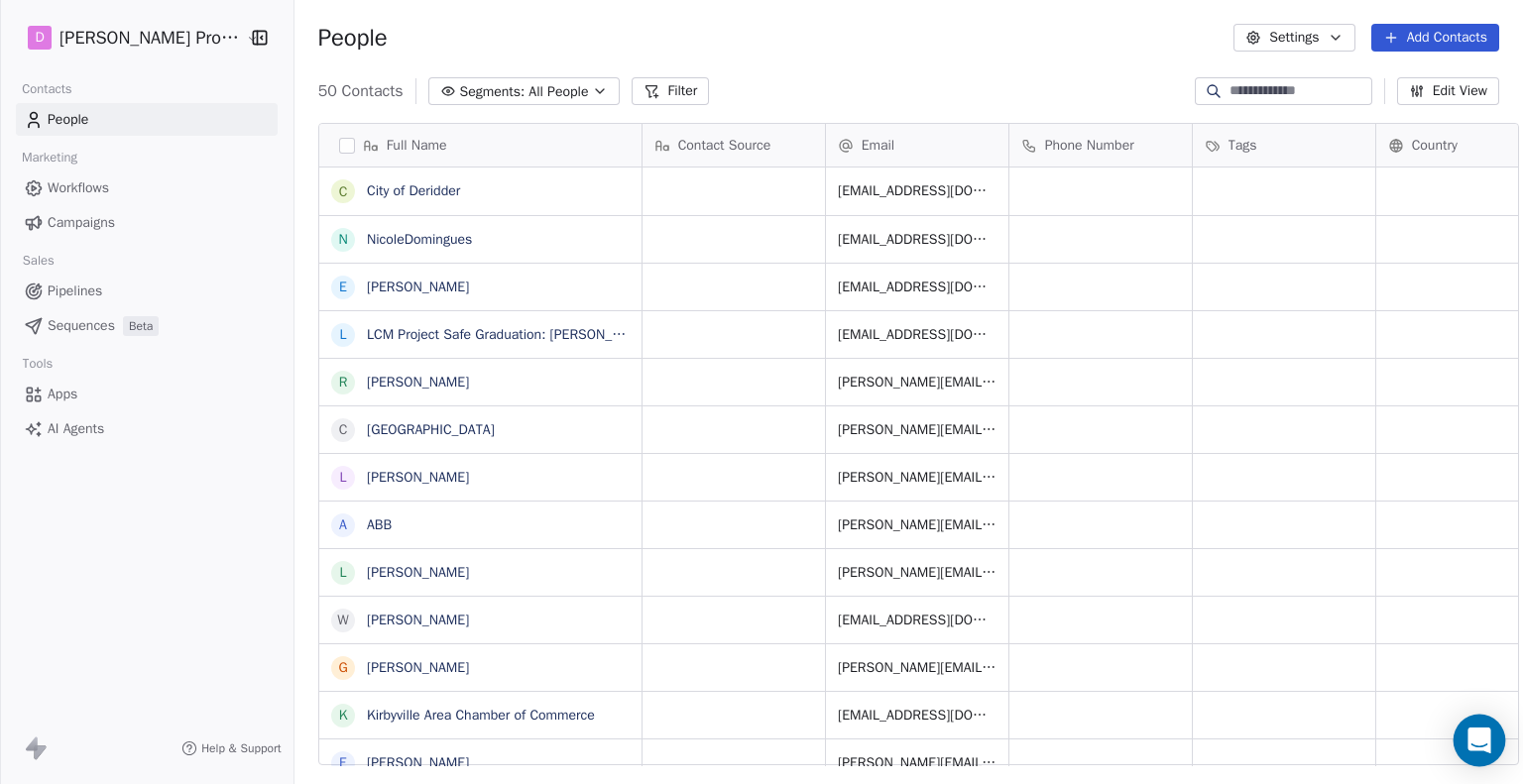 click at bounding box center (1479, 740) 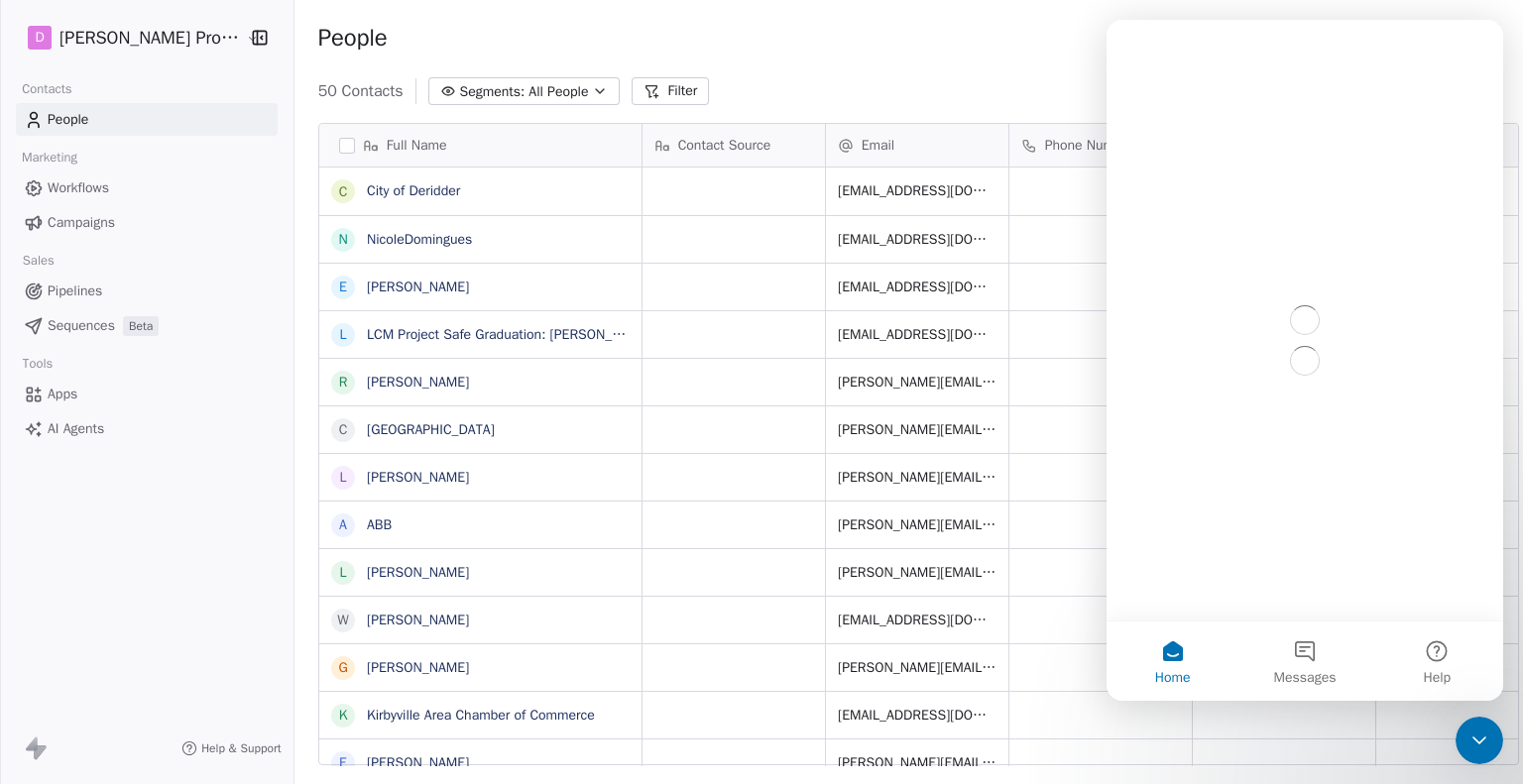 scroll, scrollTop: 0, scrollLeft: 0, axis: both 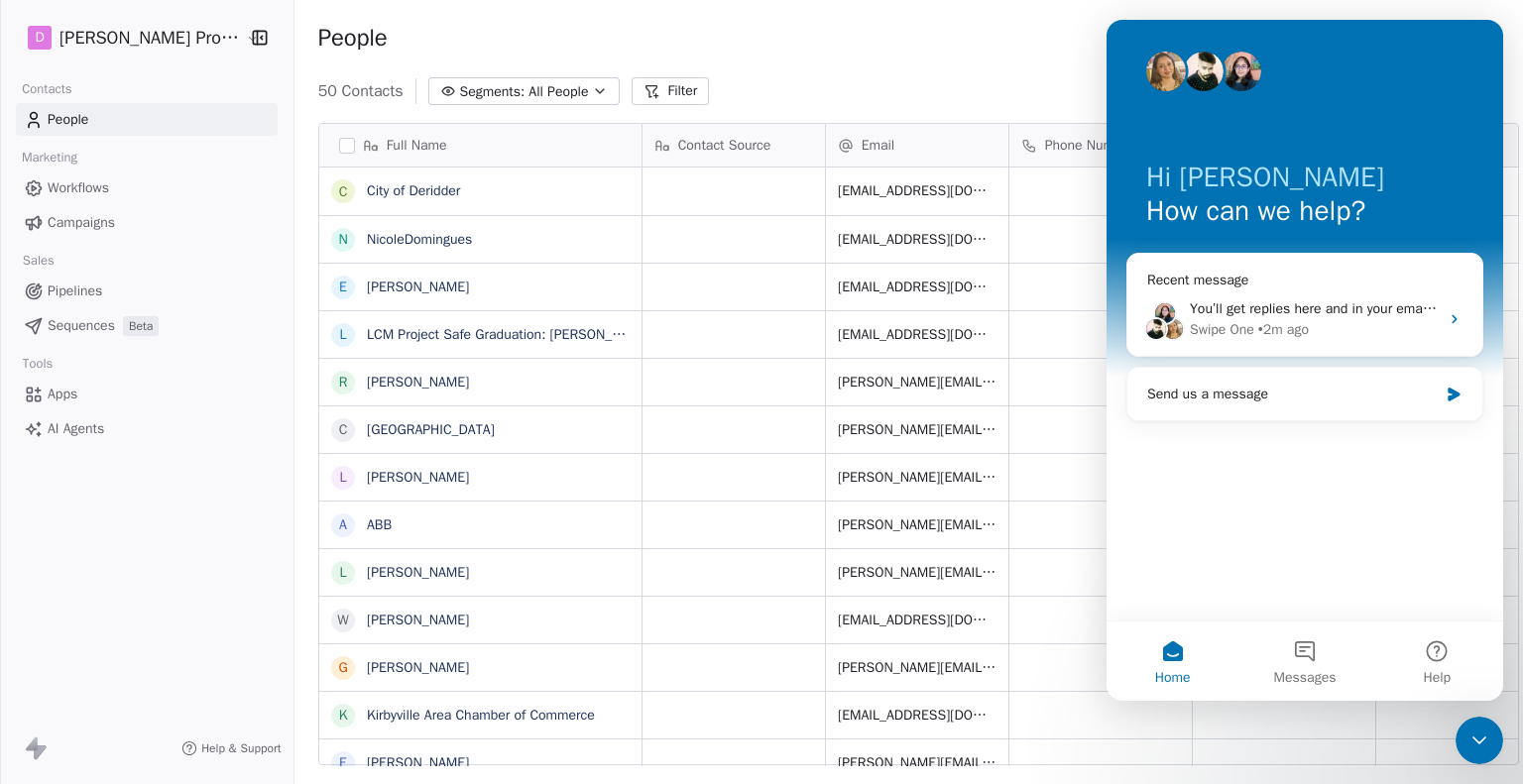 click on "Help & Support" at bounding box center (241, 748) 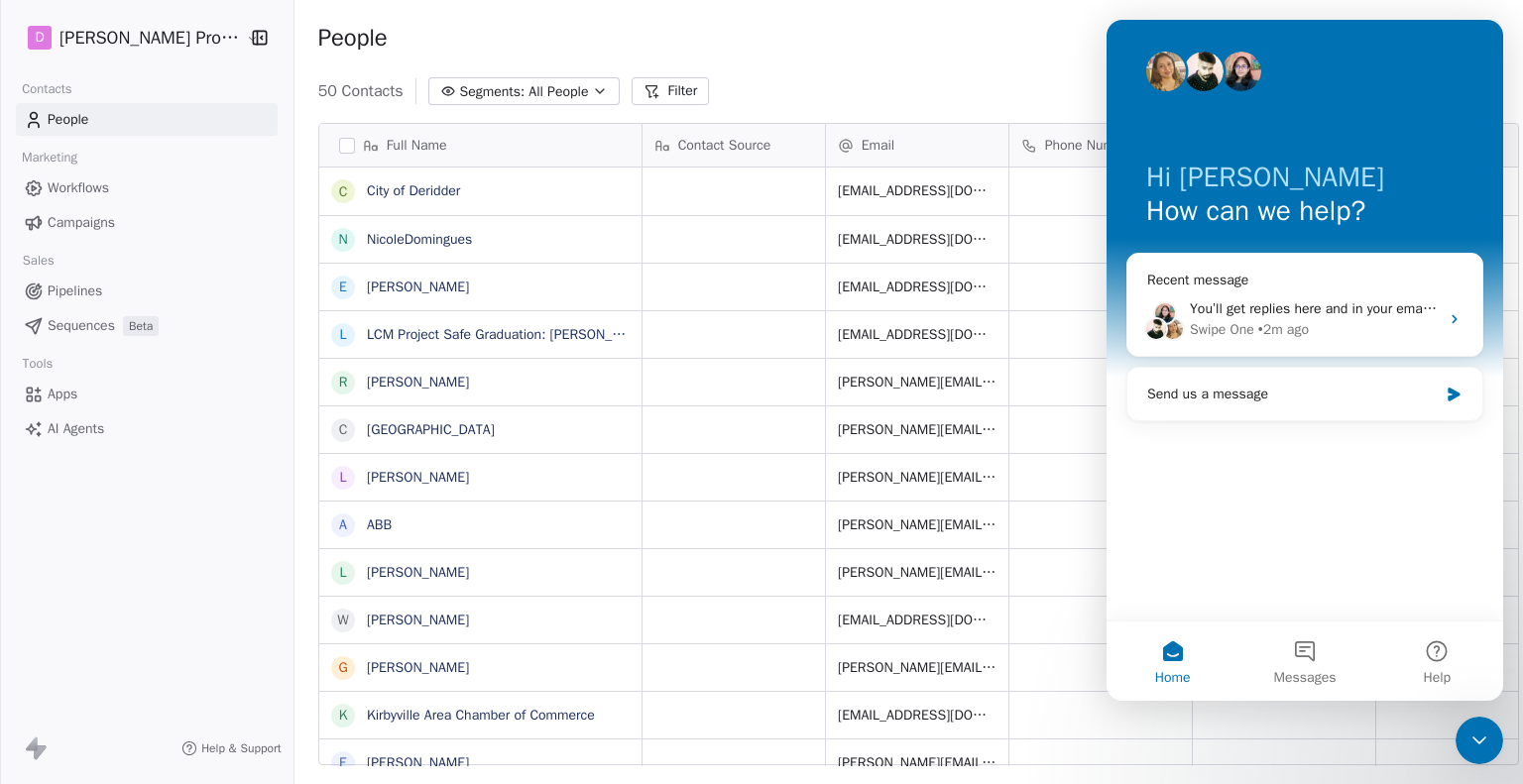click on "Help & Support" at bounding box center (241, 748) 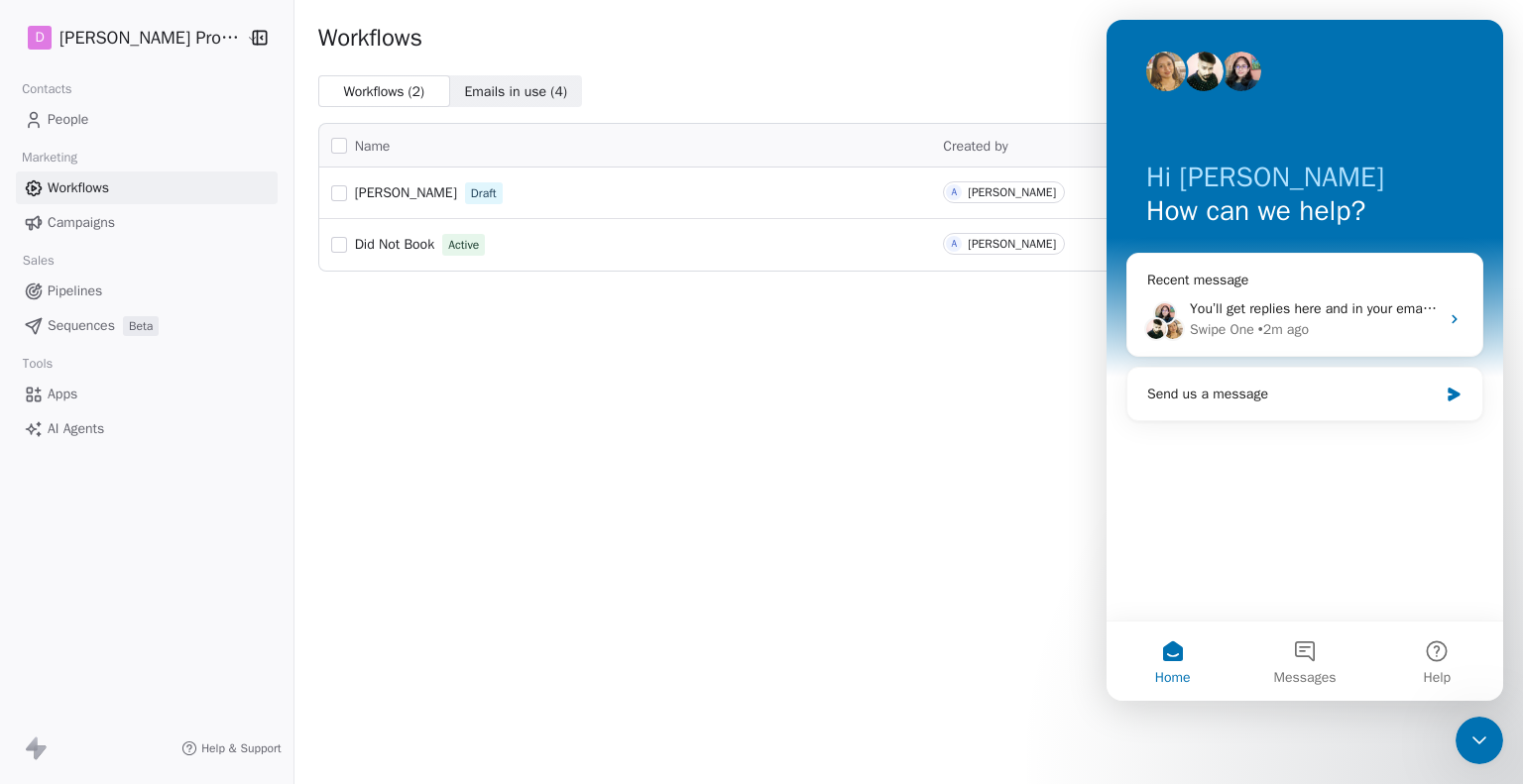 click on "Help & Support" at bounding box center [241, 748] 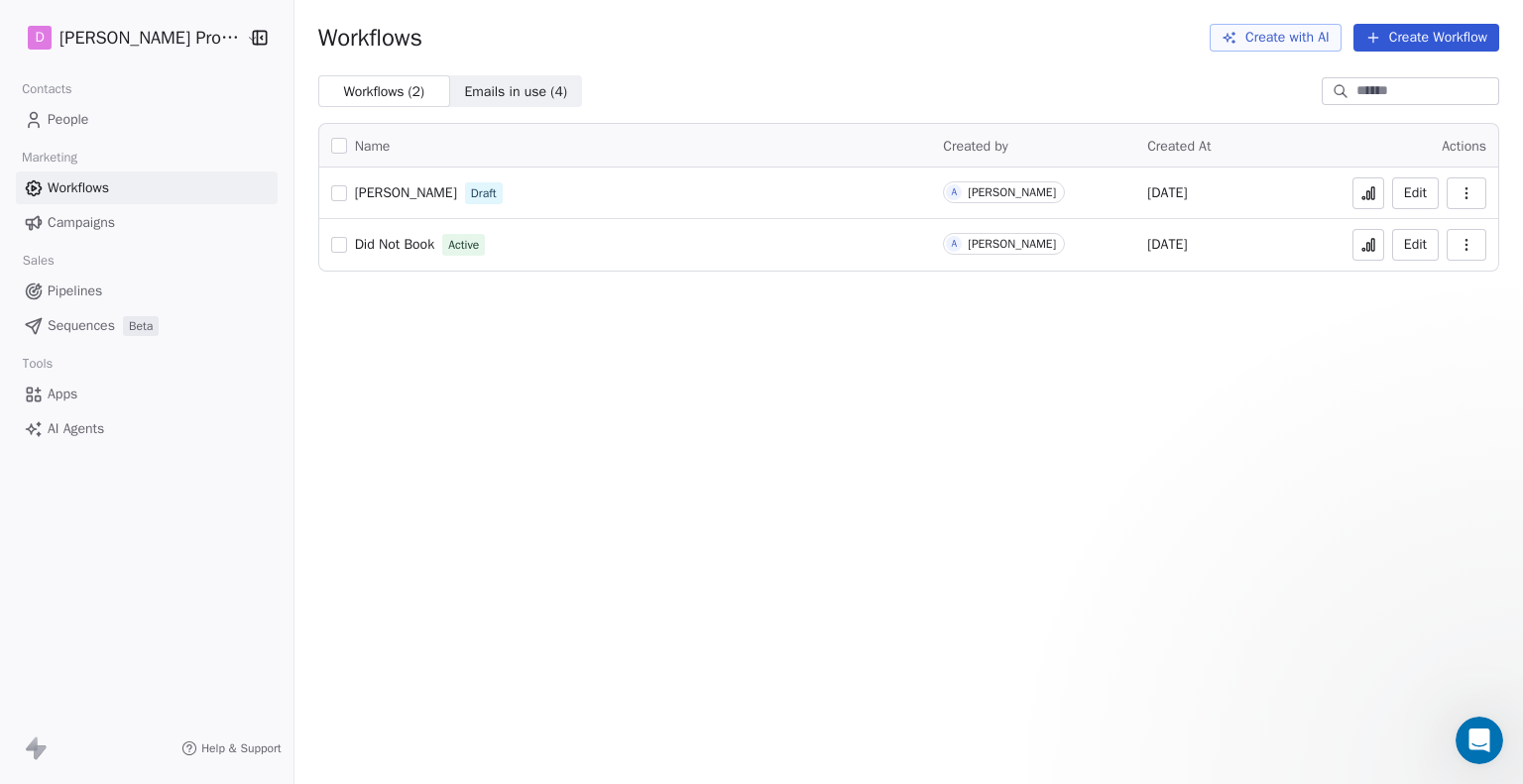 scroll, scrollTop: 0, scrollLeft: 0, axis: both 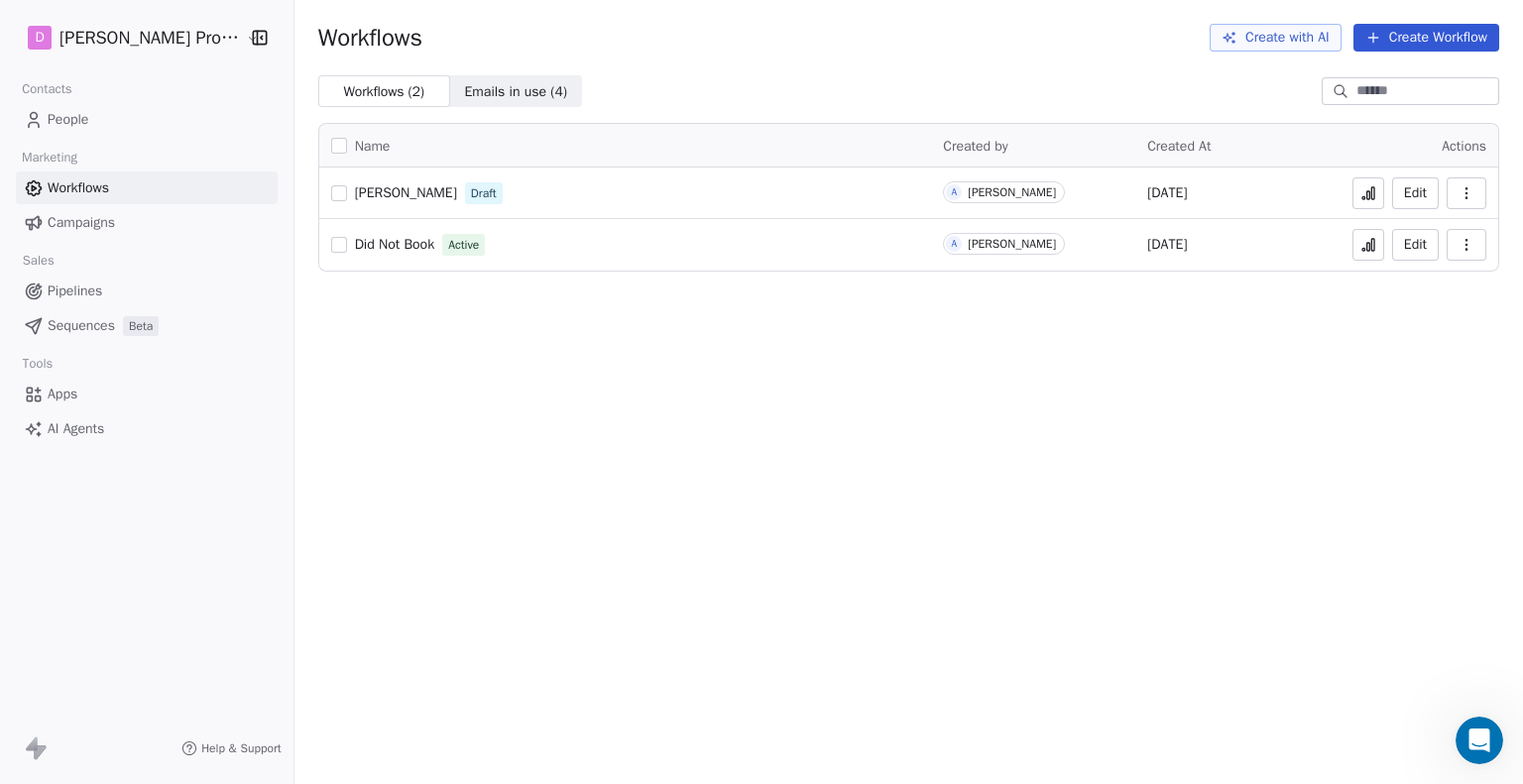 click on "Help & Support" at bounding box center [241, 748] 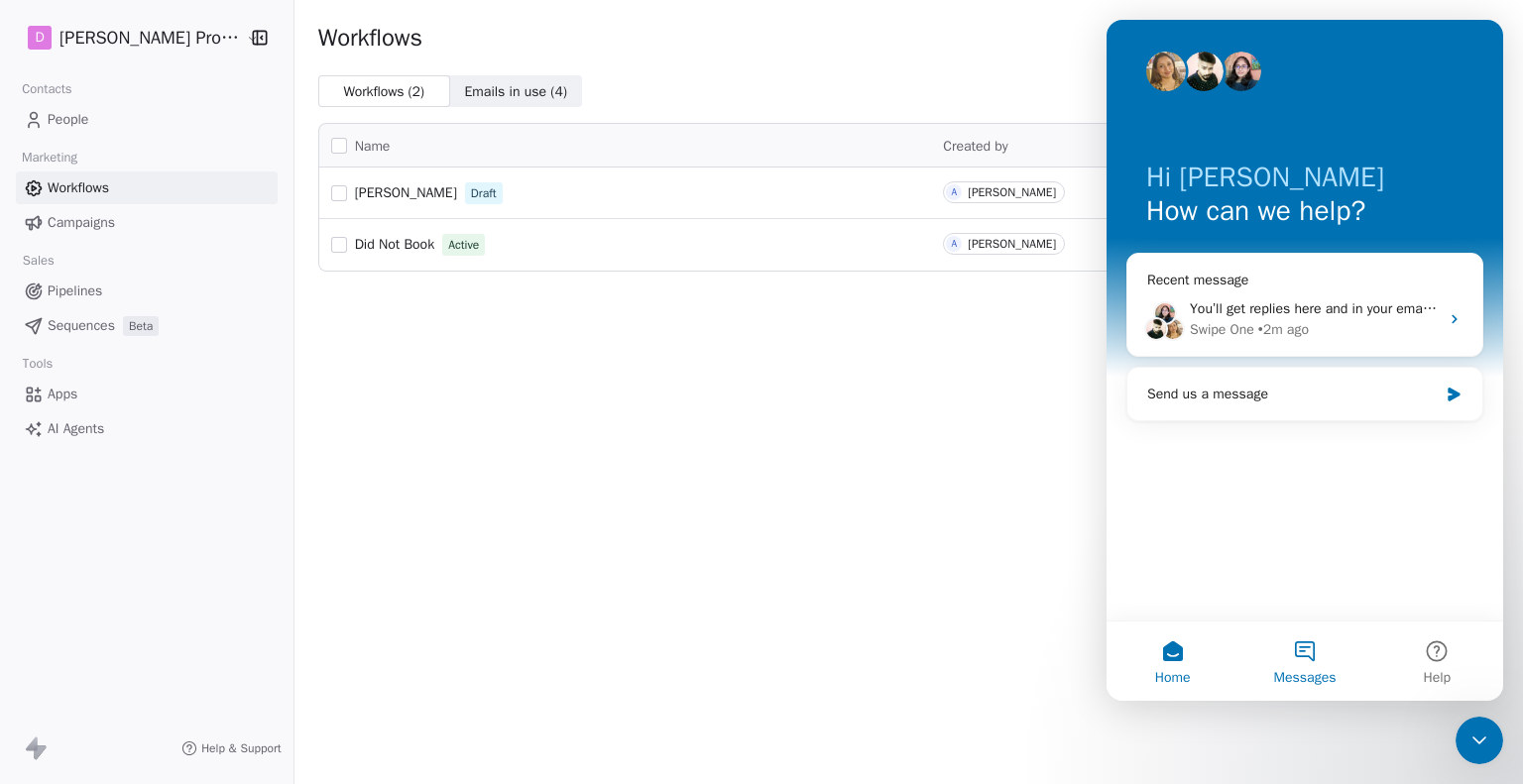 click on "Messages" at bounding box center (1304, 661) 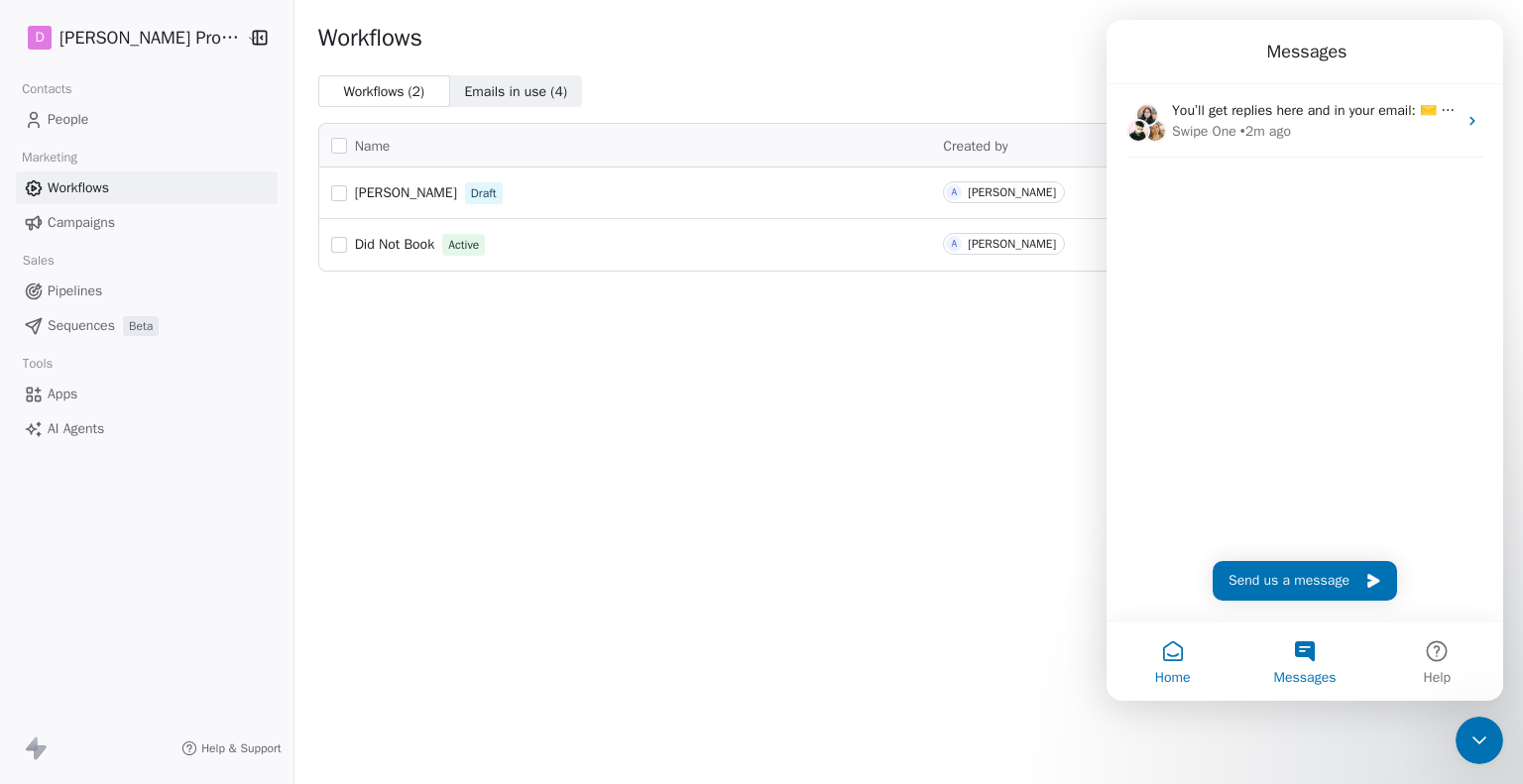 click on "Home" at bounding box center [1172, 661] 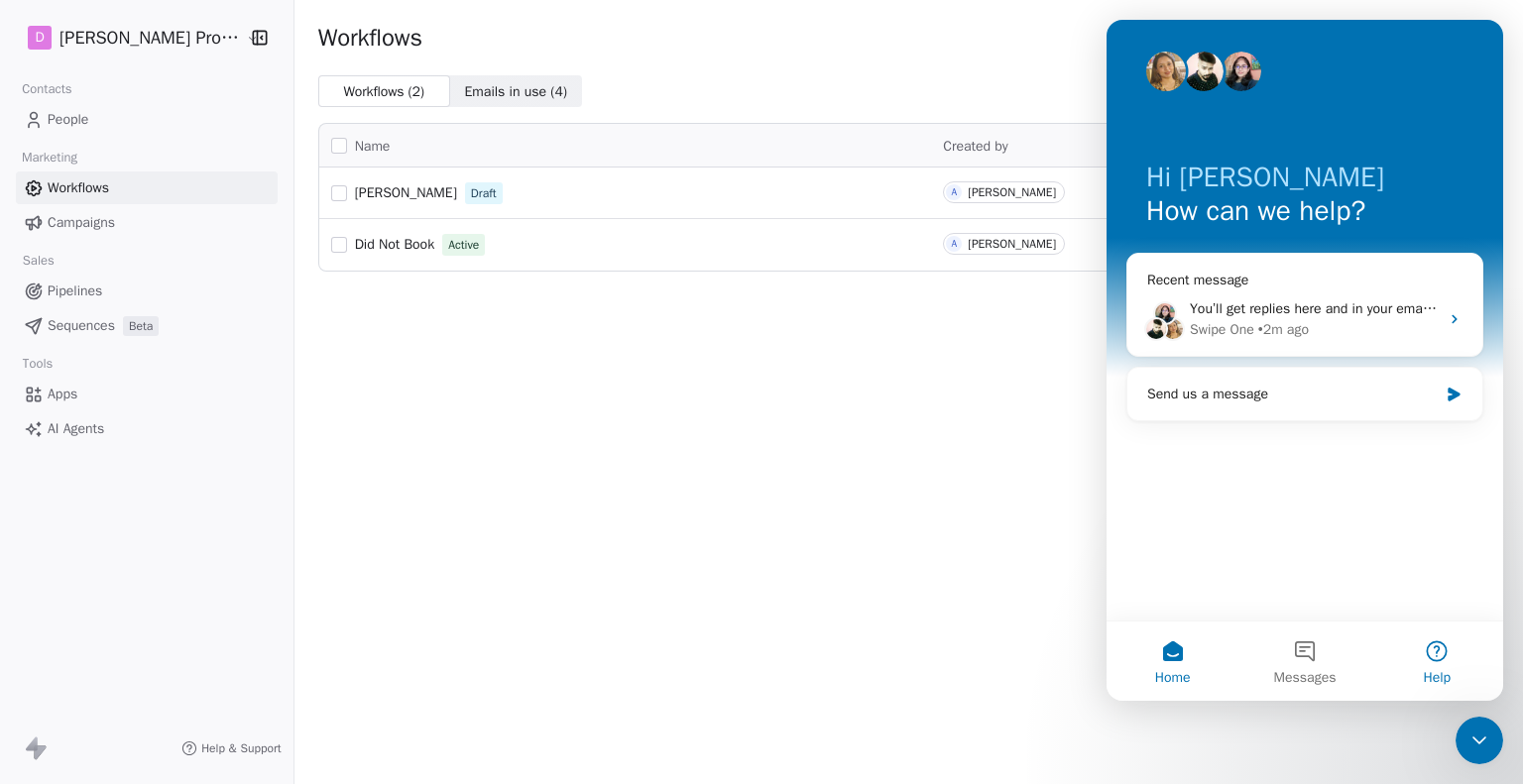 click on "Help" at bounding box center (1437, 678) 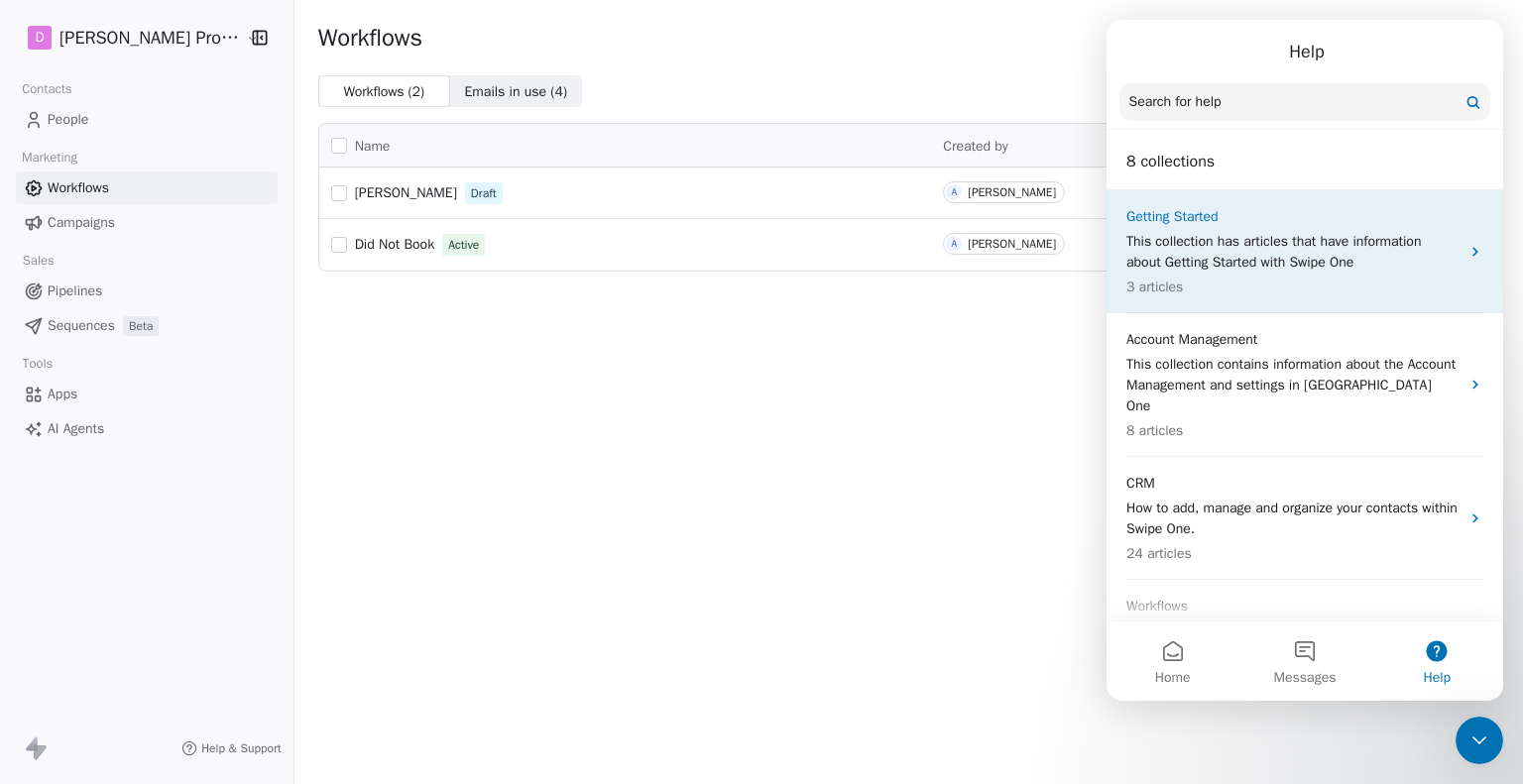 scroll, scrollTop: 552, scrollLeft: 0, axis: vertical 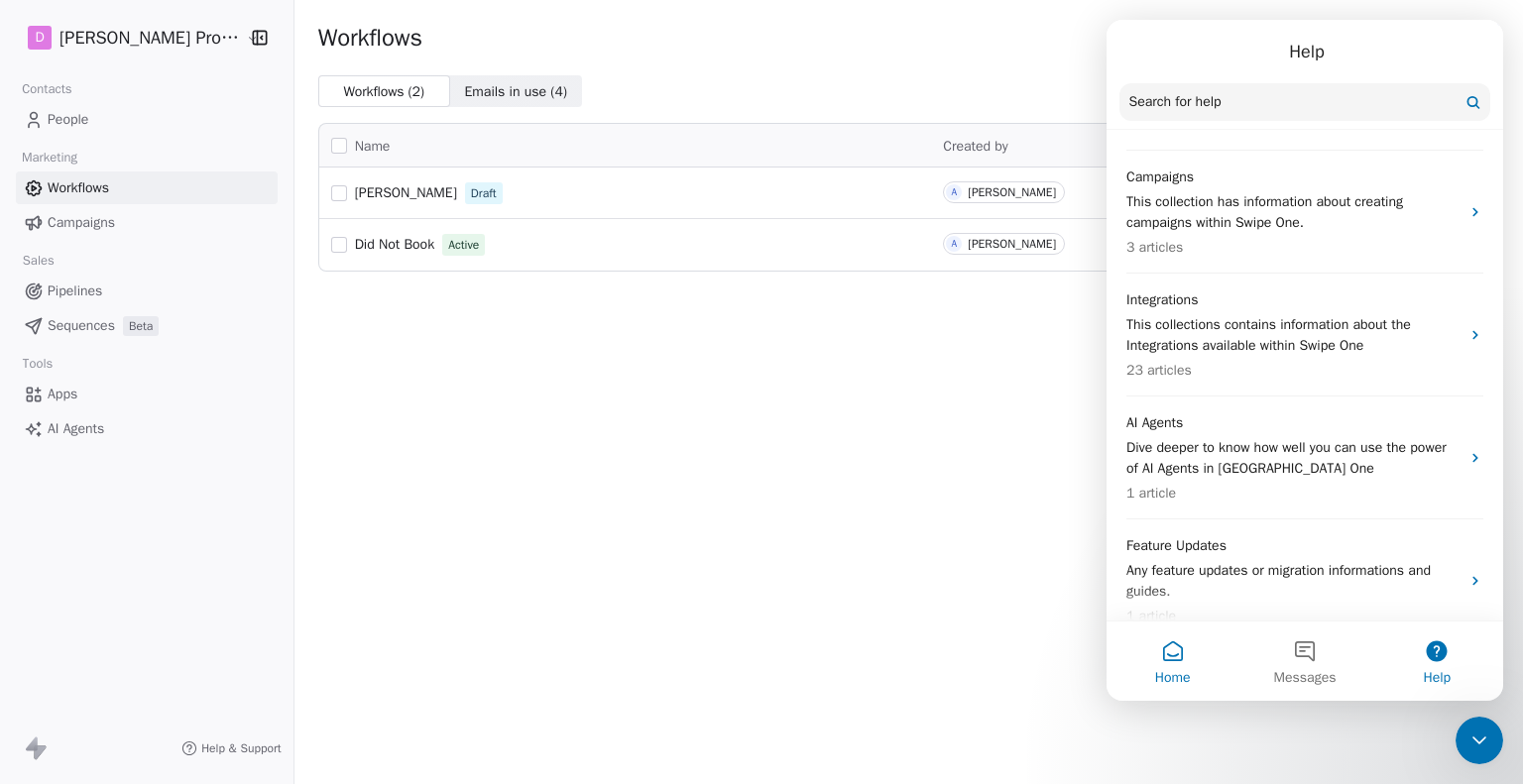 click on "Home" at bounding box center [1173, 678] 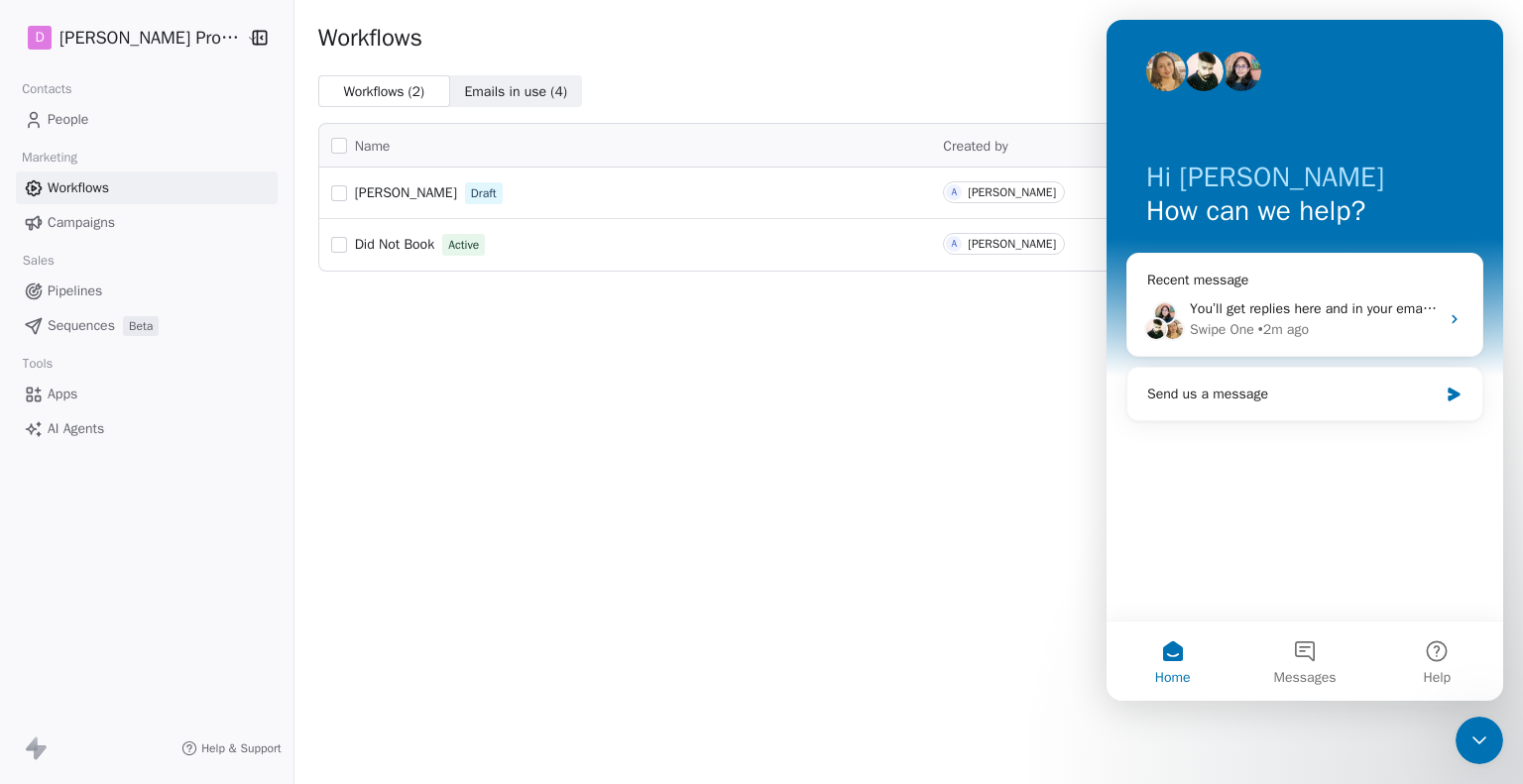click on "Workflows  Create with AI  Create Workflow Workflows ( 2 ) Workflows ( 2 ) Emails in use ( 4 ) Emails in use ( 4 ) Name Created by Created At Actions Aaron Baca Draft A Aaron Baca Jul 9, 2025 Edit Did Not Book Active A Aaron Baca Jul 8, 2025 Edit" at bounding box center [908, 392] 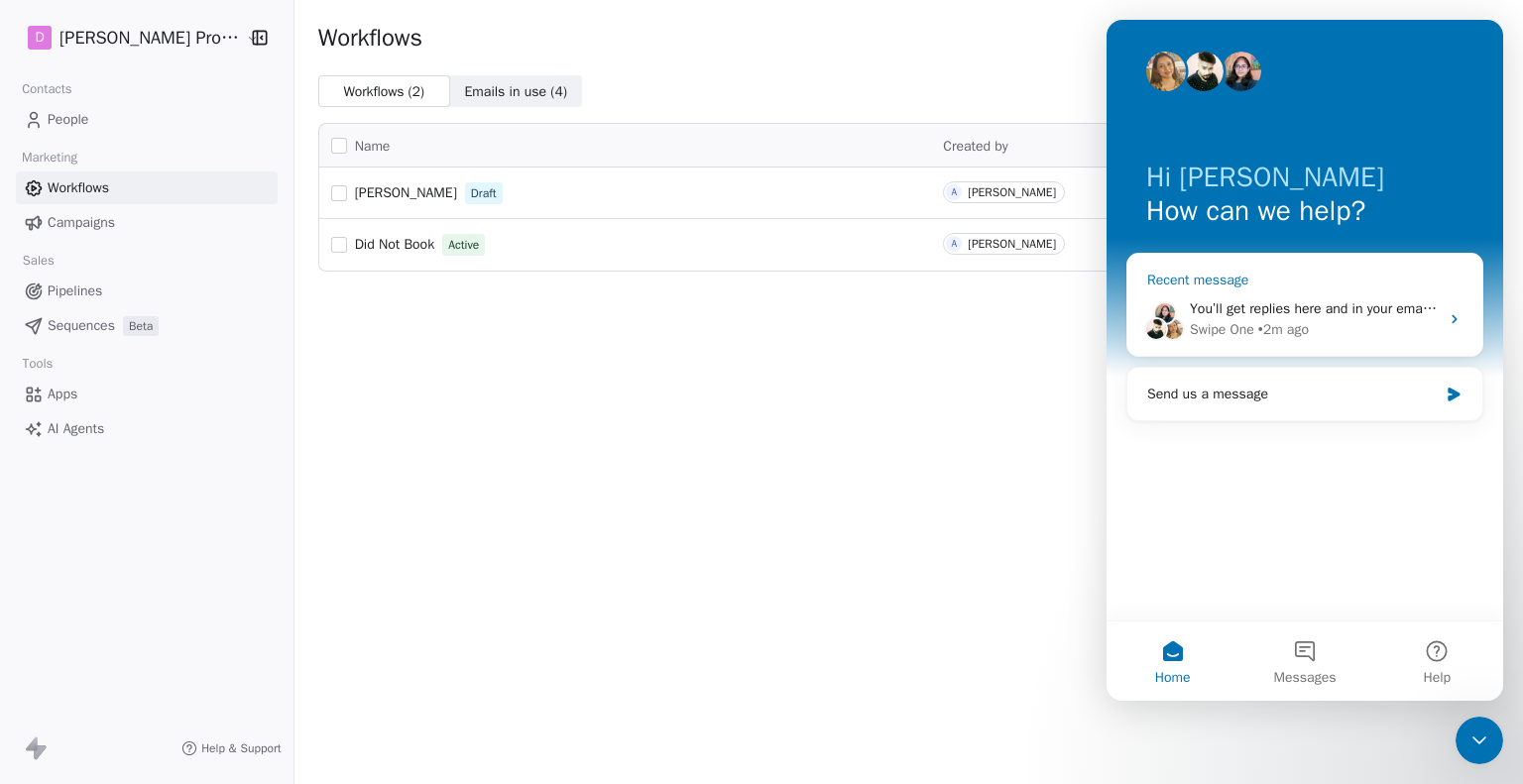 click on "You’ll get replies here and in your email: ✉️ aaron@aaronbaca.co Our usual reply time 🕒 1 day" at bounding box center [1575, 308] 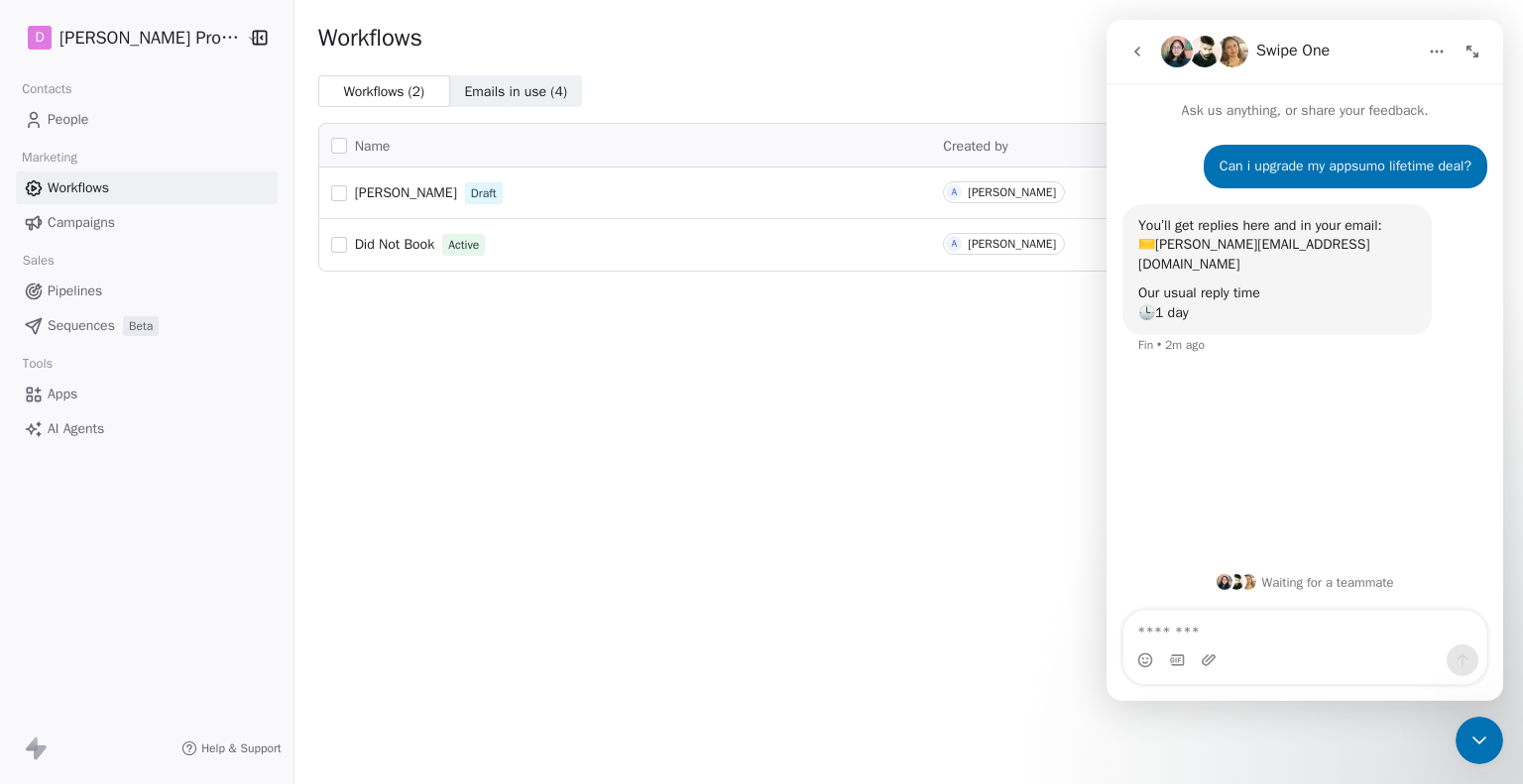 click 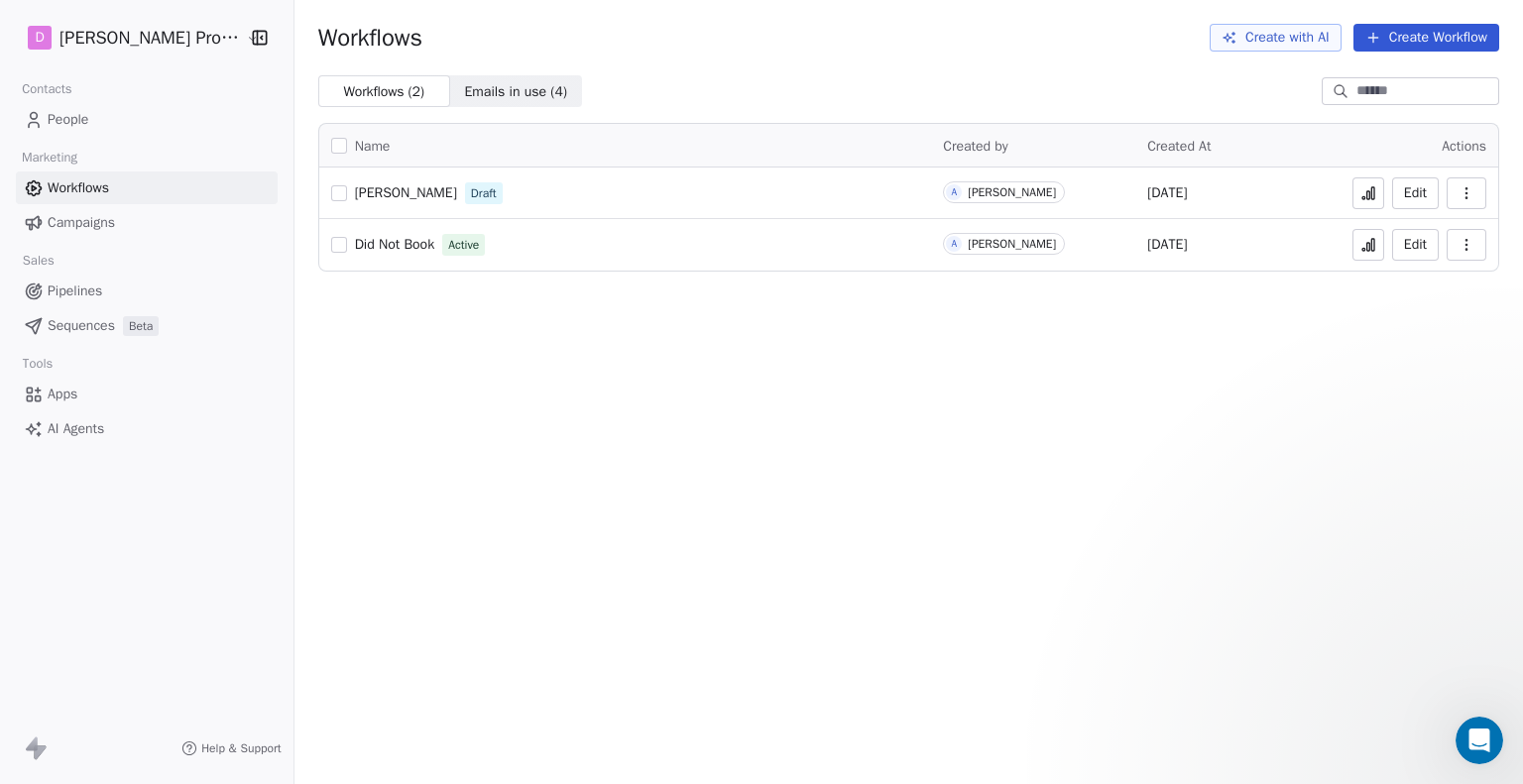click on "Workflows  Create with AI  Create Workflow Workflows ( 2 ) Workflows ( 2 ) Emails in use ( 4 ) Emails in use ( 4 ) Name Created by Created At Actions Aaron Baca Draft A Aaron Baca Jul 9, 2025 Edit Did Not Book Active A Aaron Baca Jul 8, 2025 Edit" at bounding box center (908, 392) 